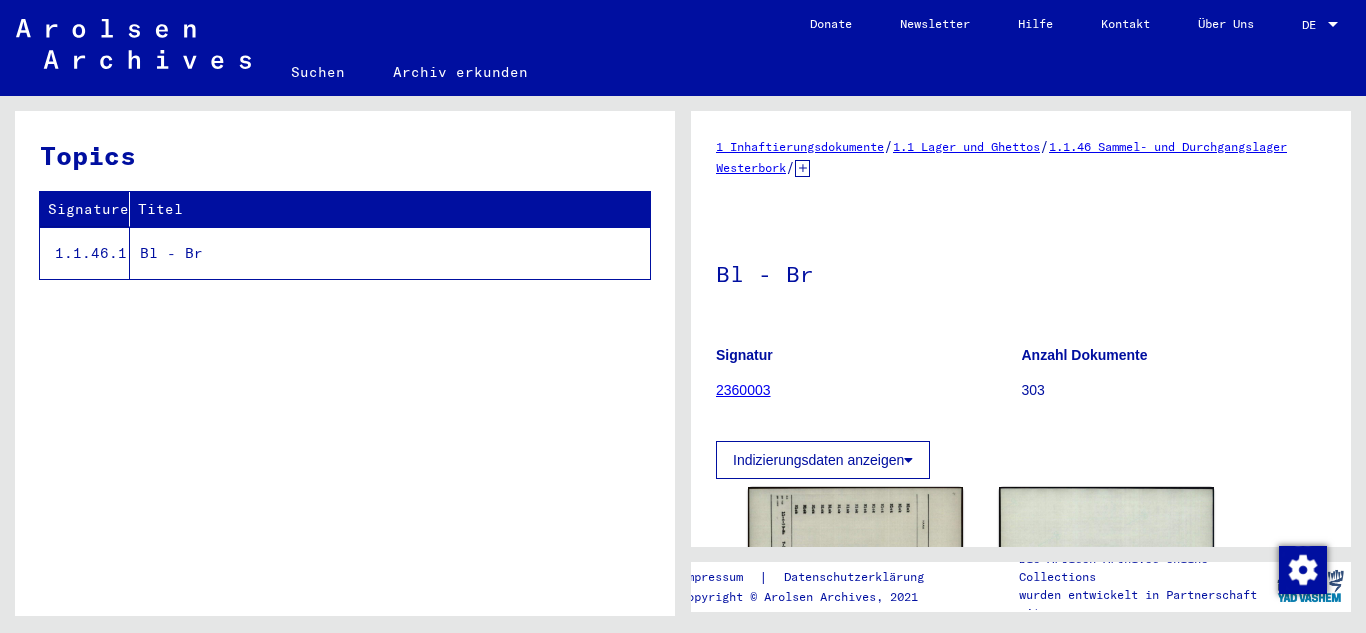 scroll, scrollTop: 0, scrollLeft: 0, axis: both 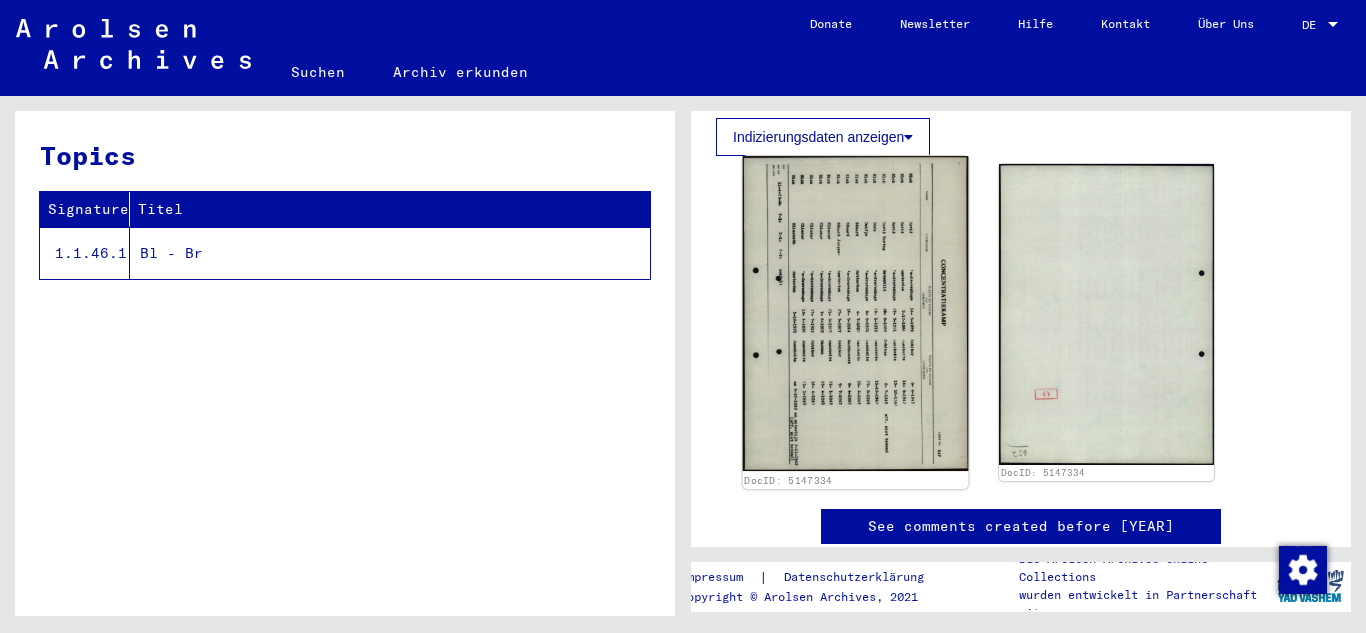 click 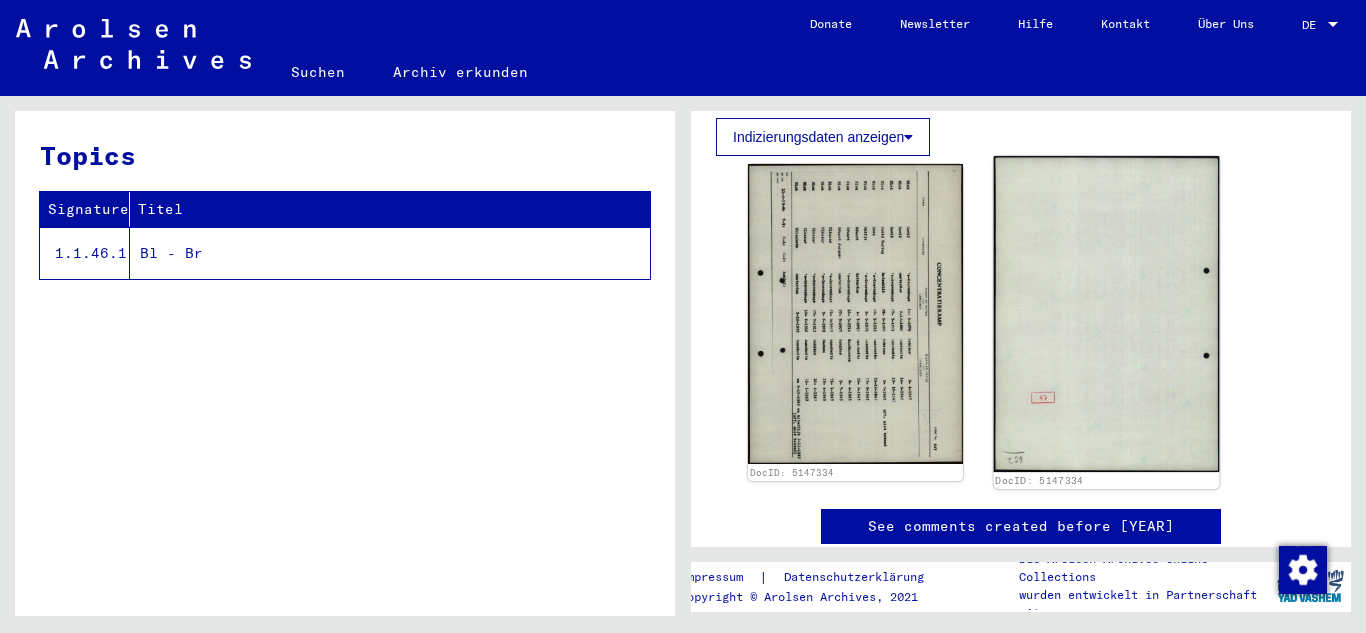 click 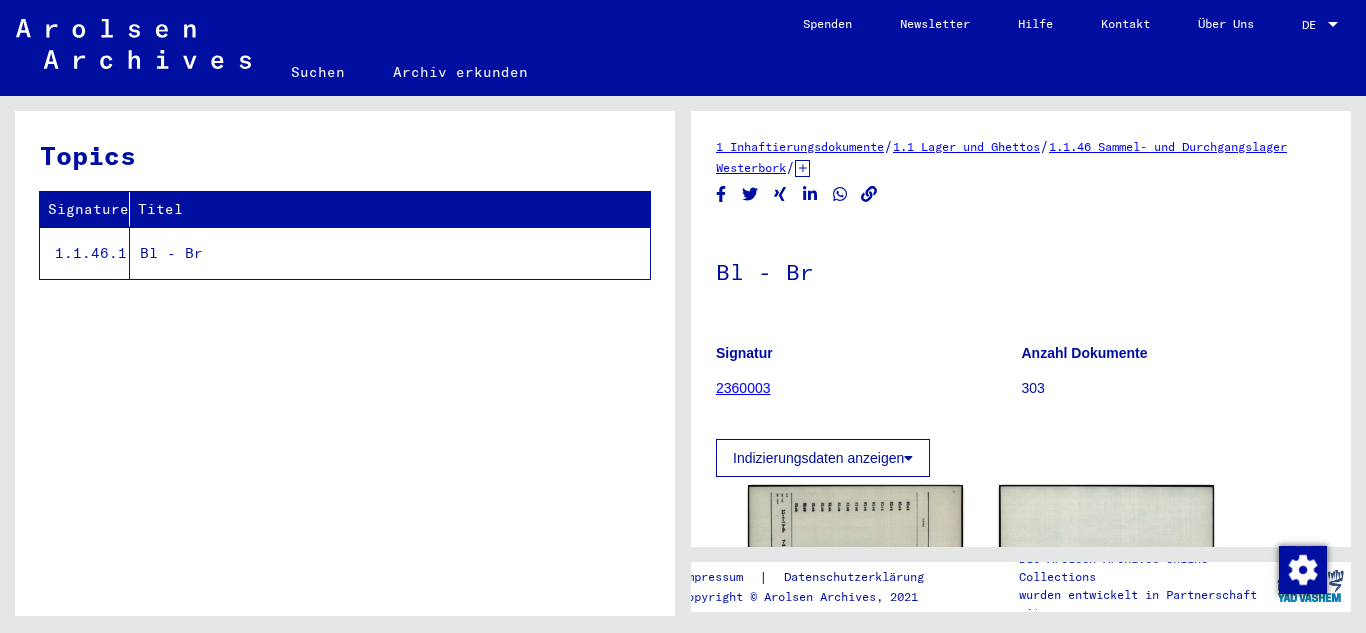 drag, startPoint x: 1341, startPoint y: 294, endPoint x: 1364, endPoint y: 204, distance: 92.89241 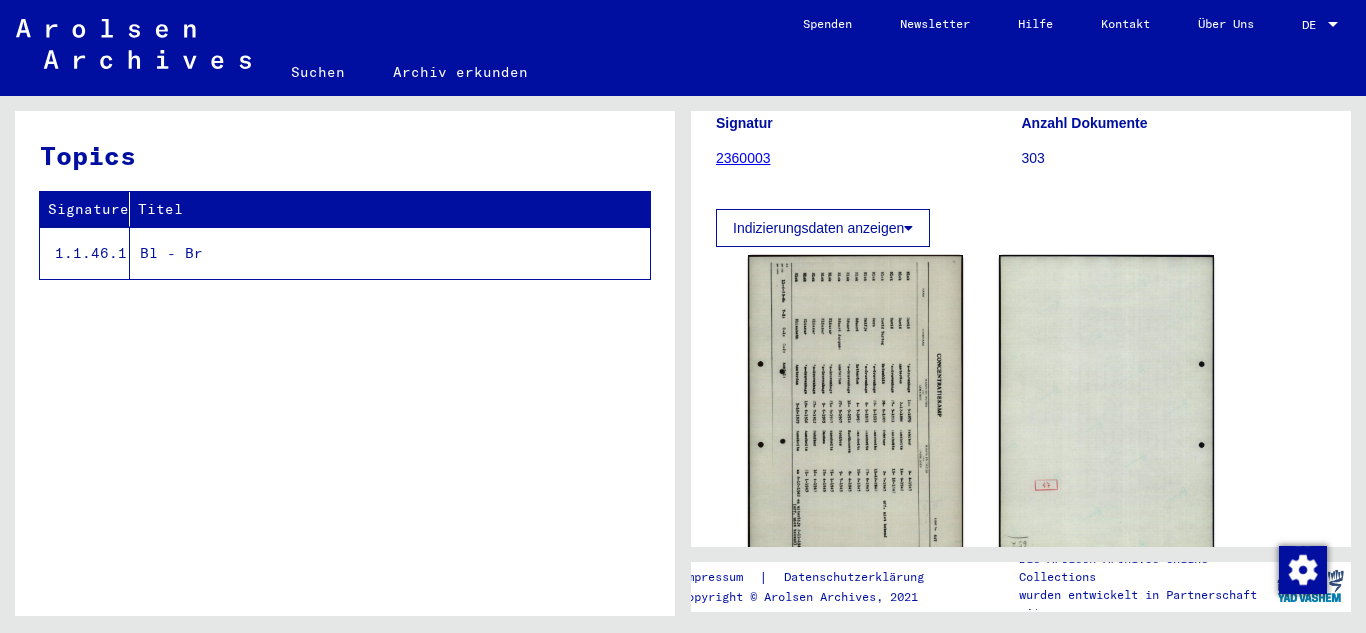 scroll, scrollTop: 244, scrollLeft: 0, axis: vertical 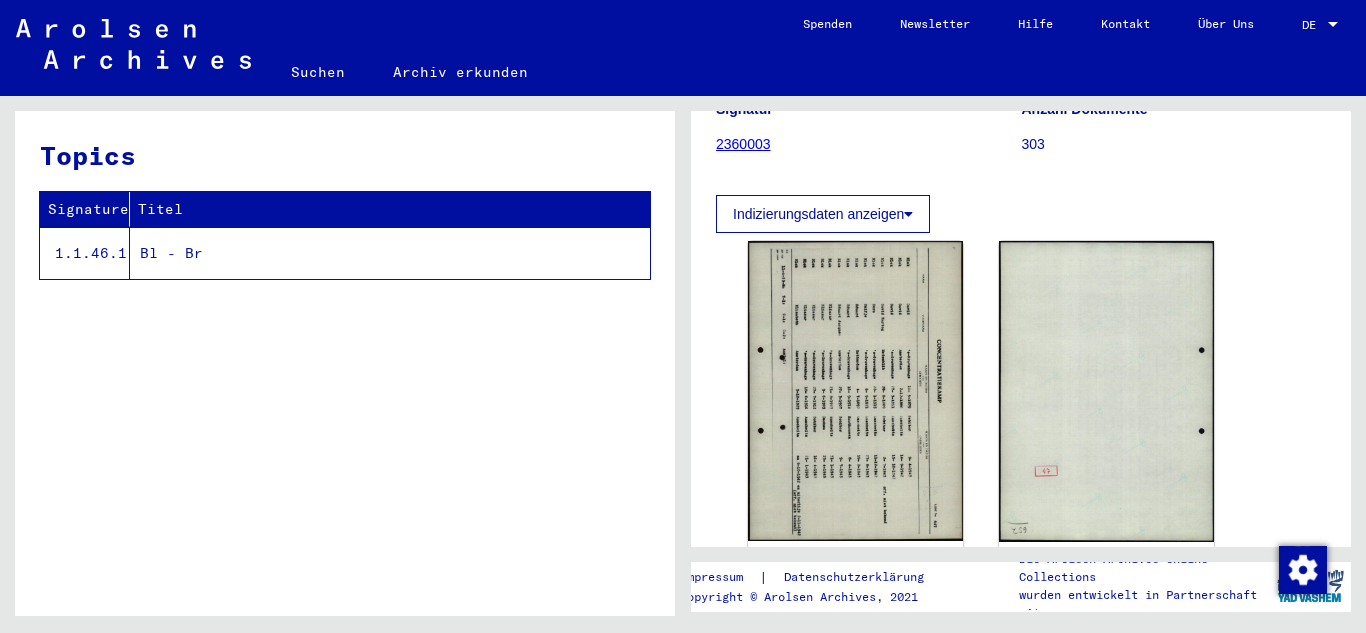 click on "2360003" 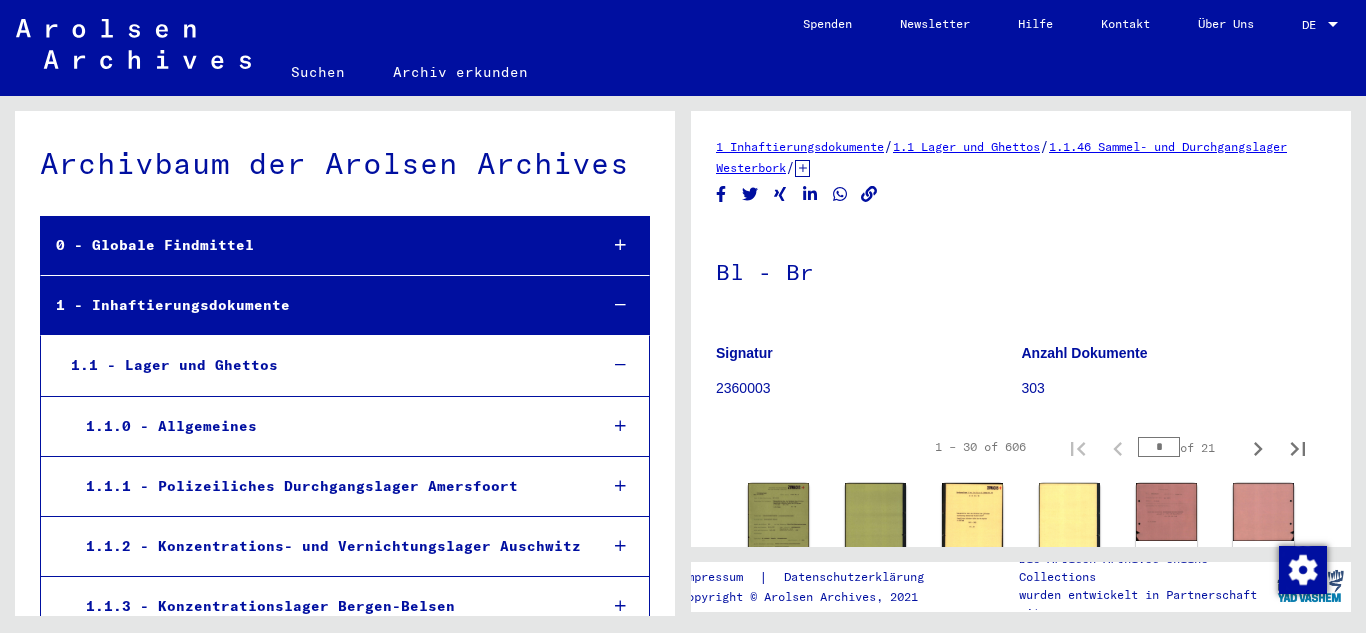 scroll, scrollTop: 4359, scrollLeft: 0, axis: vertical 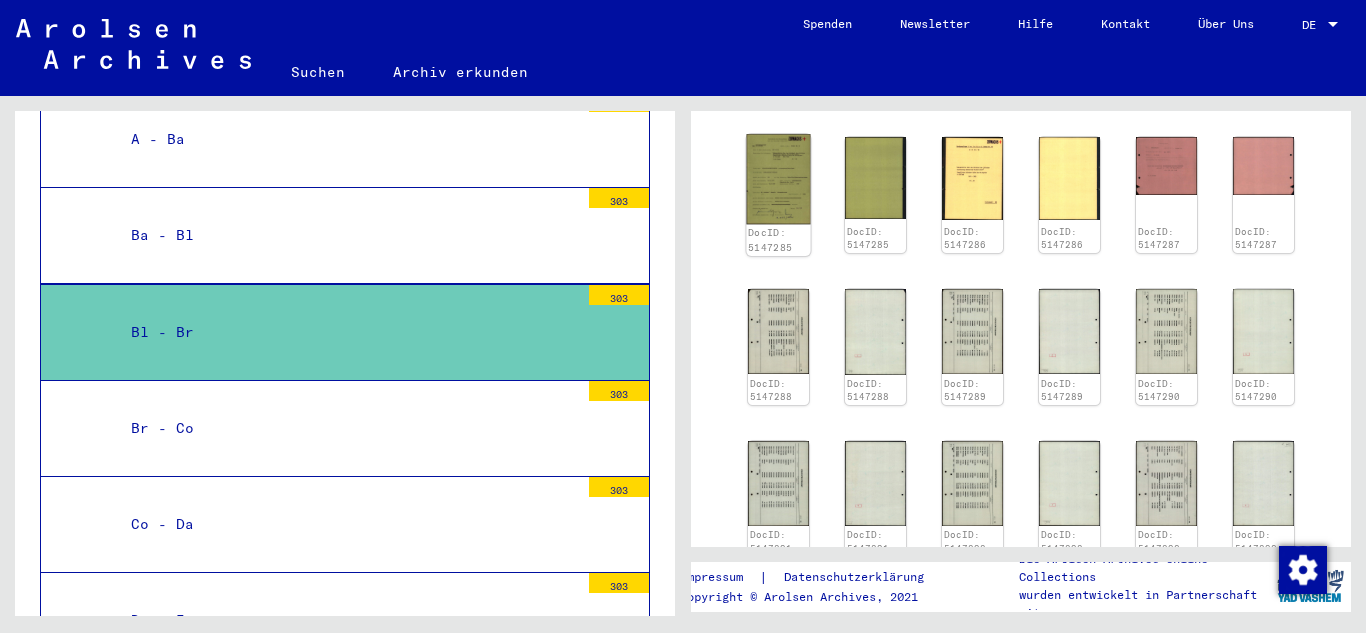 click 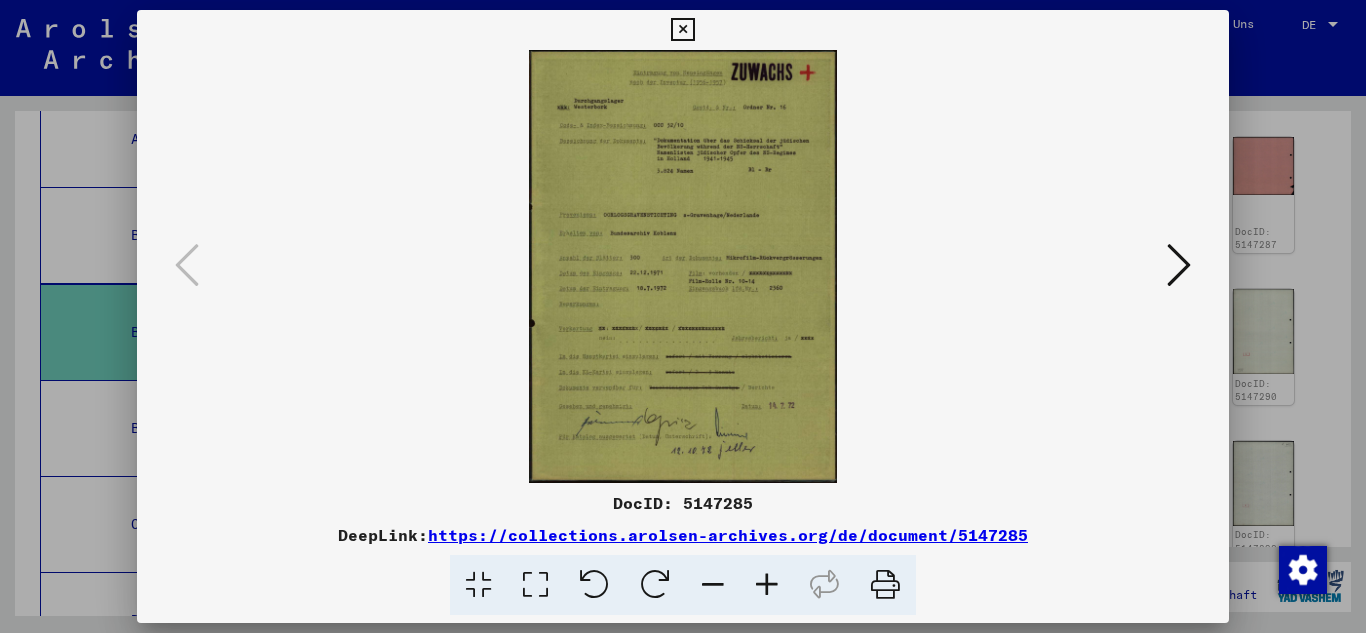 click at bounding box center (767, 585) 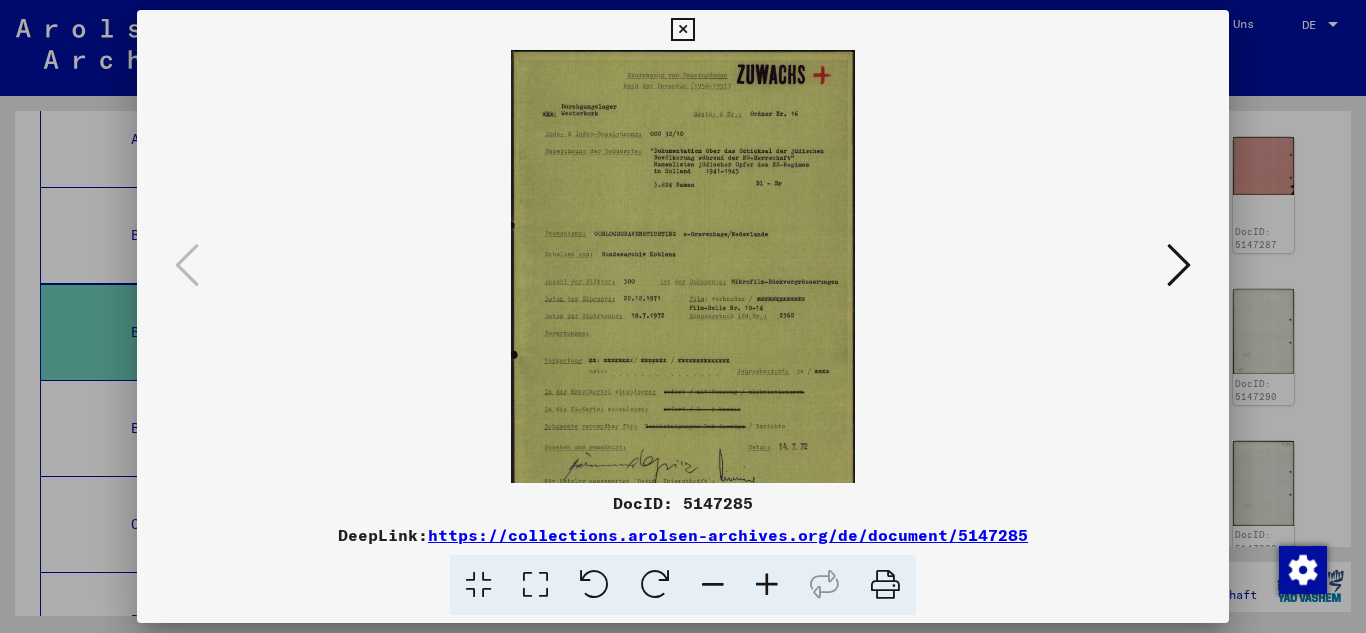 click at bounding box center [767, 585] 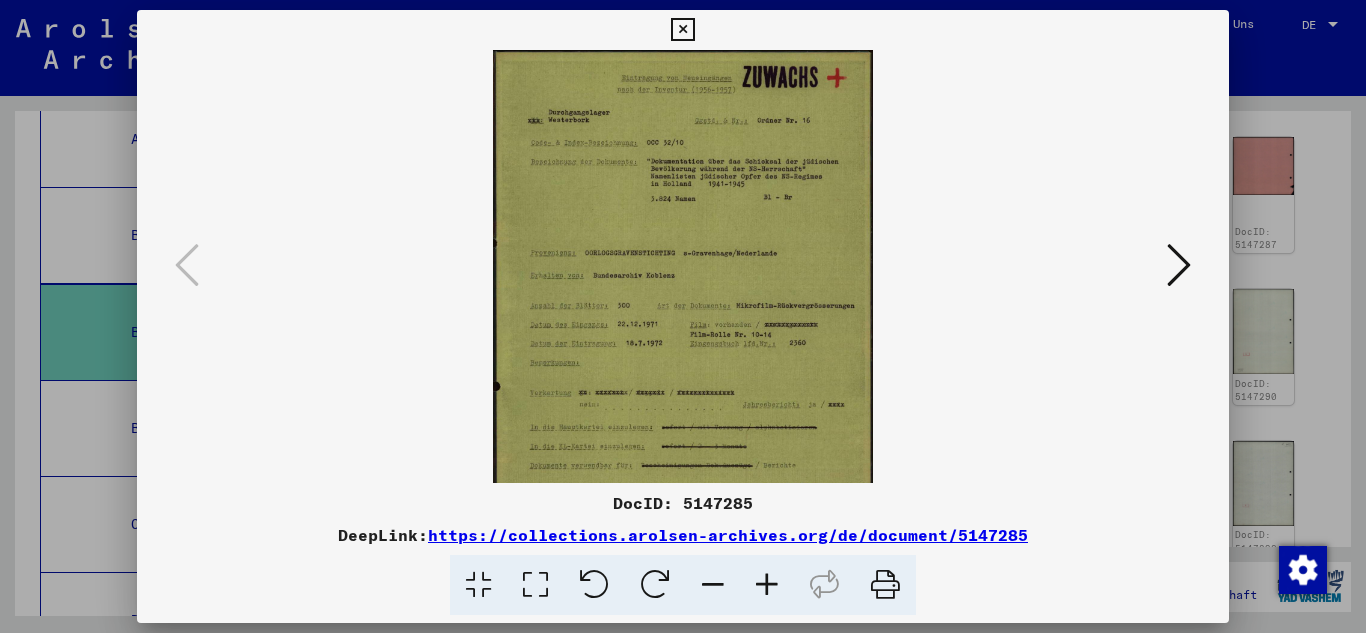 click at bounding box center [767, 585] 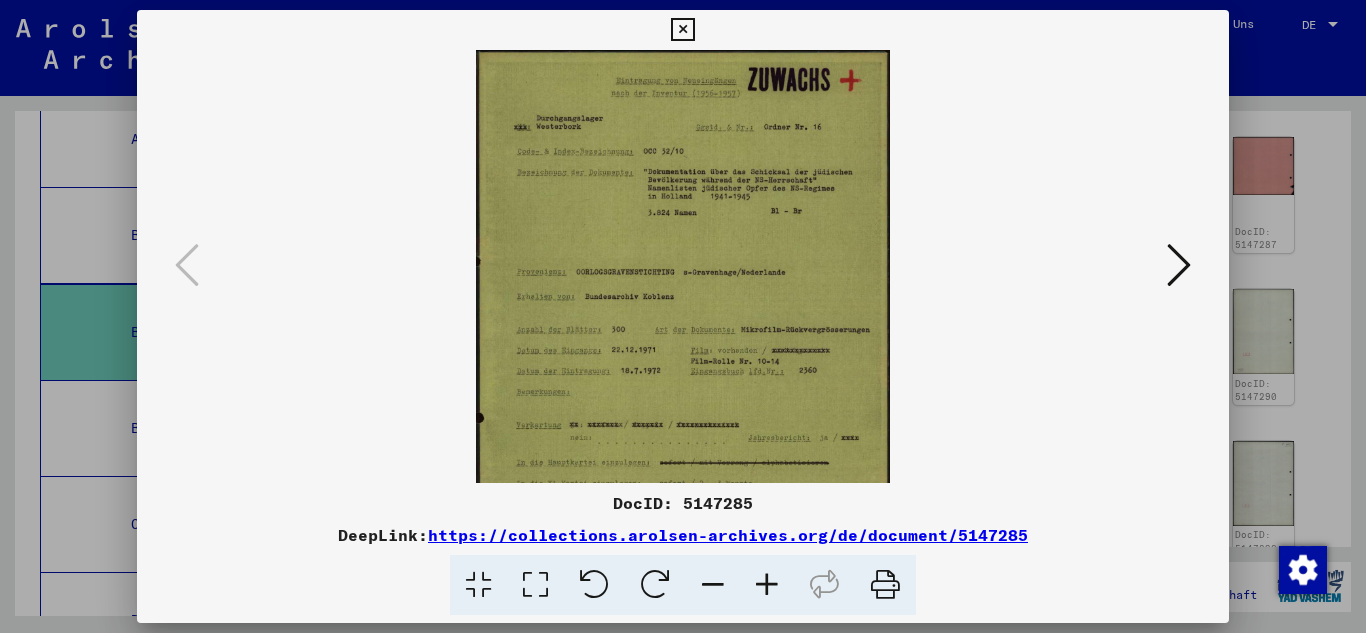 click at bounding box center (767, 585) 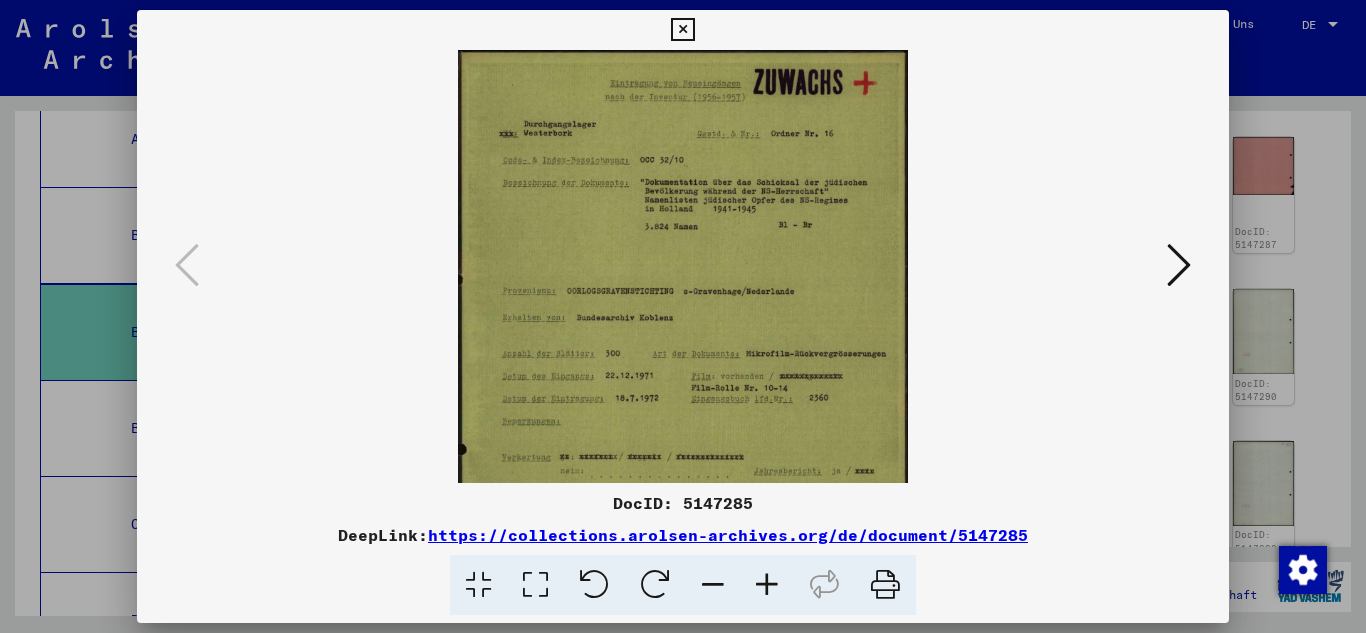click at bounding box center (767, 585) 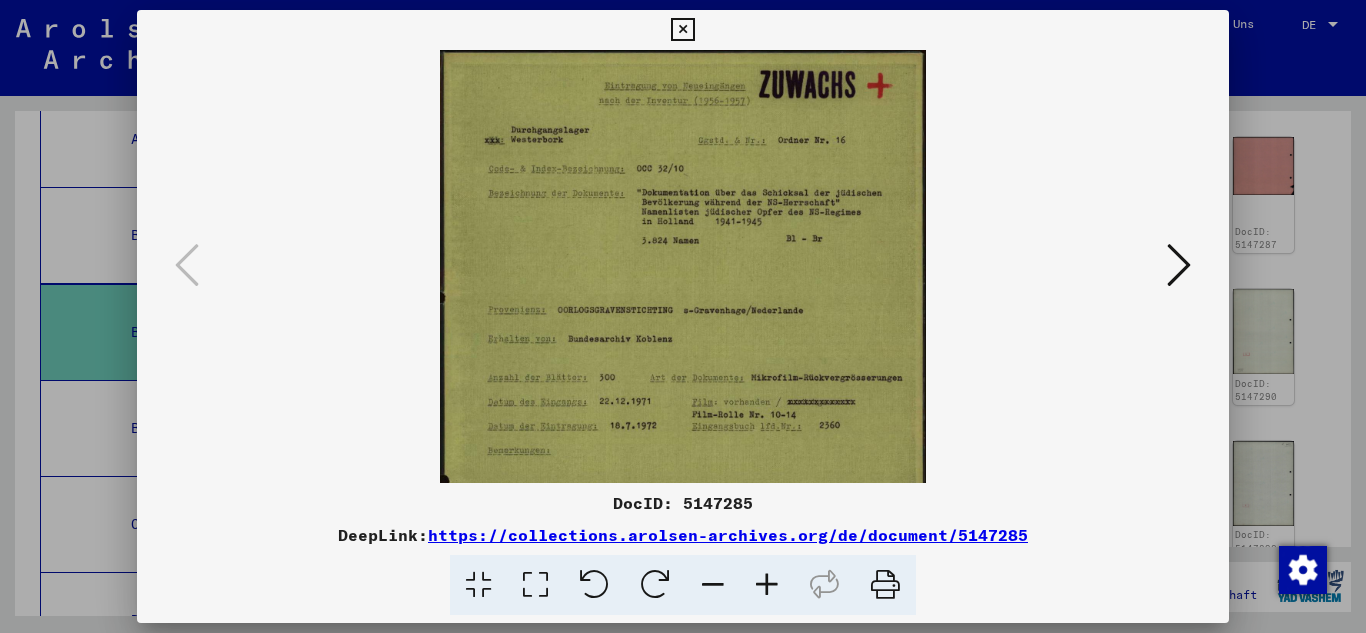 click at bounding box center [767, 585] 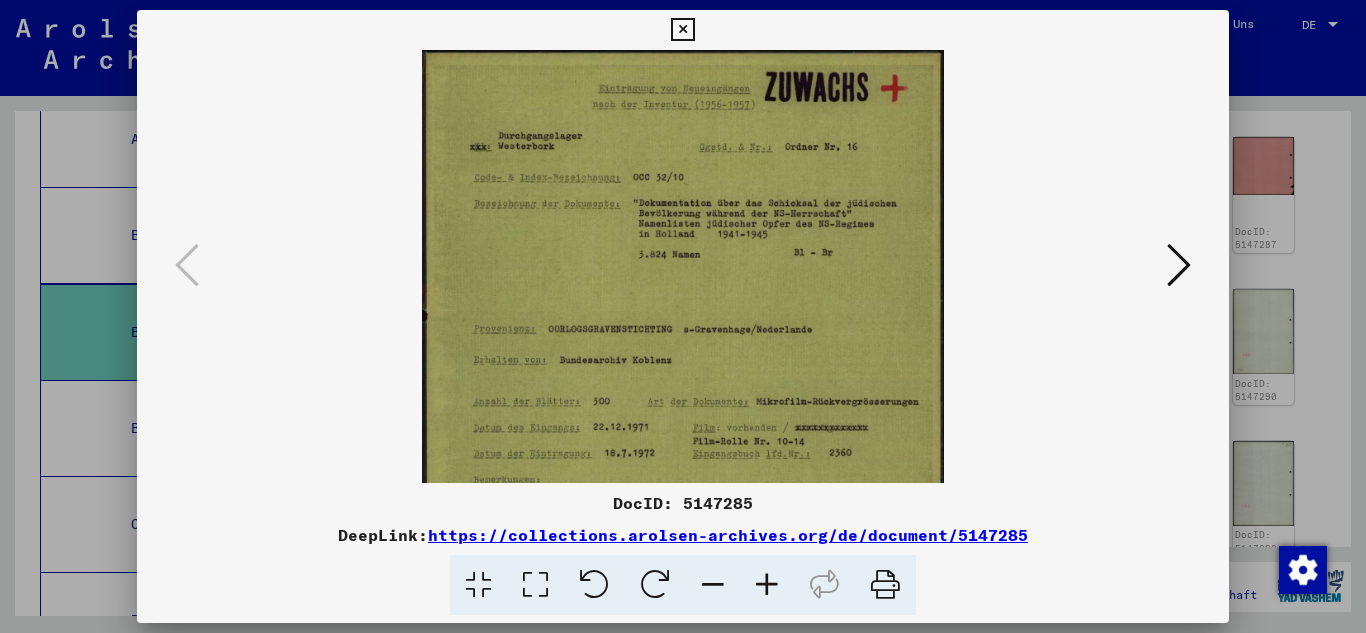 click at bounding box center (767, 585) 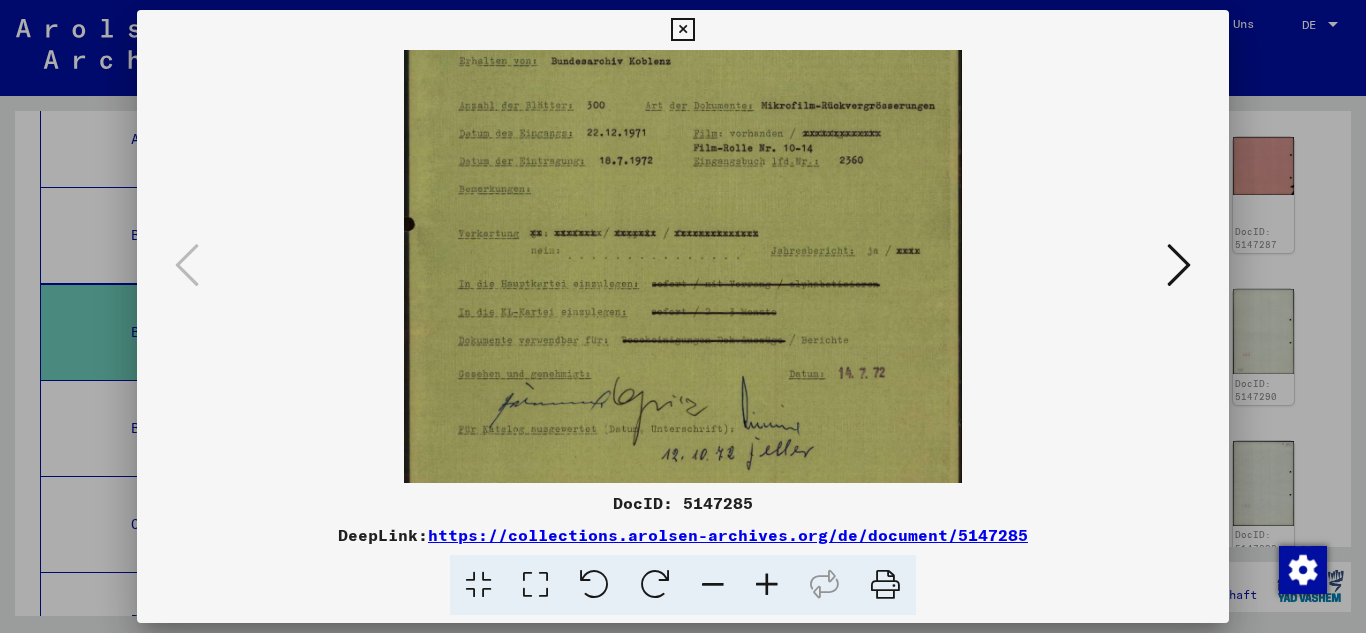 drag, startPoint x: 829, startPoint y: 416, endPoint x: 841, endPoint y: 93, distance: 323.22284 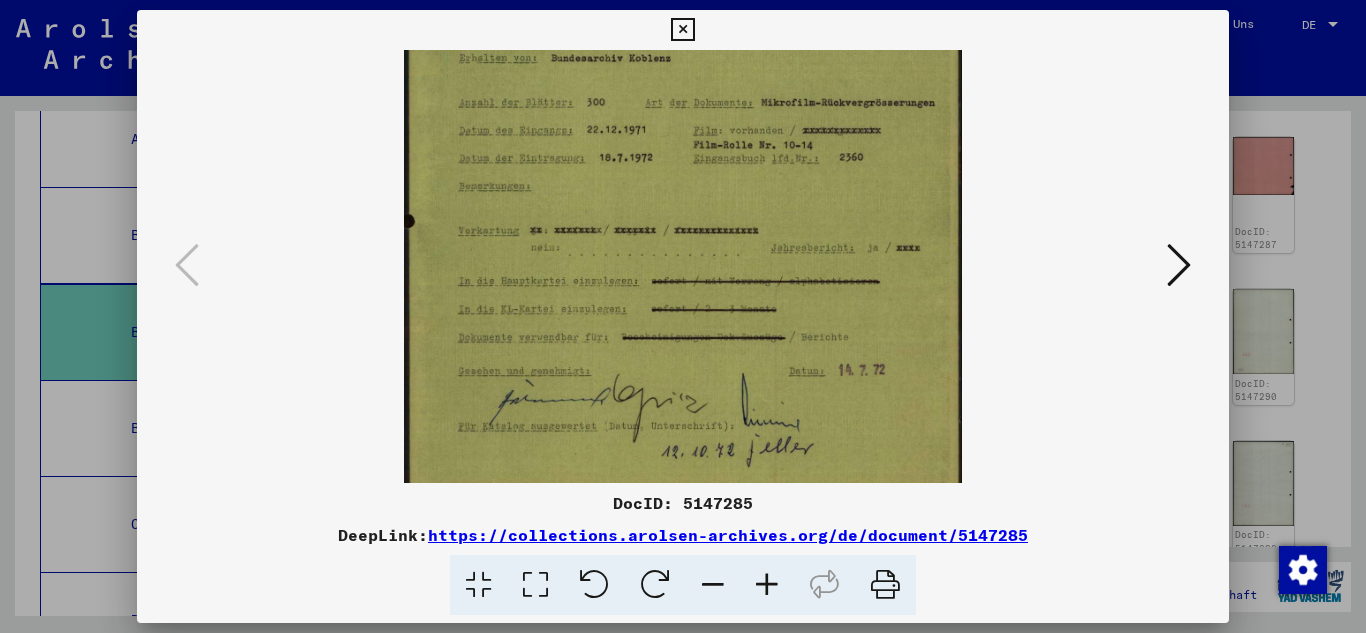 click at bounding box center (1179, 265) 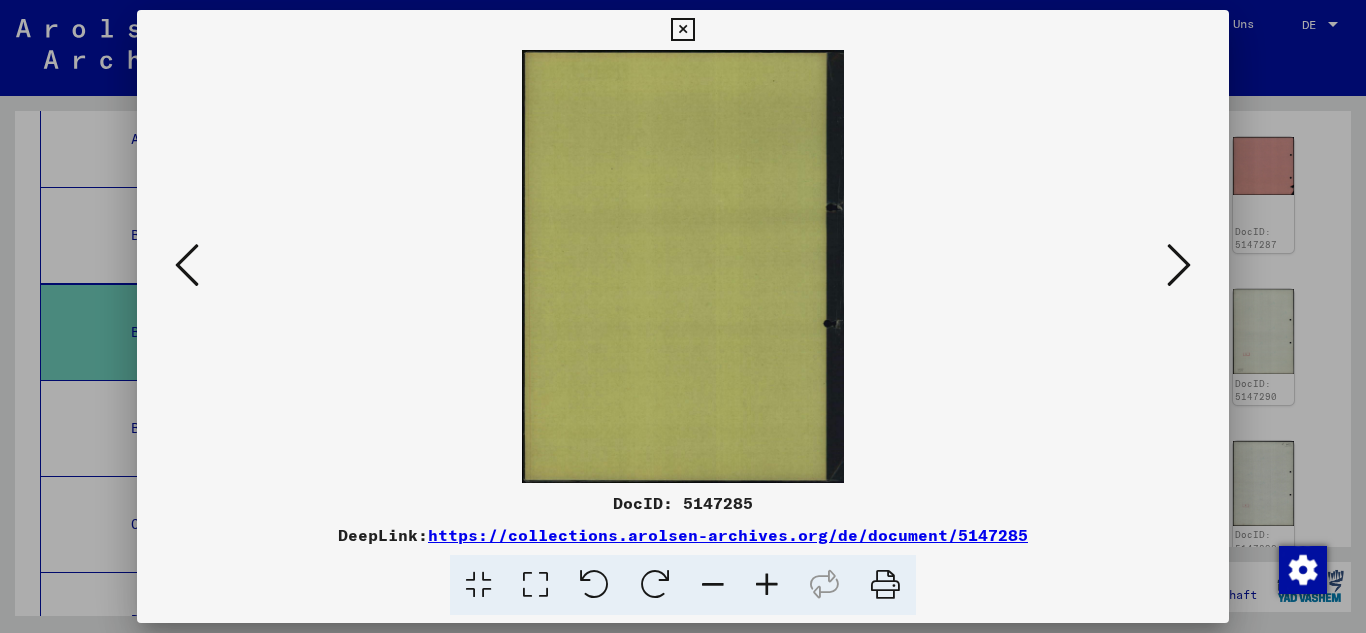 scroll, scrollTop: 0, scrollLeft: 0, axis: both 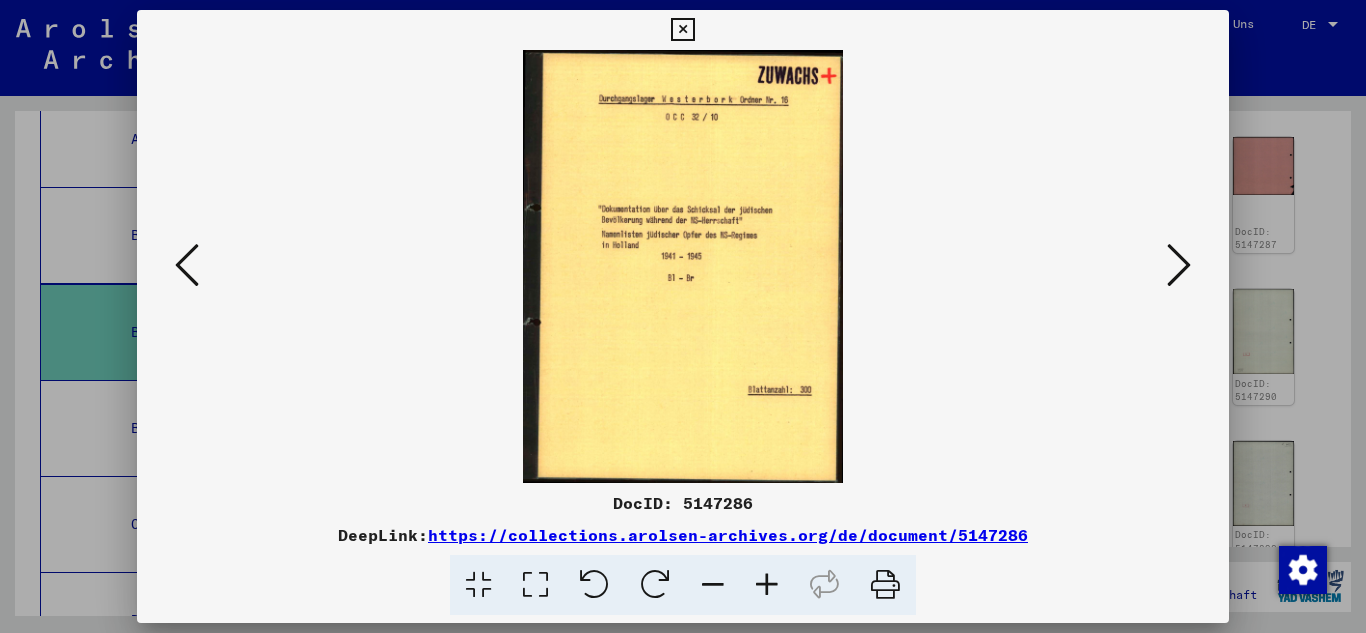 click at bounding box center (1179, 265) 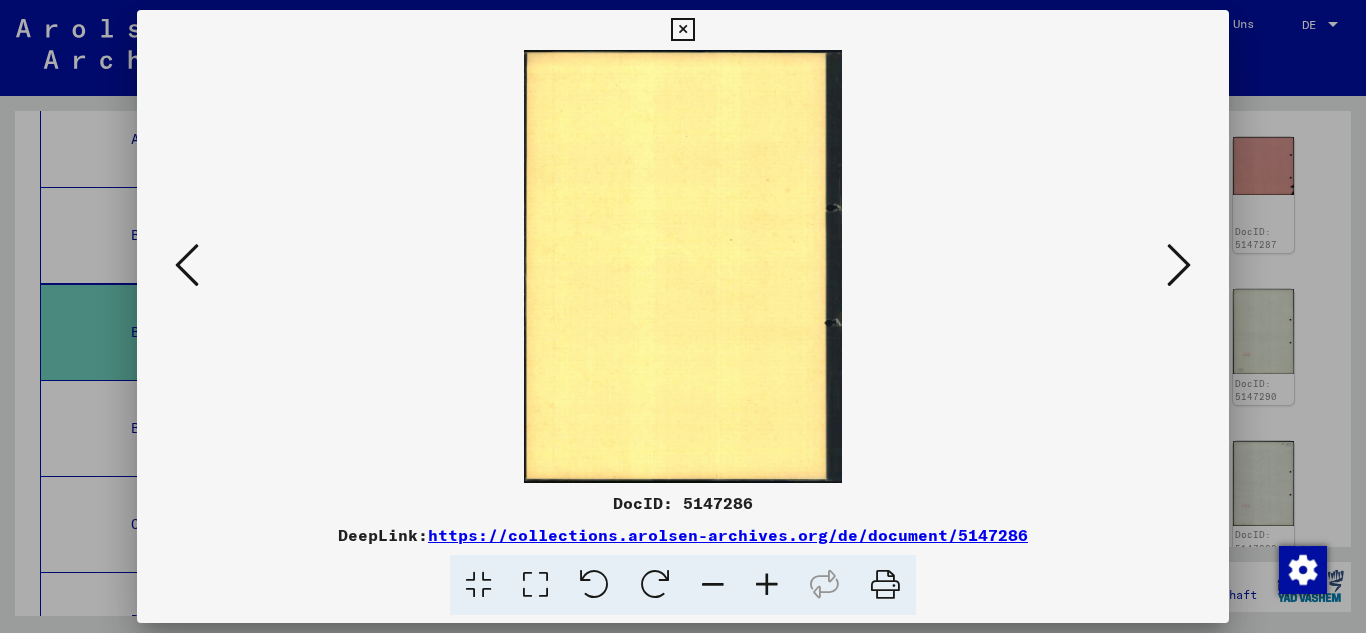 click at bounding box center (1179, 265) 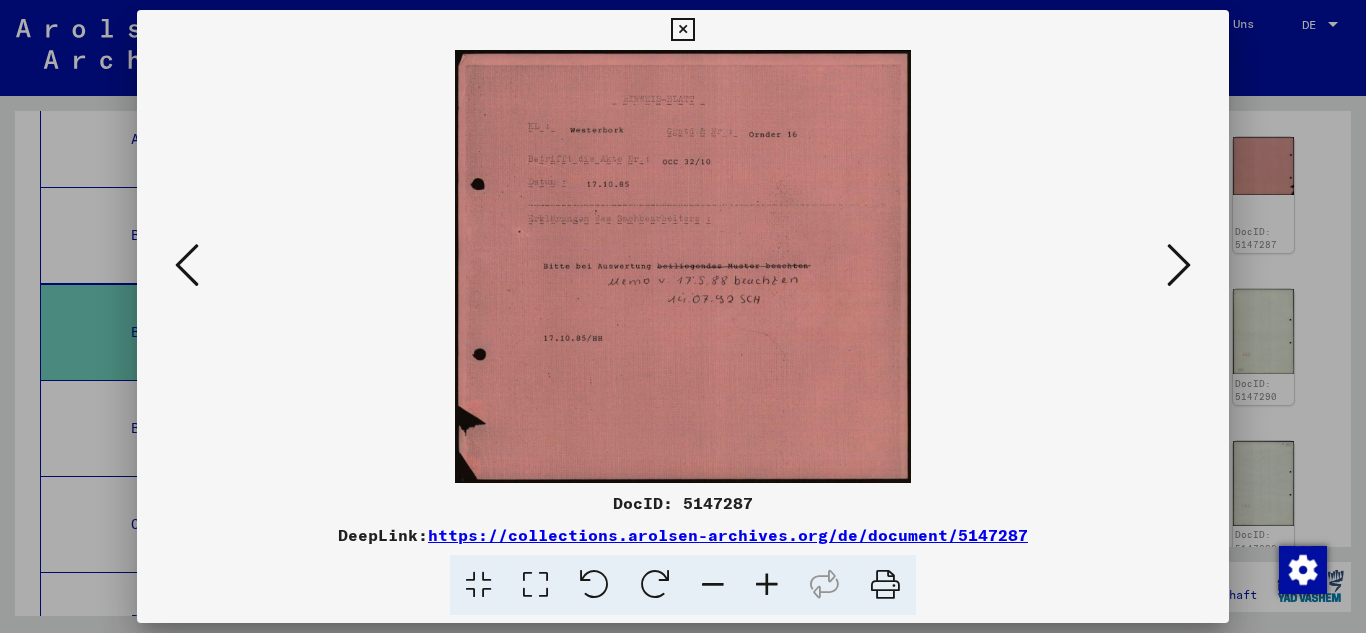 click at bounding box center (1179, 265) 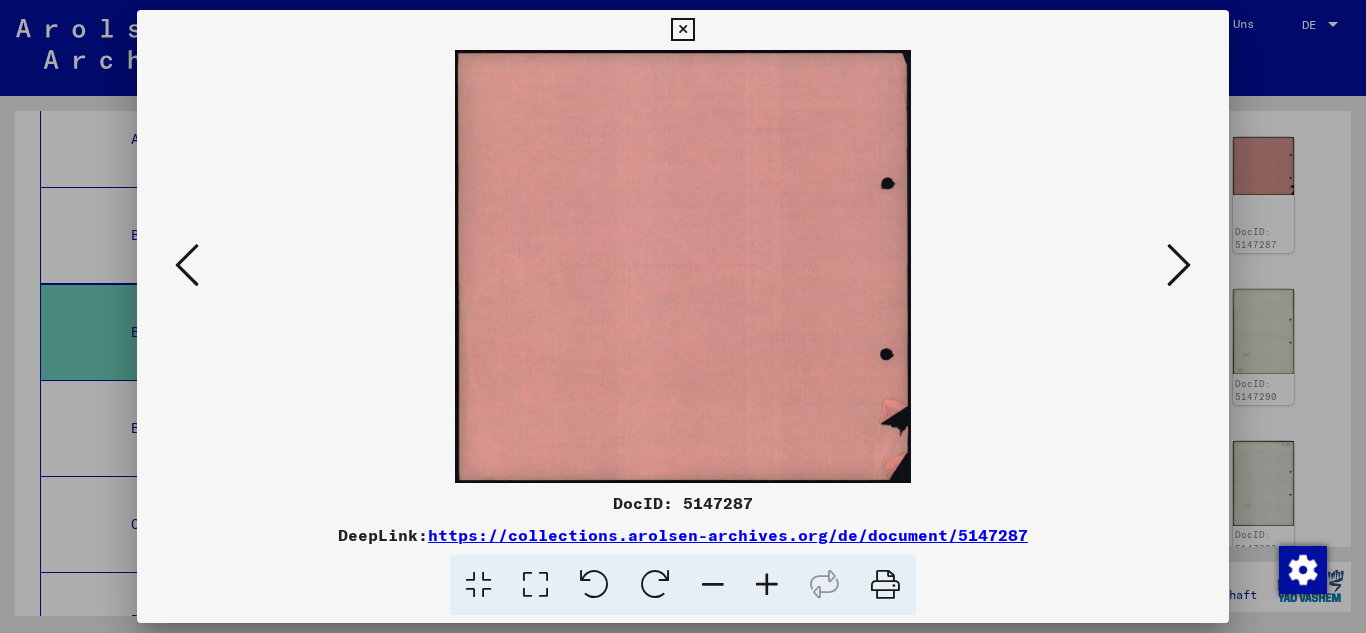 click at bounding box center (1179, 265) 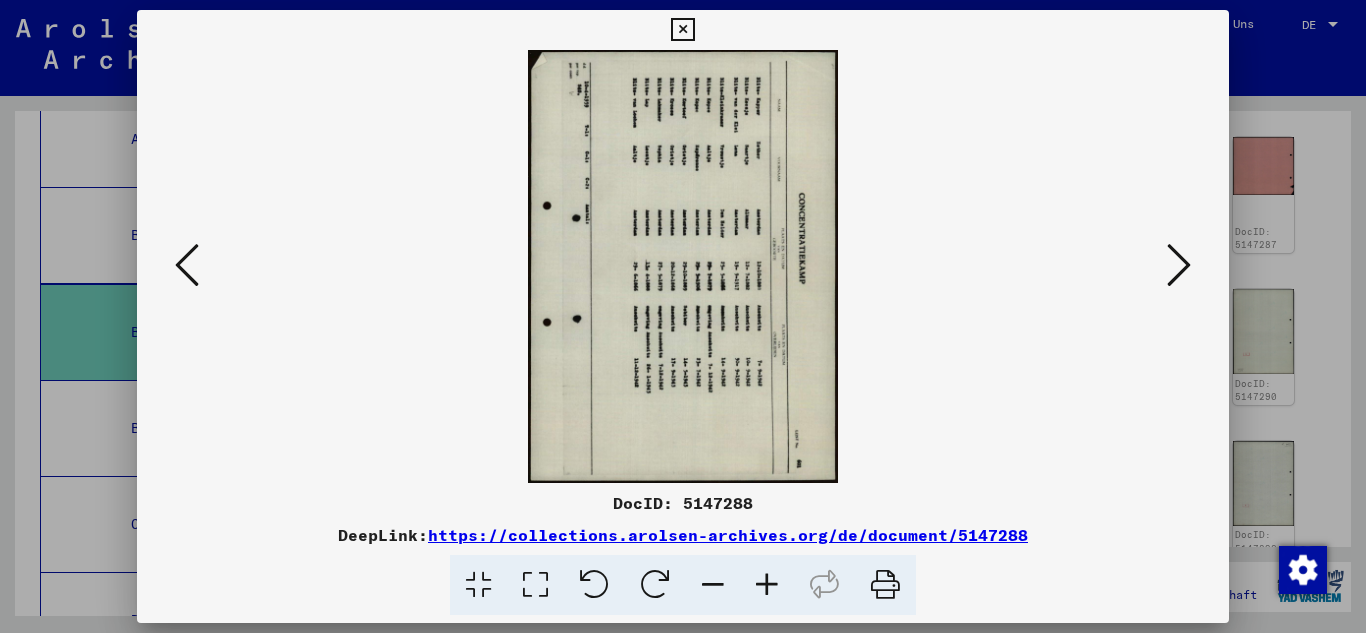 click at bounding box center (767, 585) 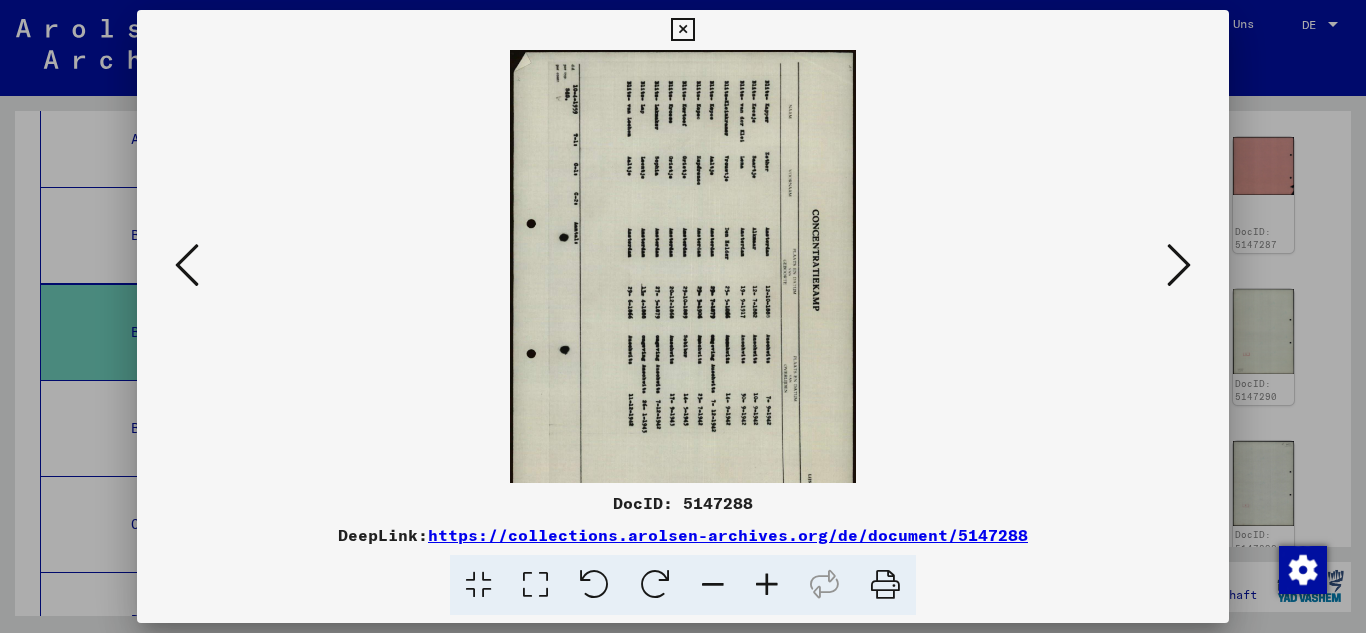 click at bounding box center [767, 585] 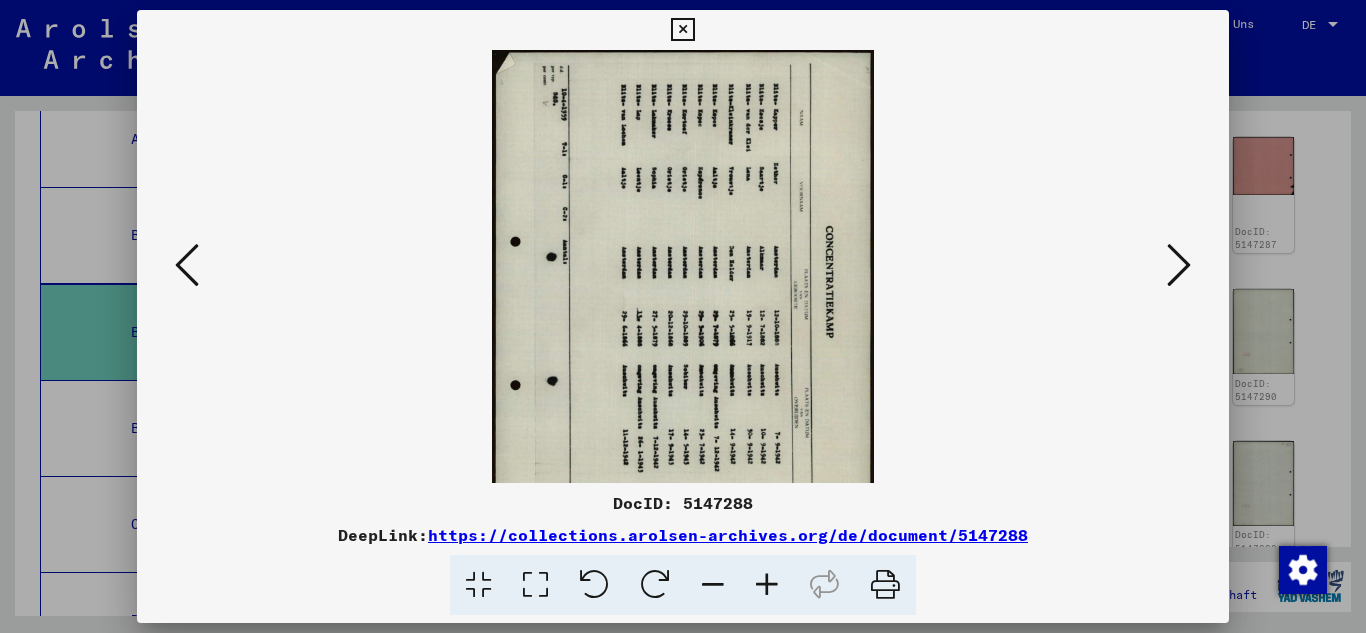 click at bounding box center (767, 585) 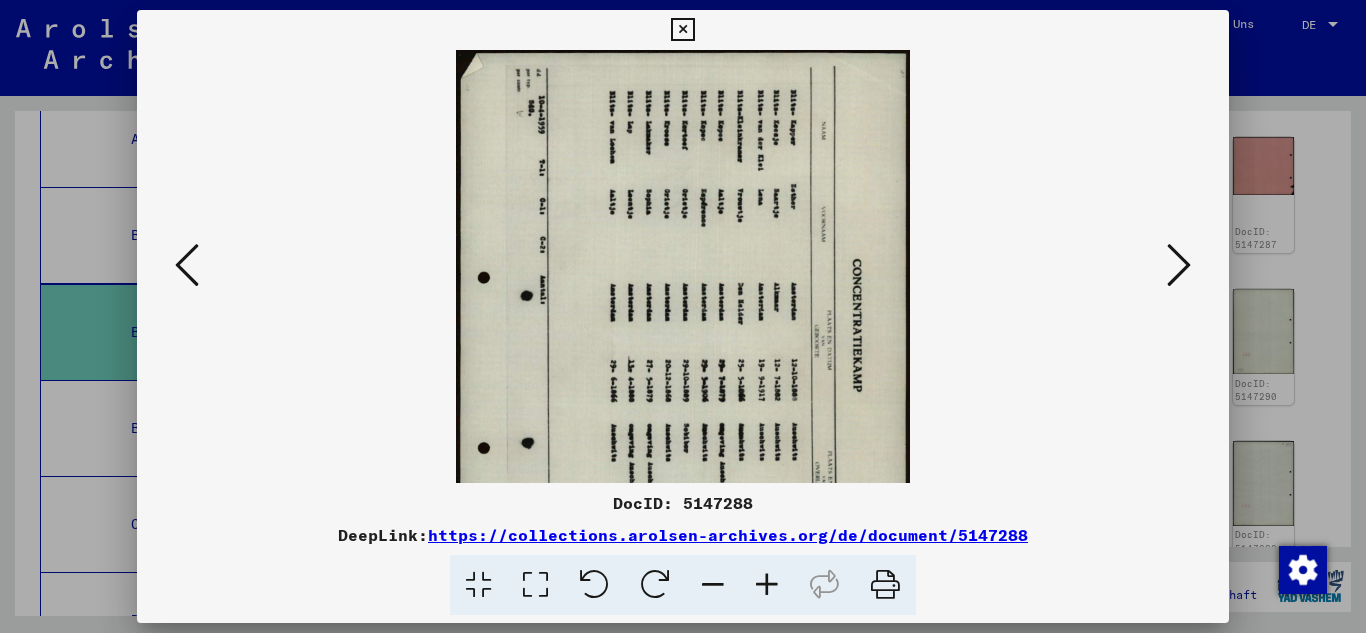 click at bounding box center [767, 585] 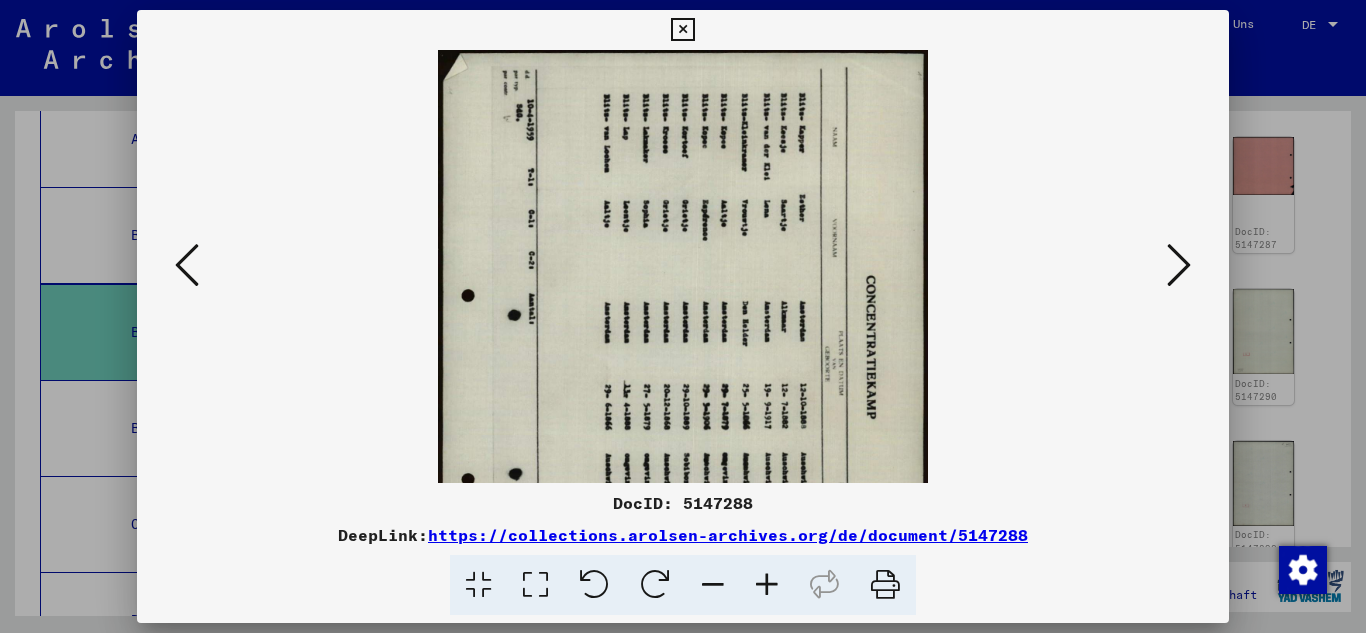 click at bounding box center [767, 585] 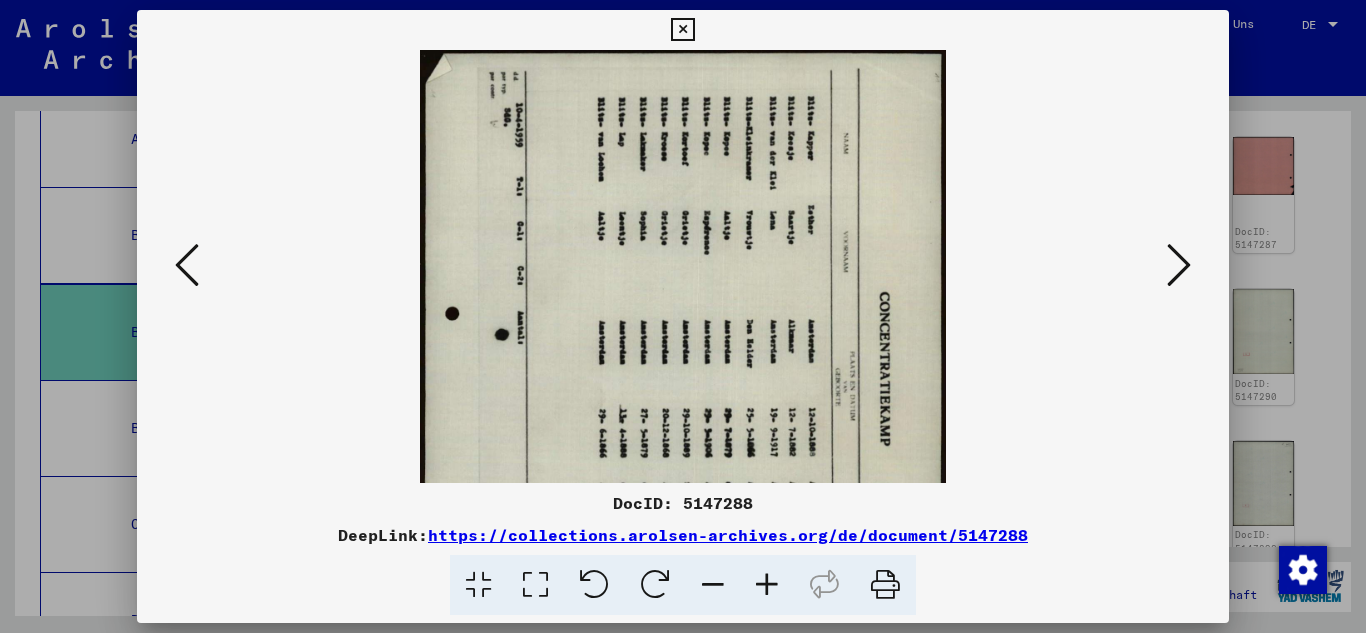 click at bounding box center (767, 585) 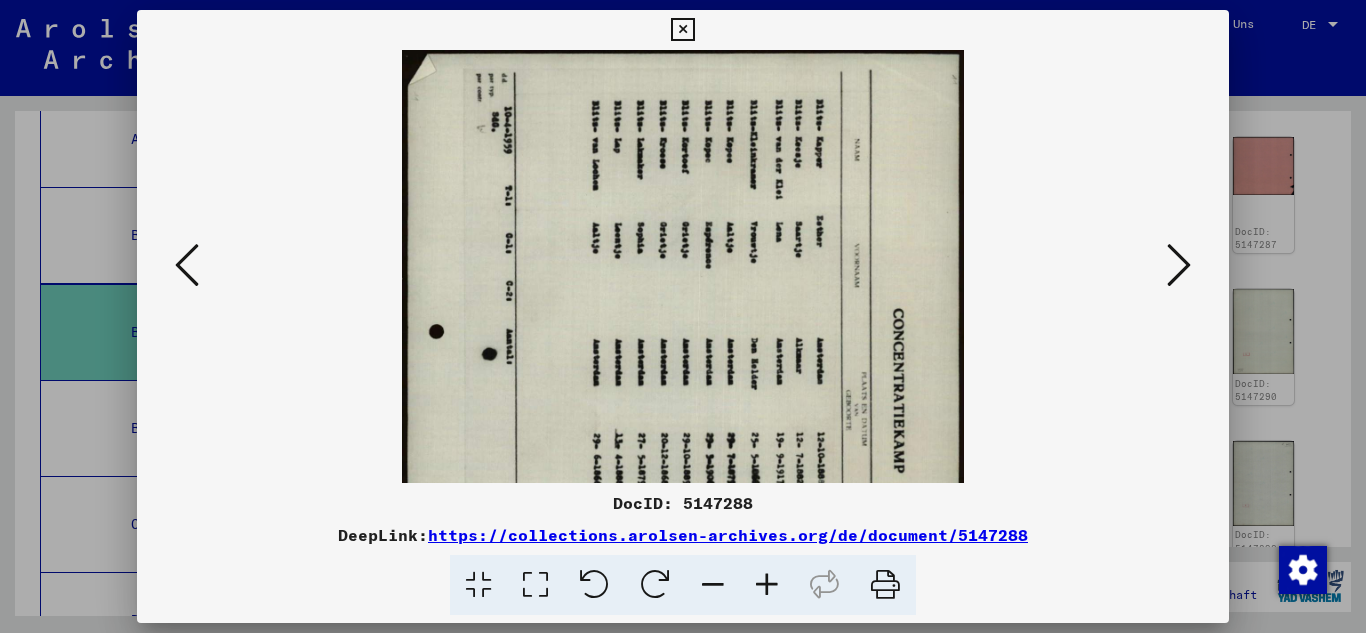 click at bounding box center (767, 585) 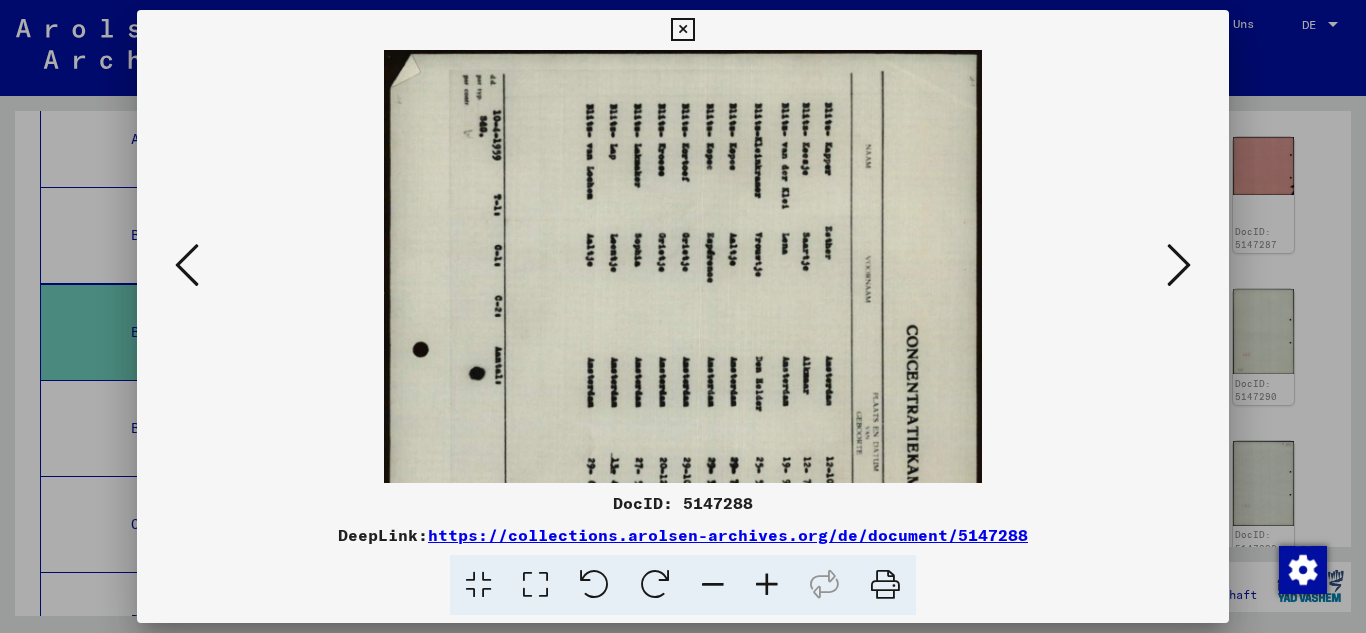 click at bounding box center (767, 585) 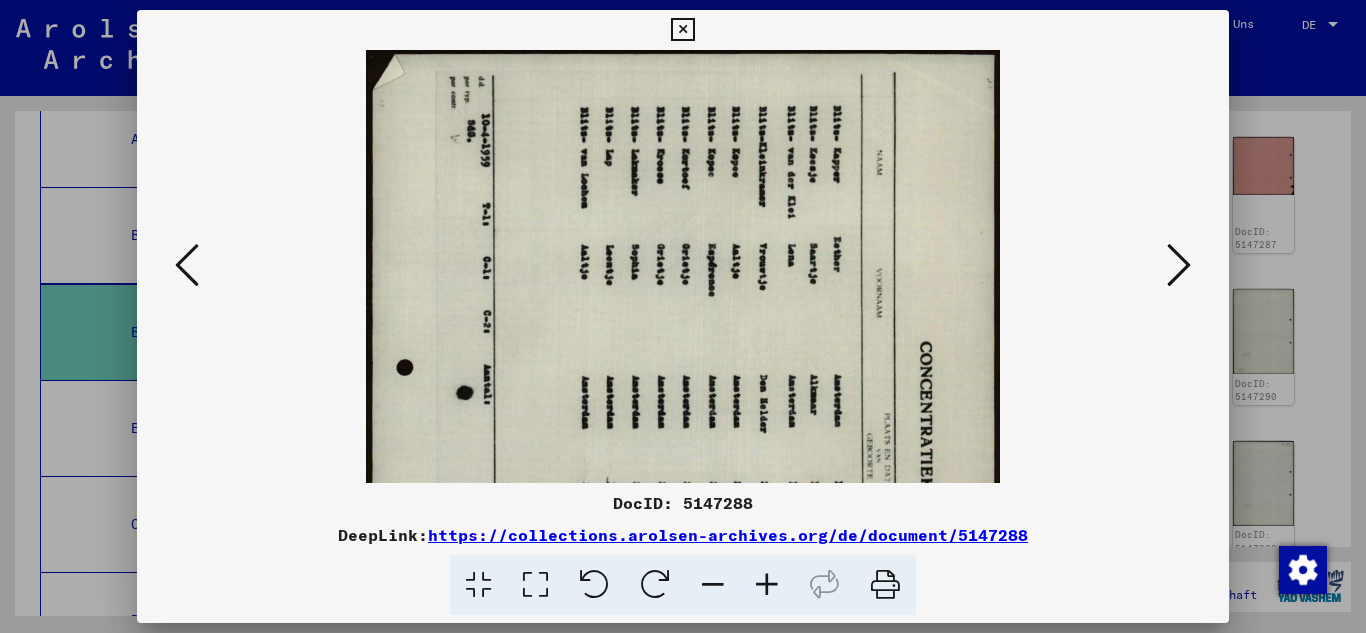 click at bounding box center (767, 585) 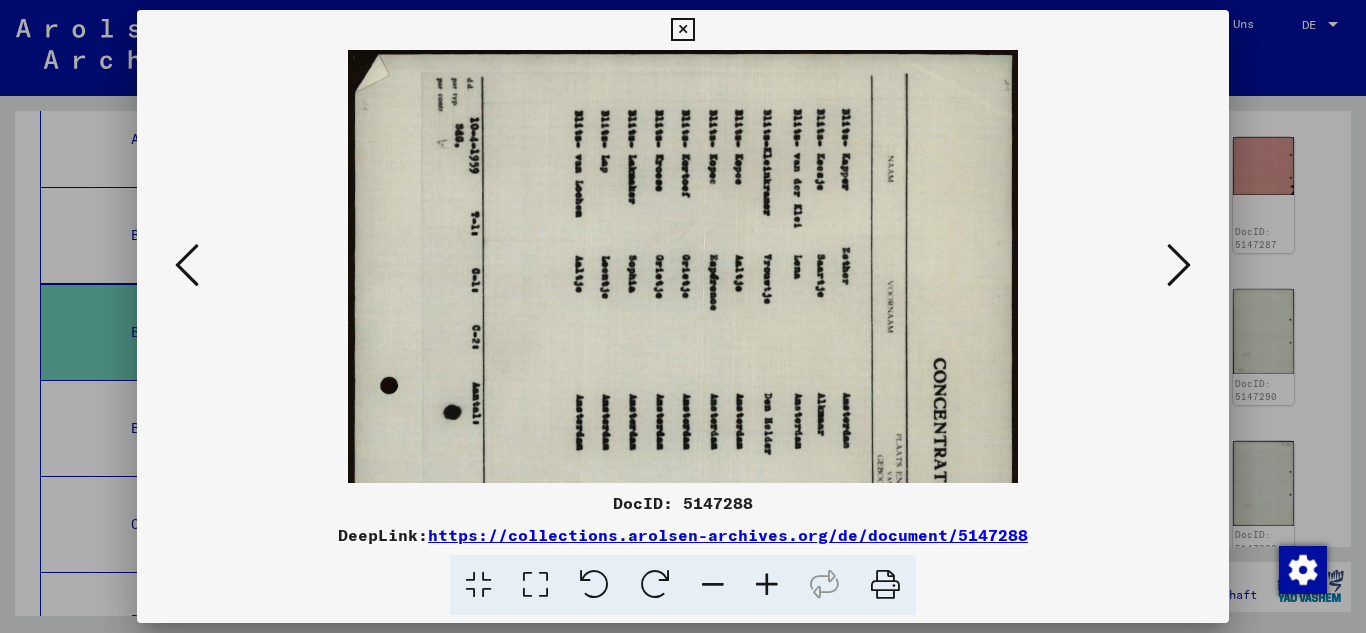 click at bounding box center (767, 585) 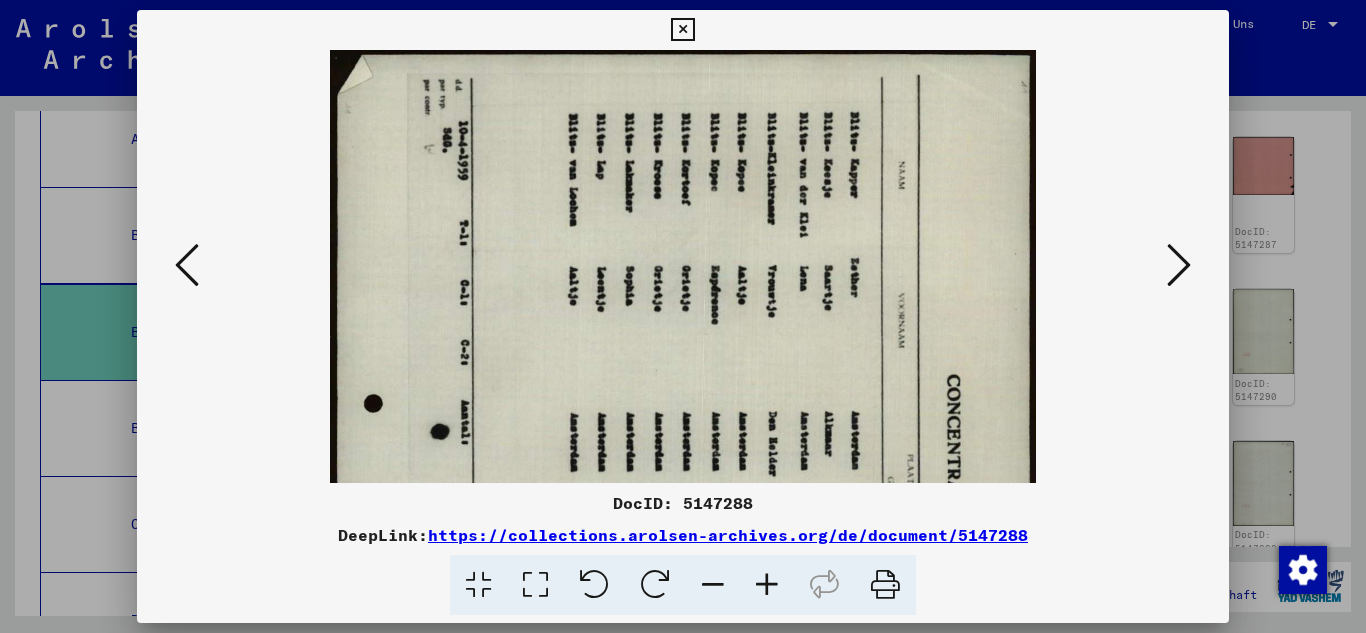 click at bounding box center (767, 585) 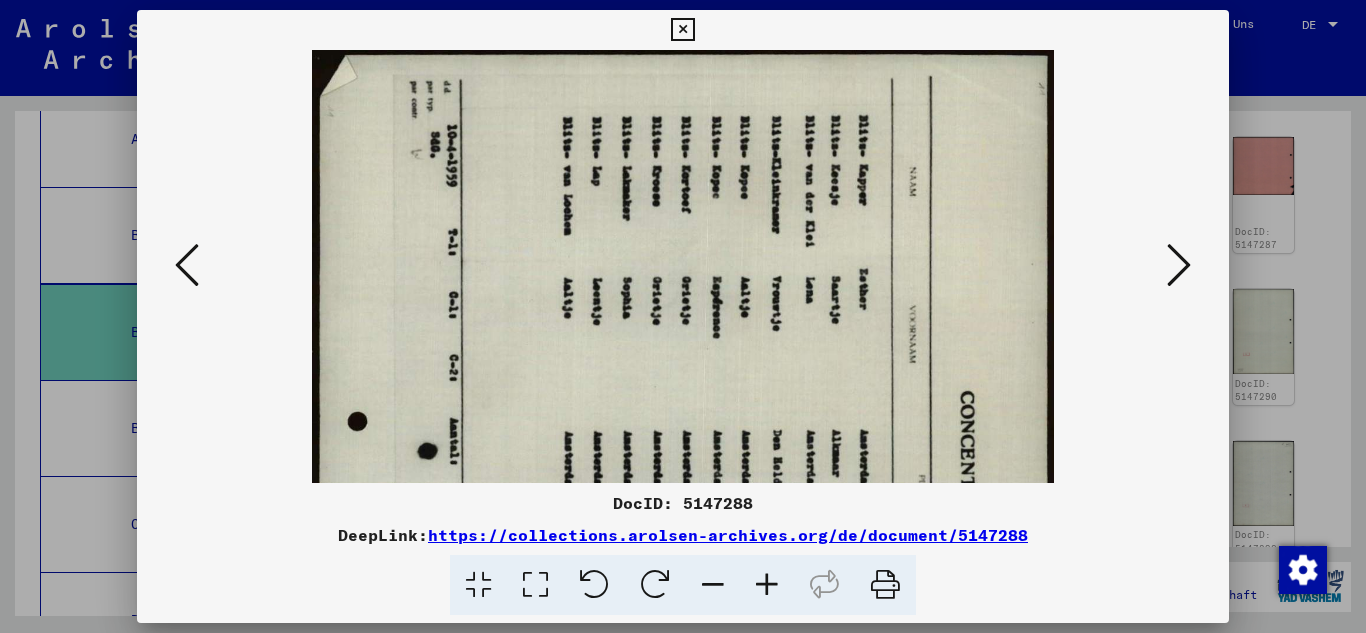 click at bounding box center (767, 585) 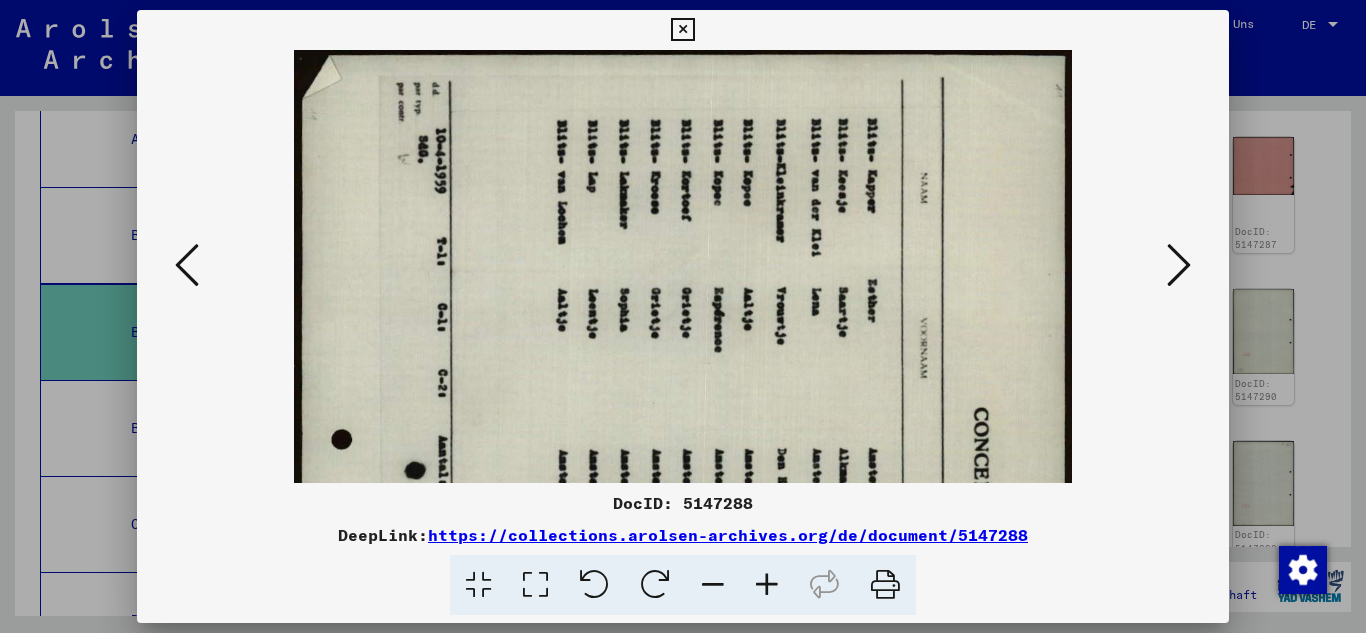 click at bounding box center (594, 585) 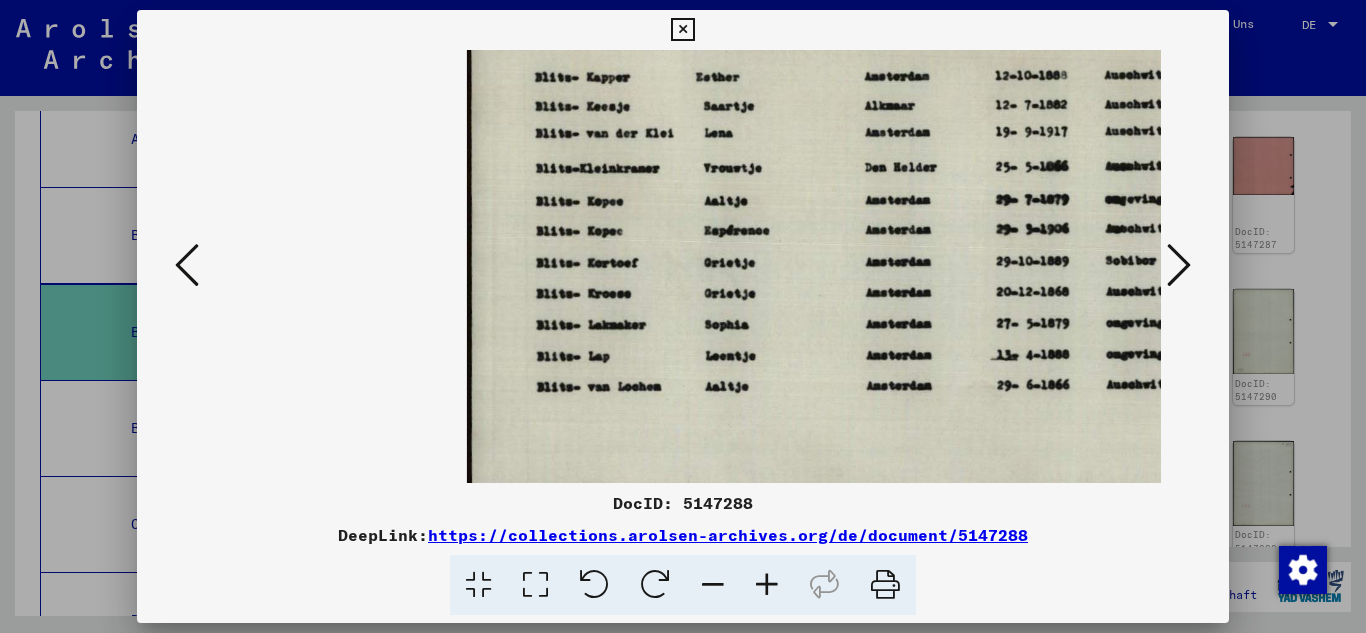 click at bounding box center [1179, 265] 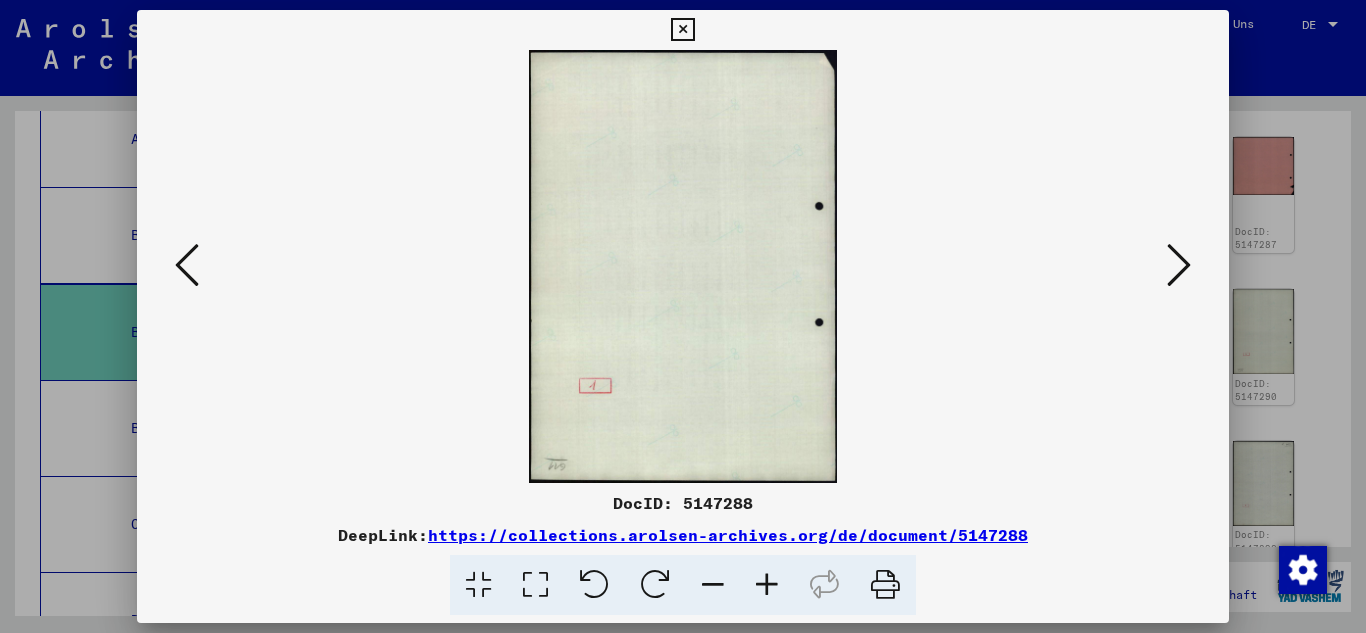 click at bounding box center [1179, 265] 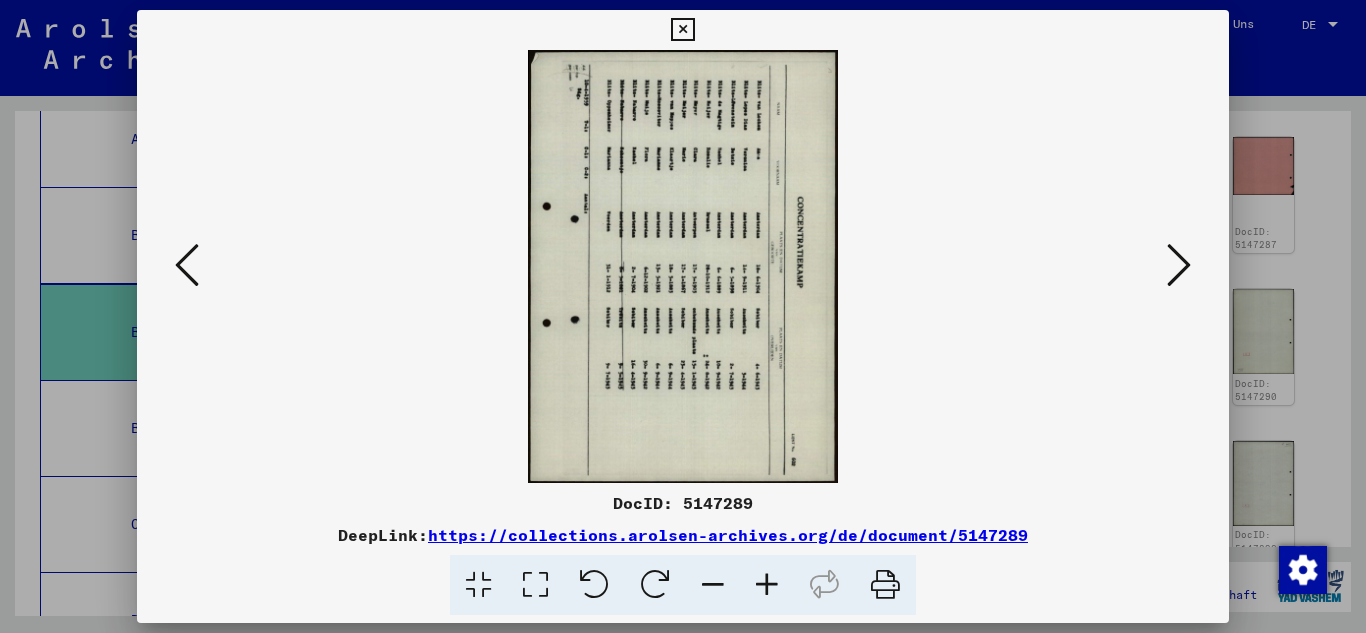 click at bounding box center [594, 585] 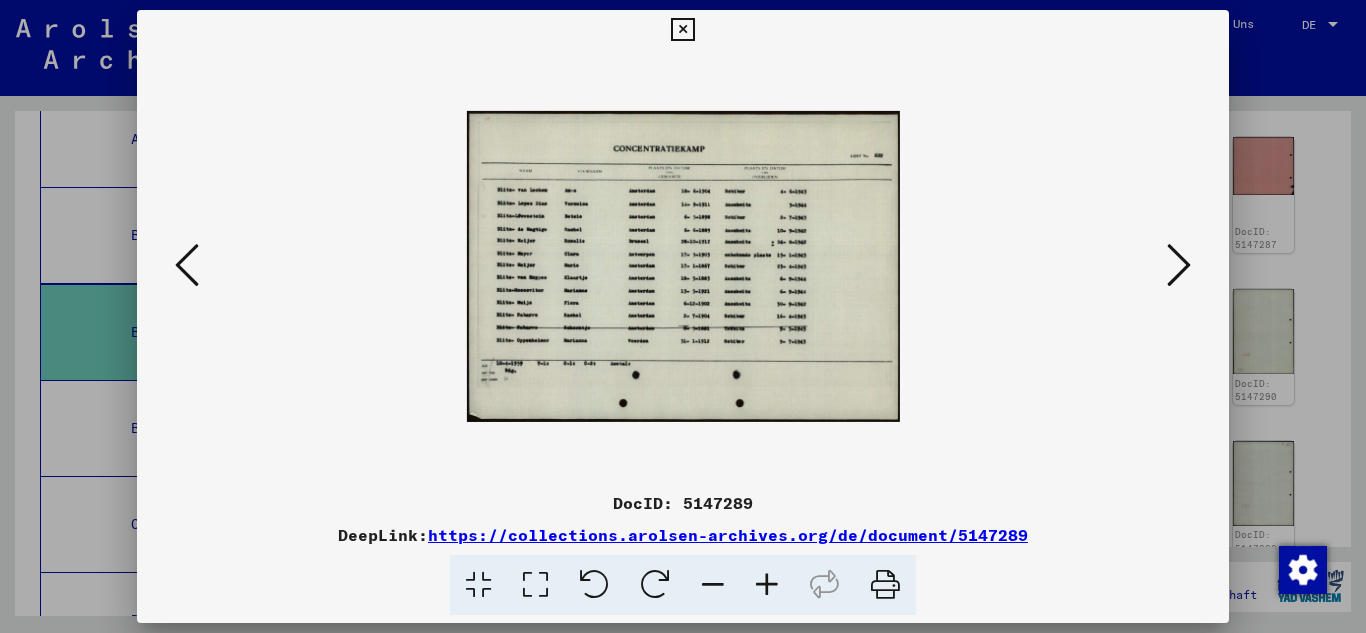click at bounding box center (767, 585) 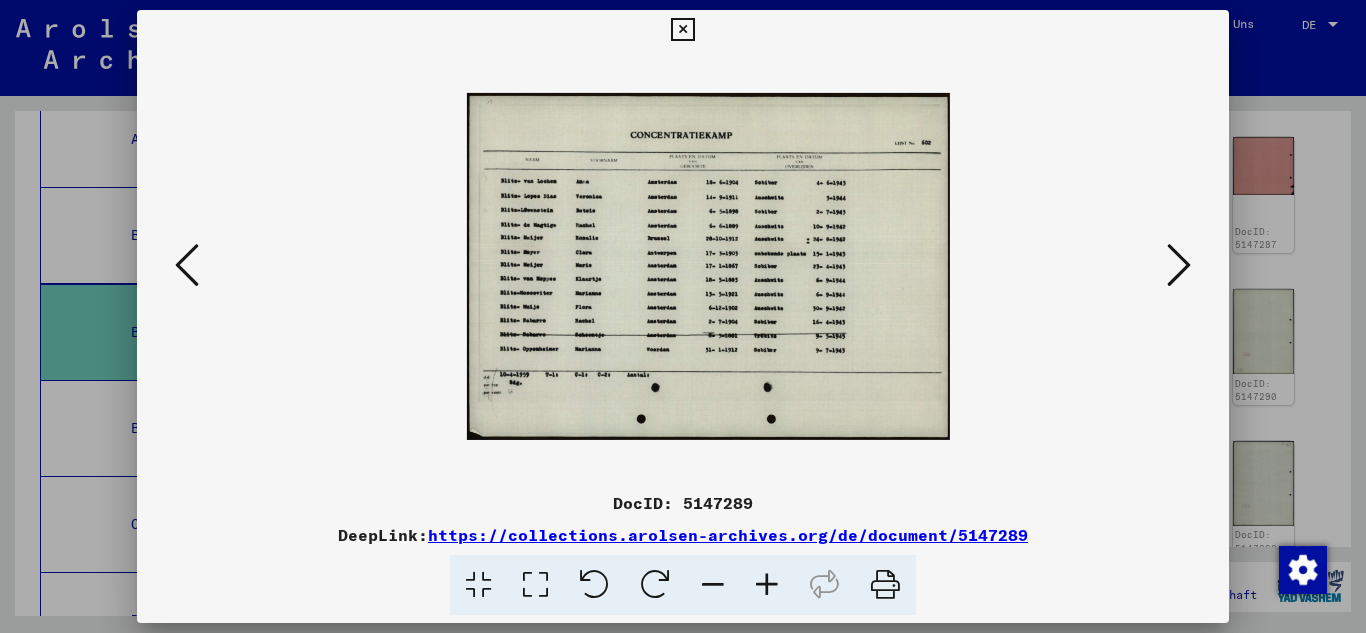 click at bounding box center [767, 585] 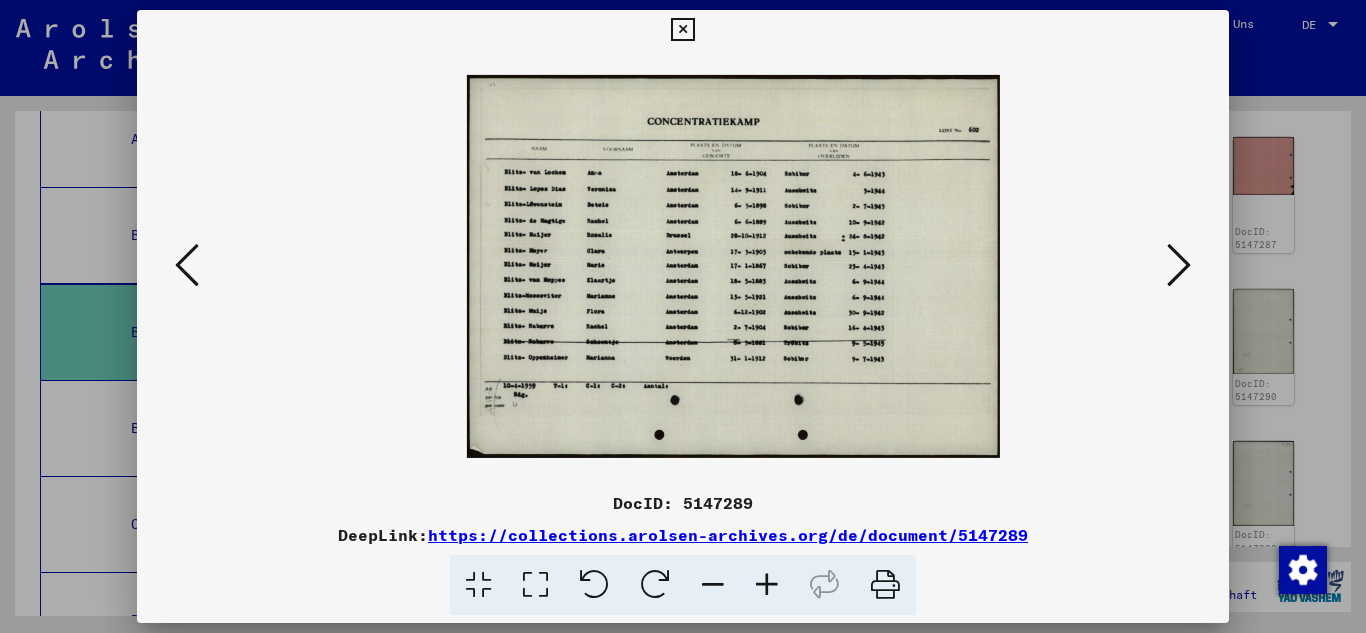 click at bounding box center [767, 585] 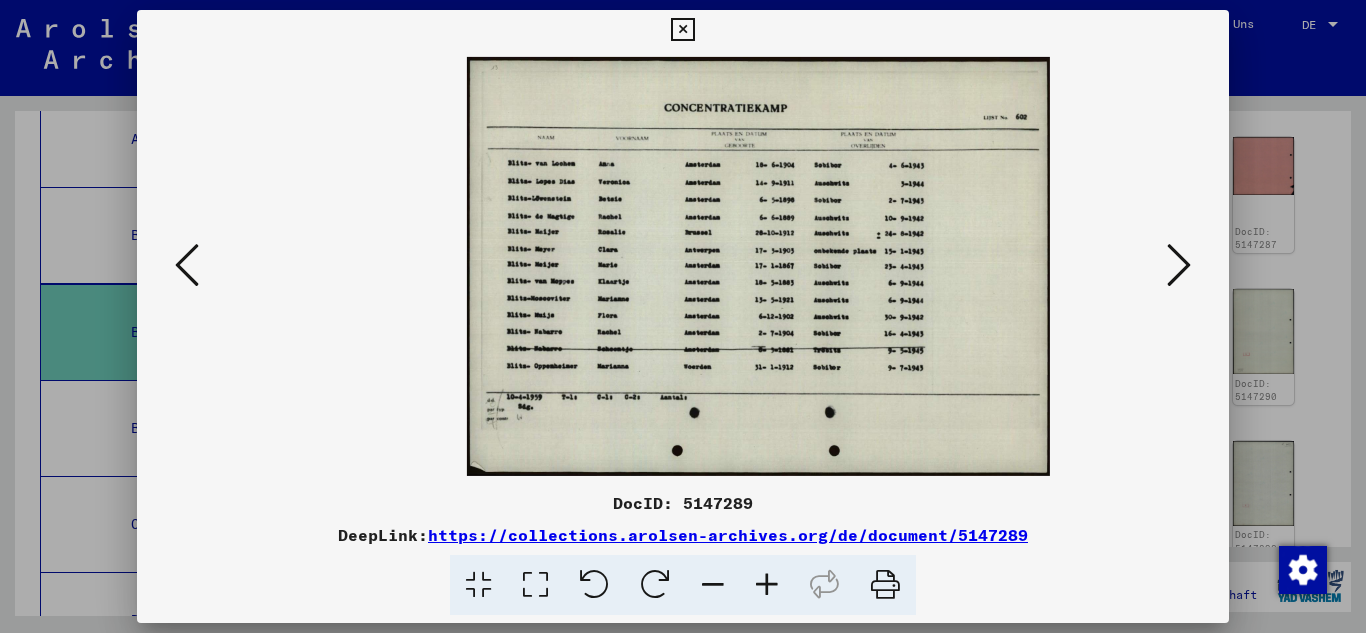click at bounding box center (767, 585) 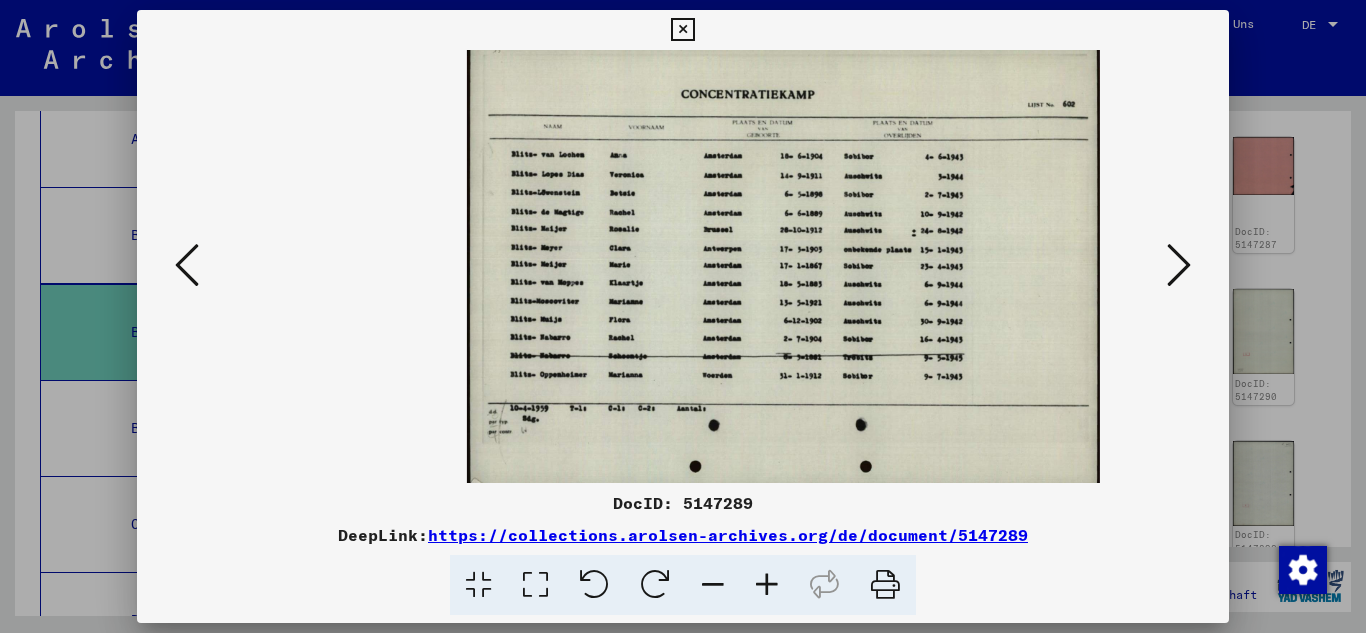 click at bounding box center [767, 585] 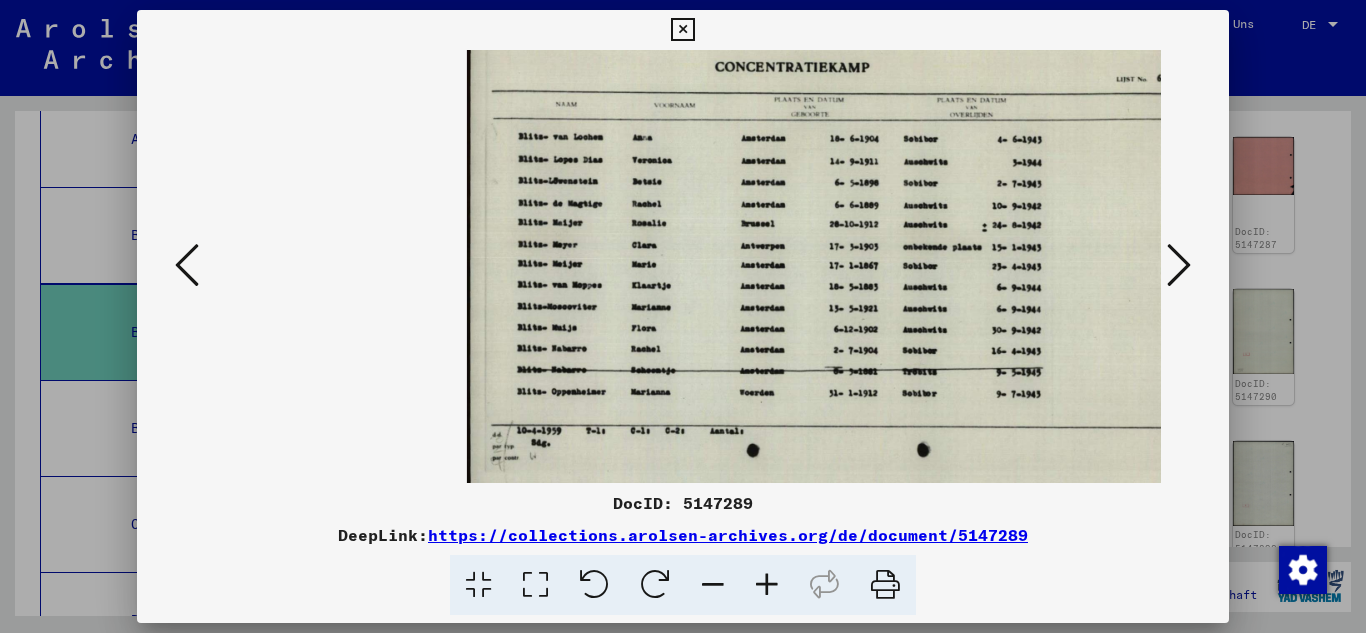 click at bounding box center [767, 585] 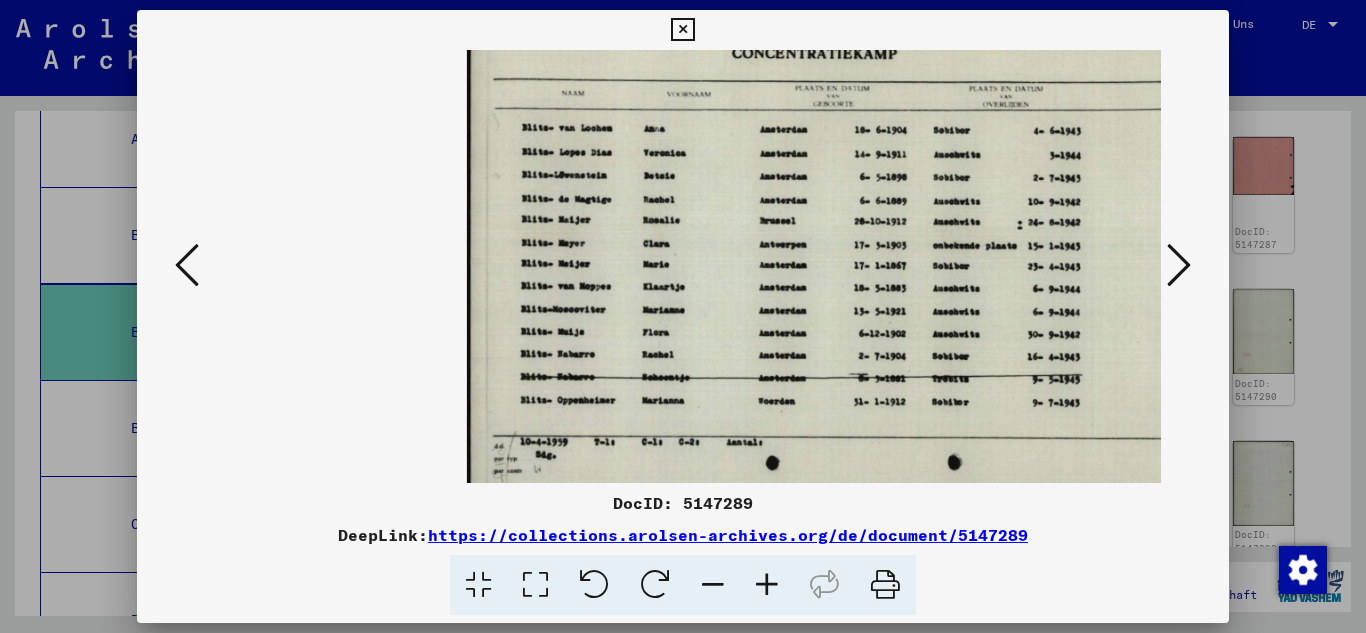 click at bounding box center (767, 585) 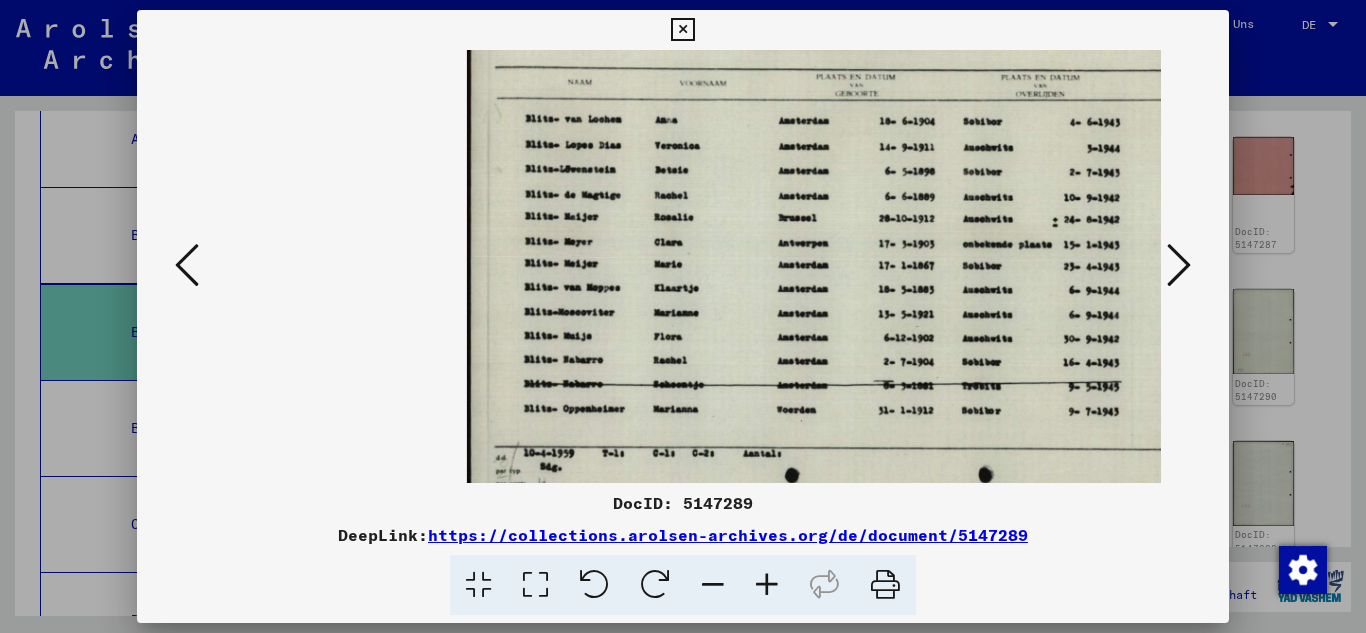 click at bounding box center [767, 585] 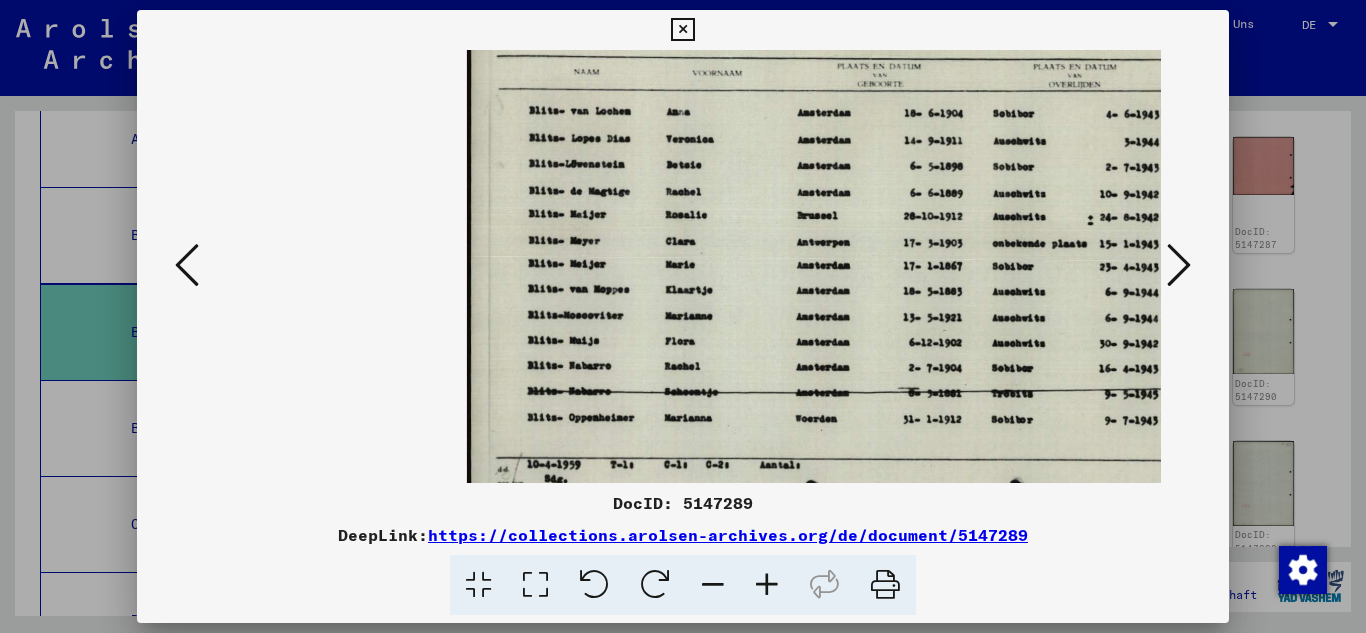 click at bounding box center [767, 585] 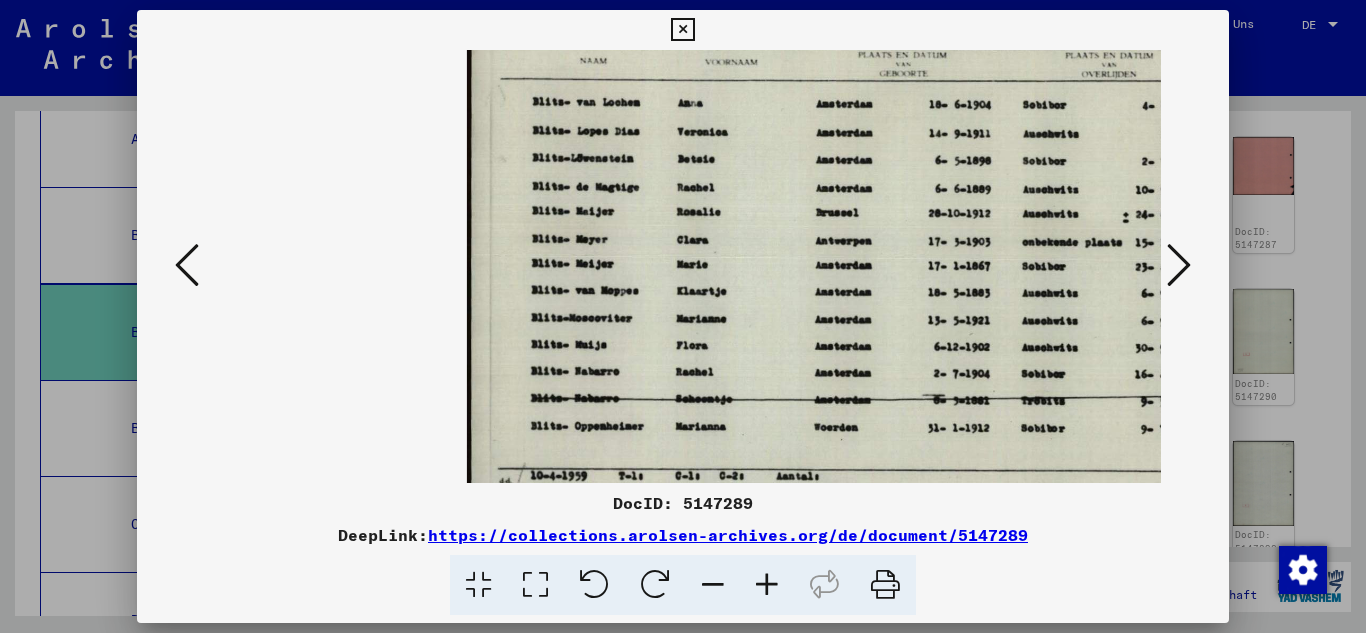 click at bounding box center [767, 585] 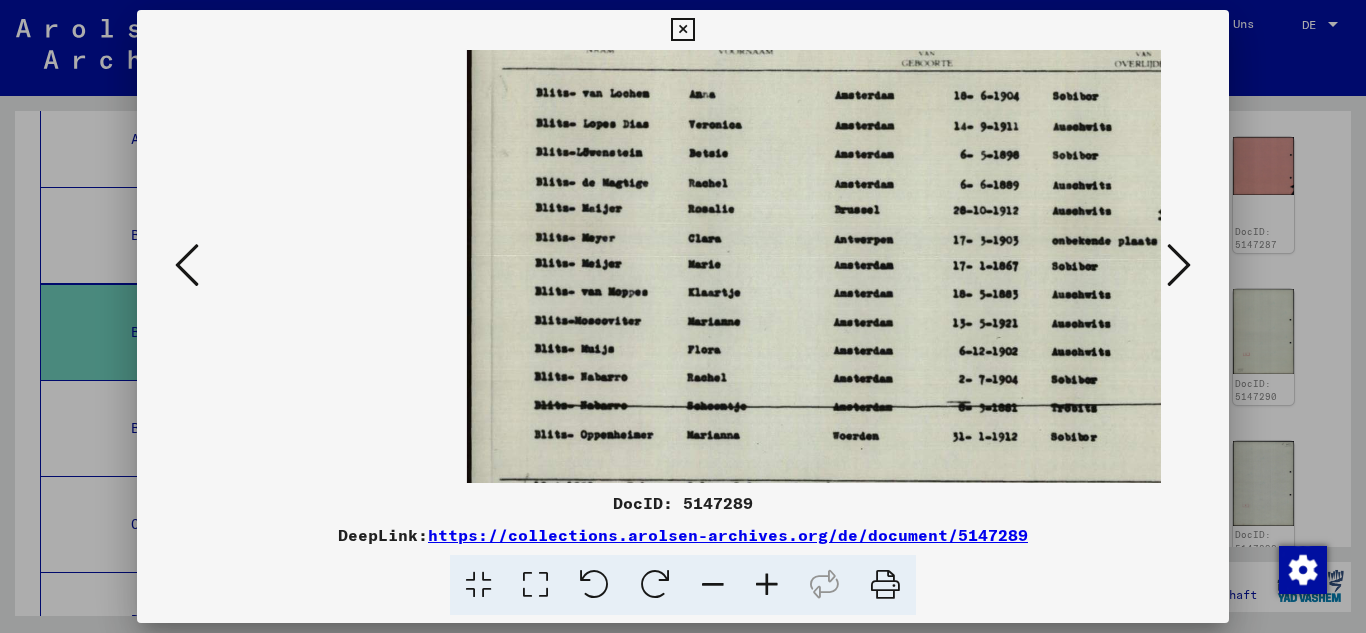 click at bounding box center (1179, 265) 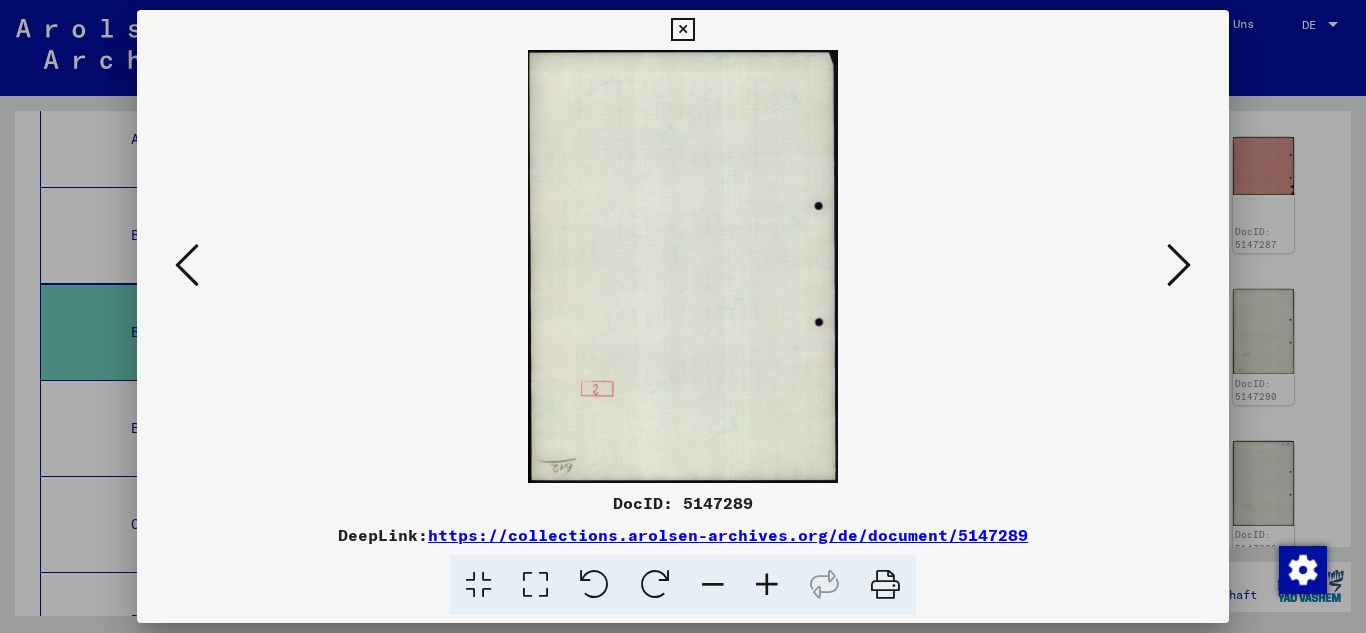 click at bounding box center (1179, 265) 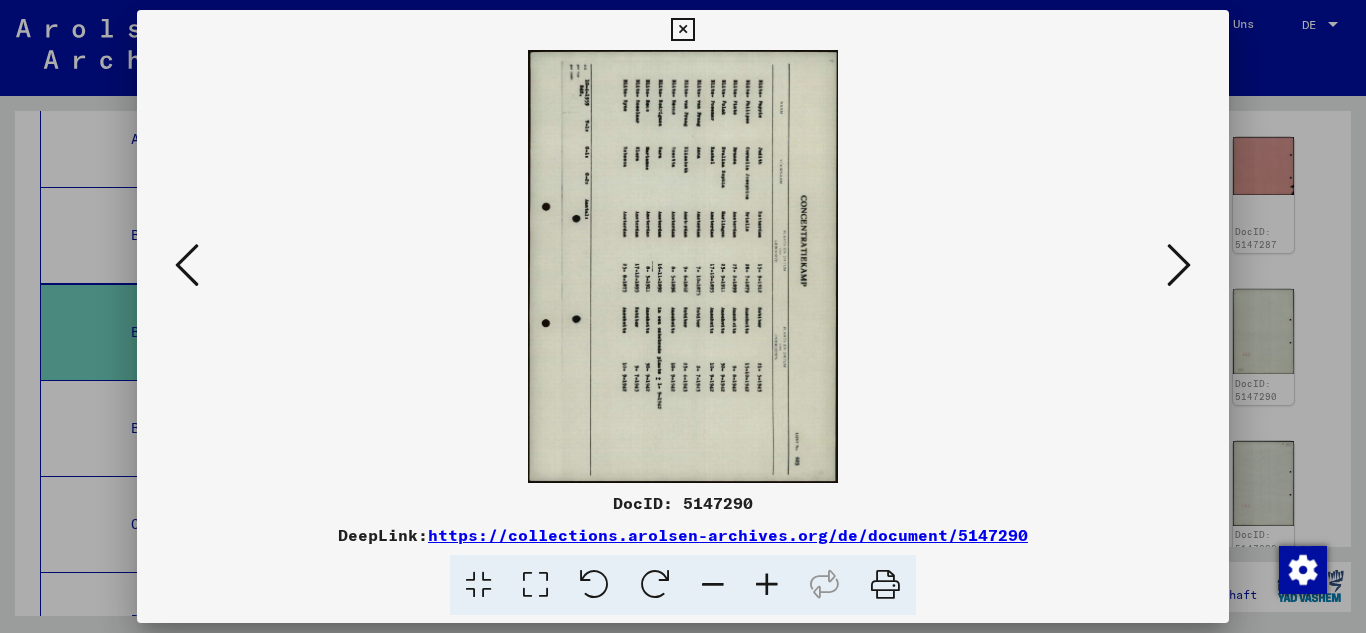 click at bounding box center [1179, 265] 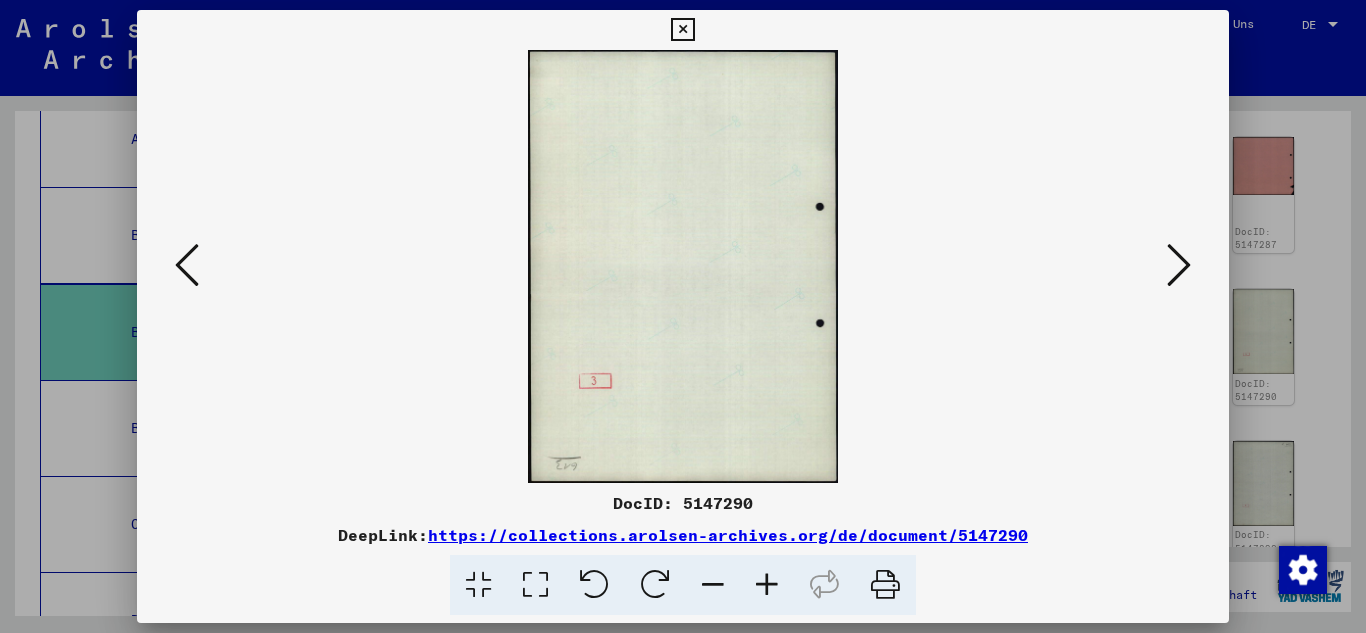 click at bounding box center [1179, 265] 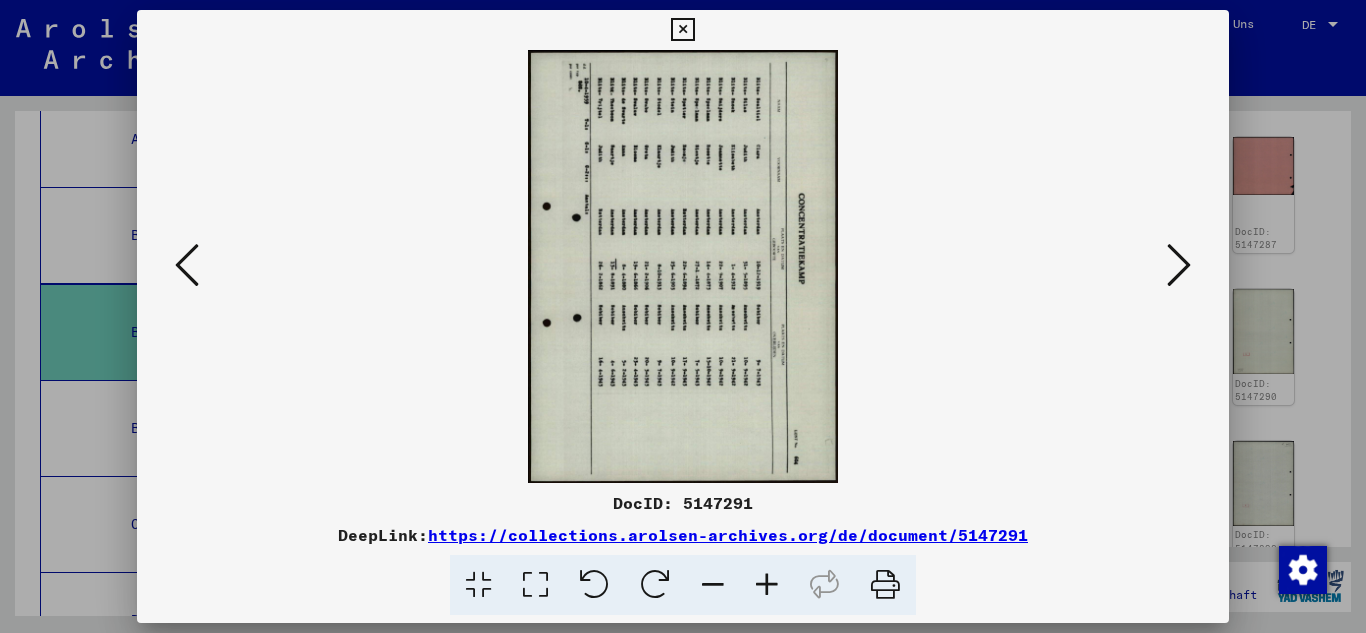 click at bounding box center (594, 585) 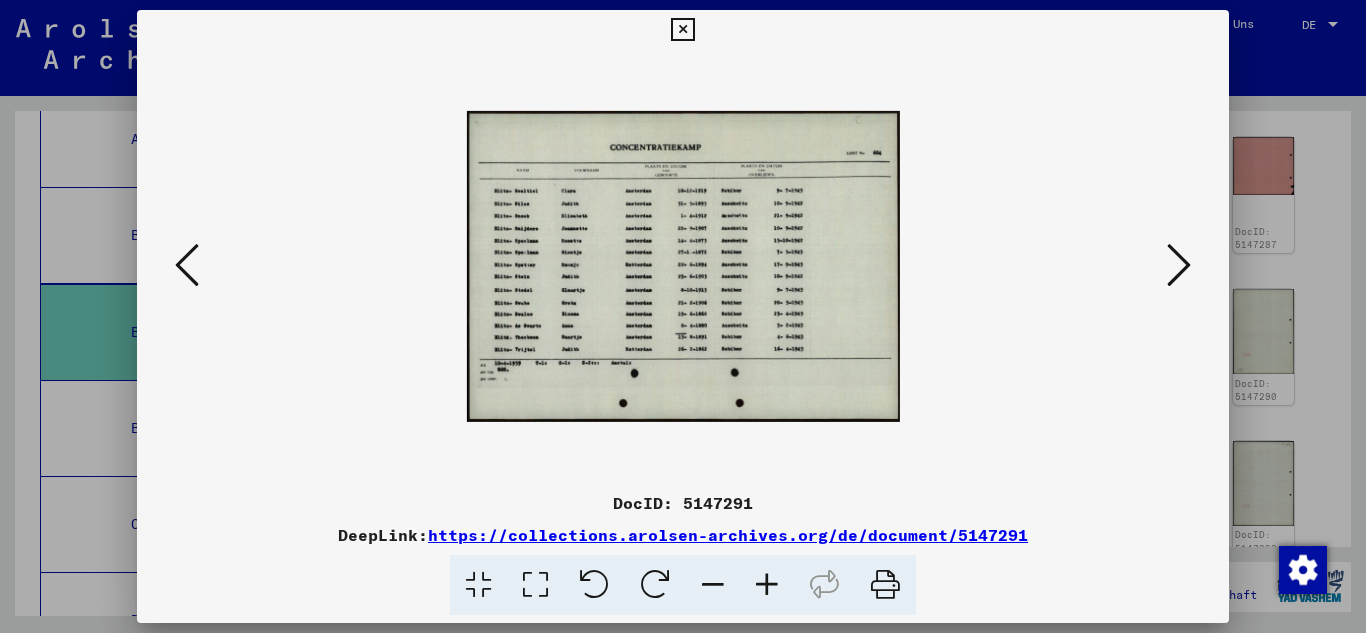 click at bounding box center (767, 585) 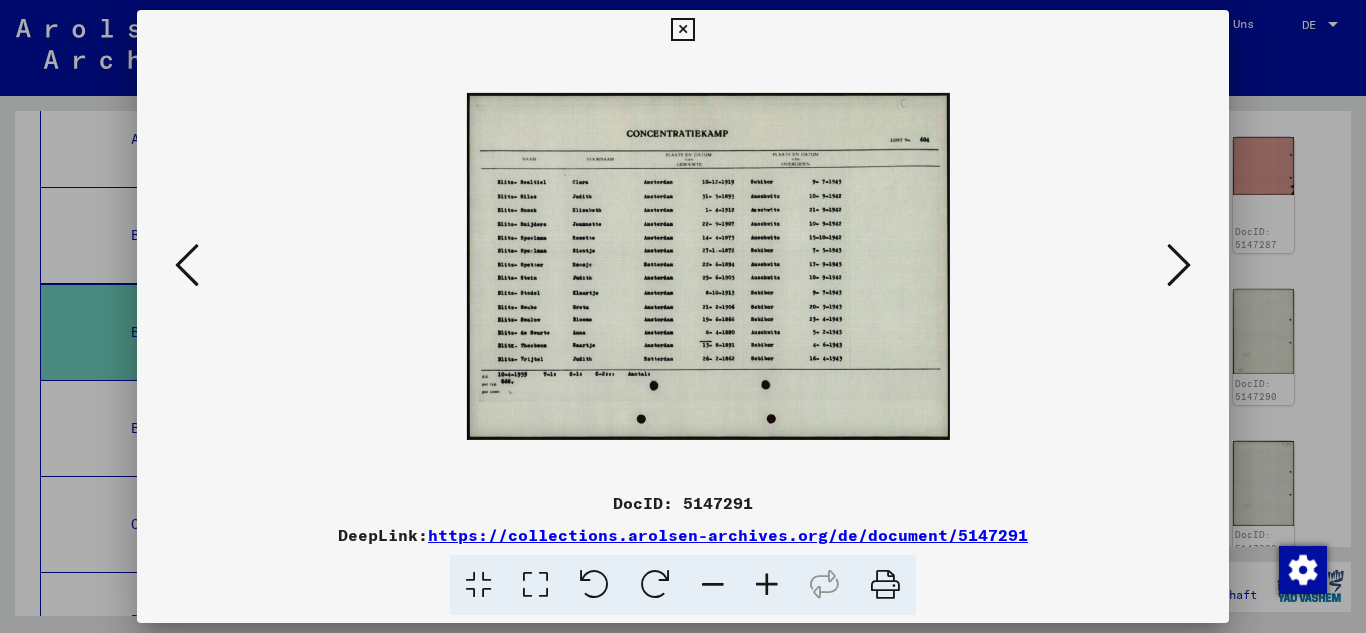 click at bounding box center [767, 585] 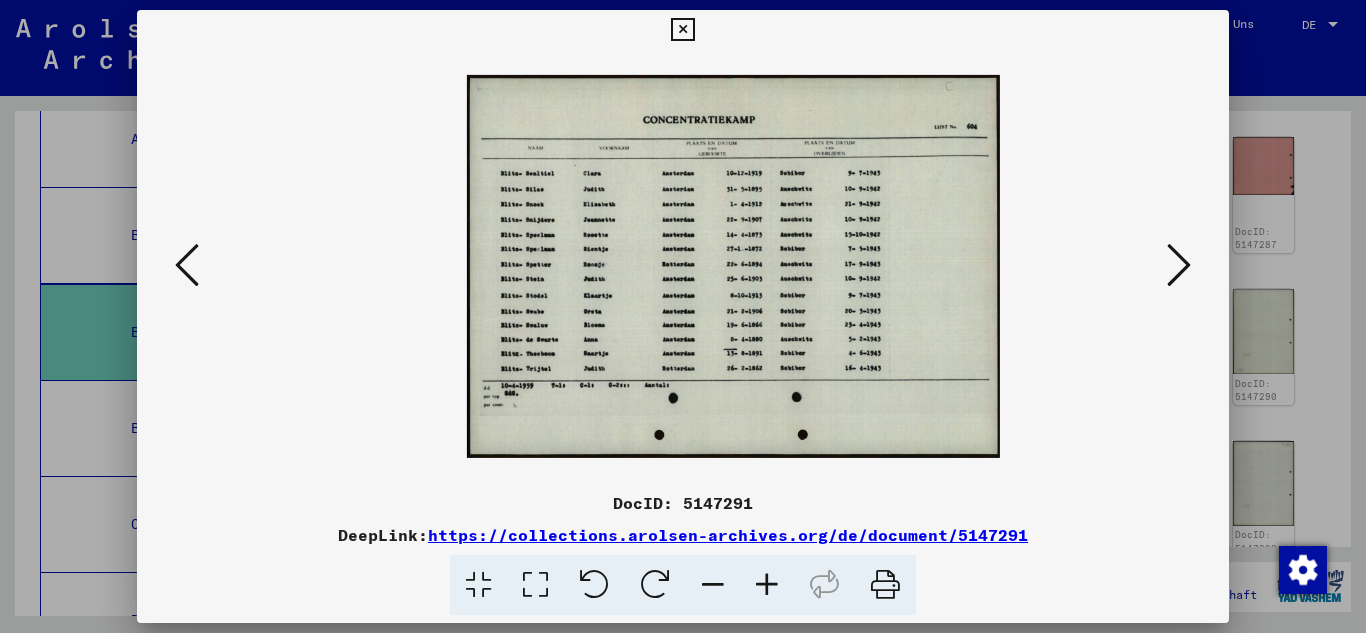 click at bounding box center [767, 585] 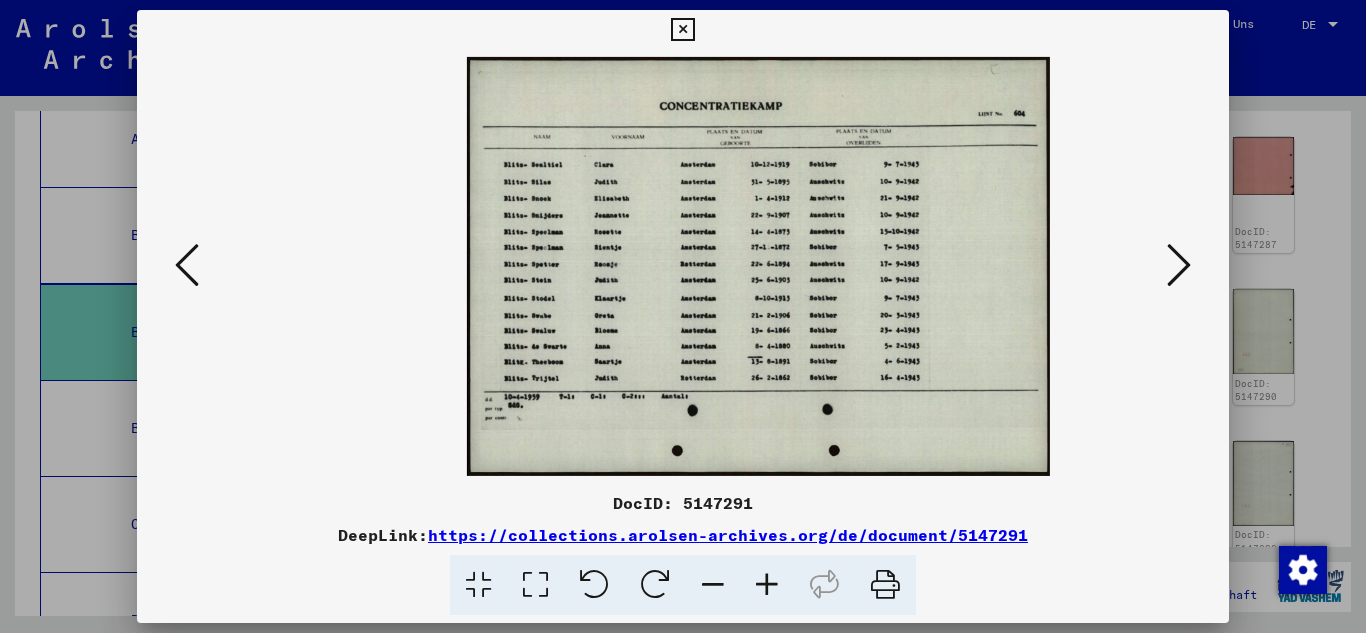 click at bounding box center [767, 585] 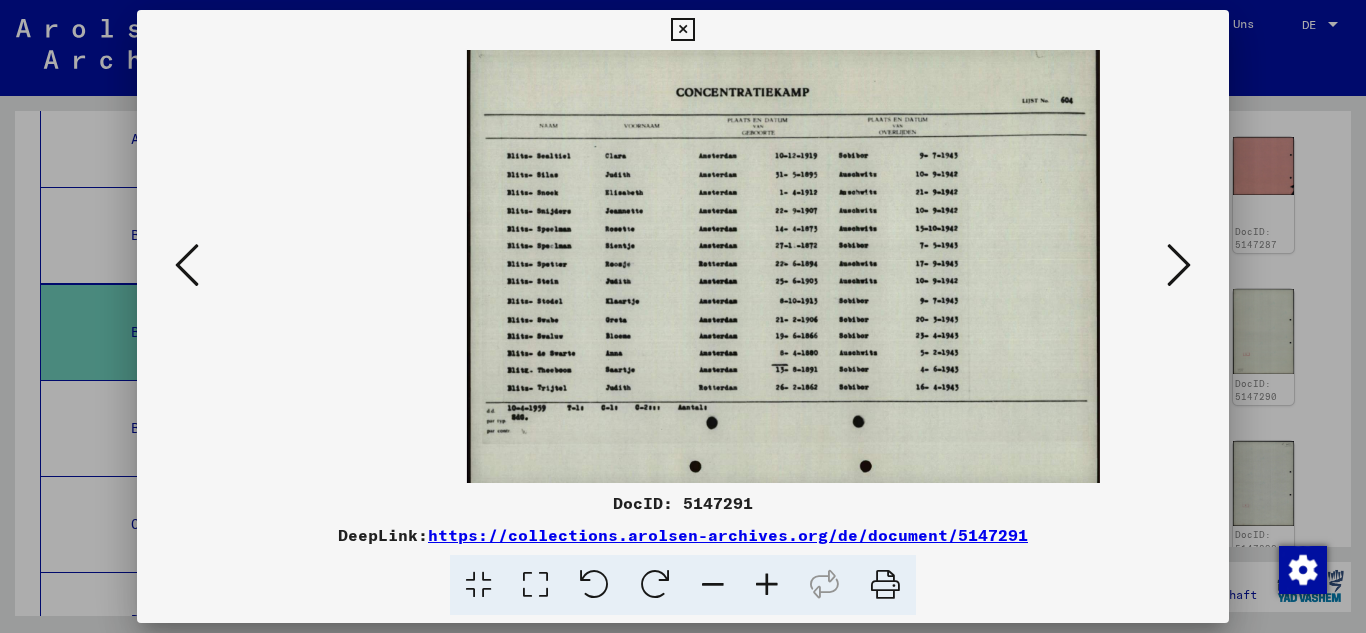 click at bounding box center (767, 585) 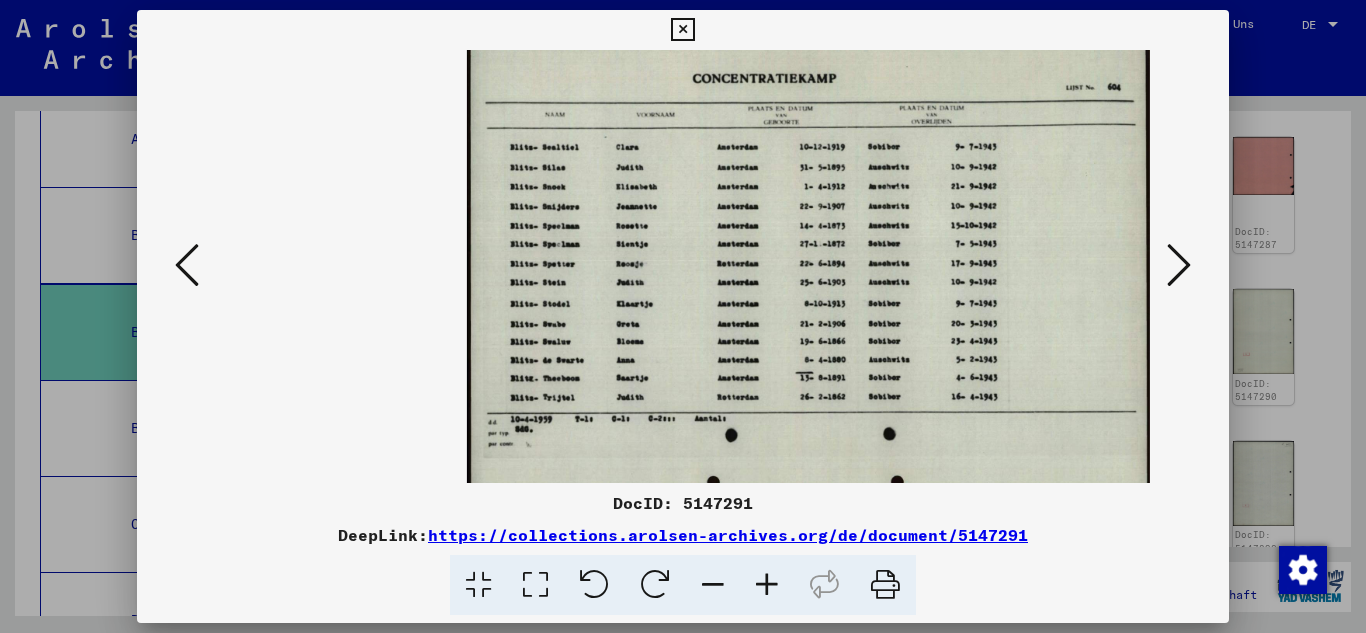 click at bounding box center [767, 585] 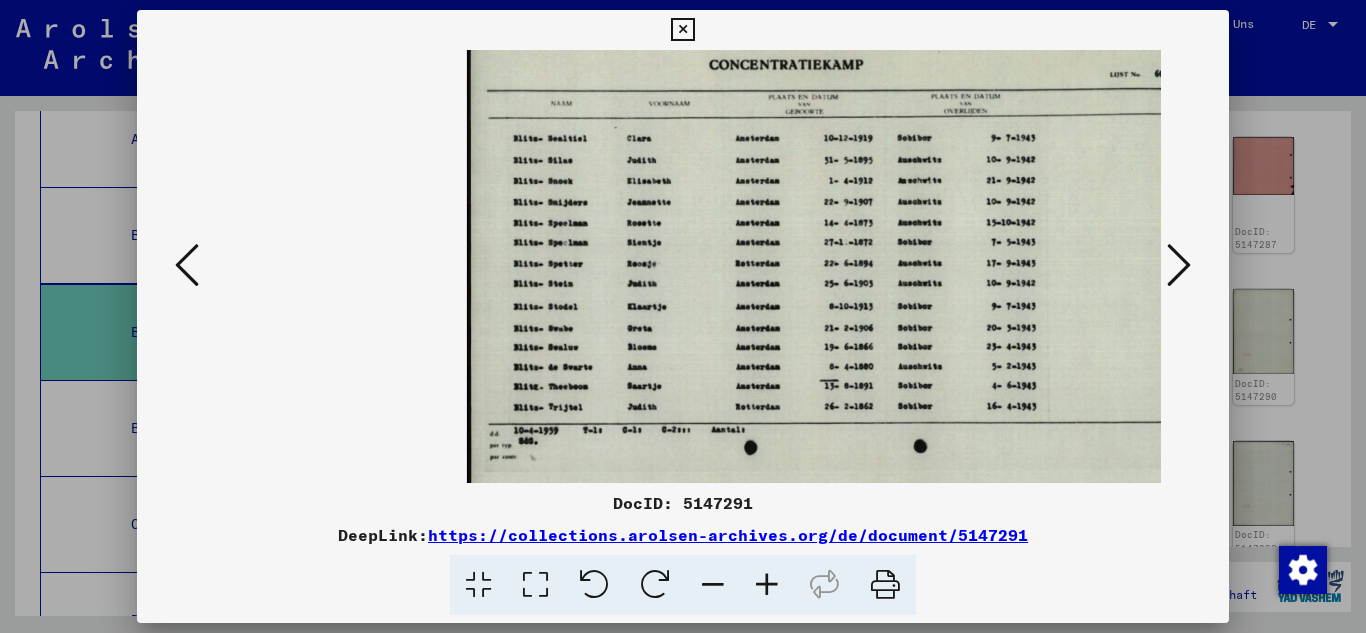 click at bounding box center [767, 585] 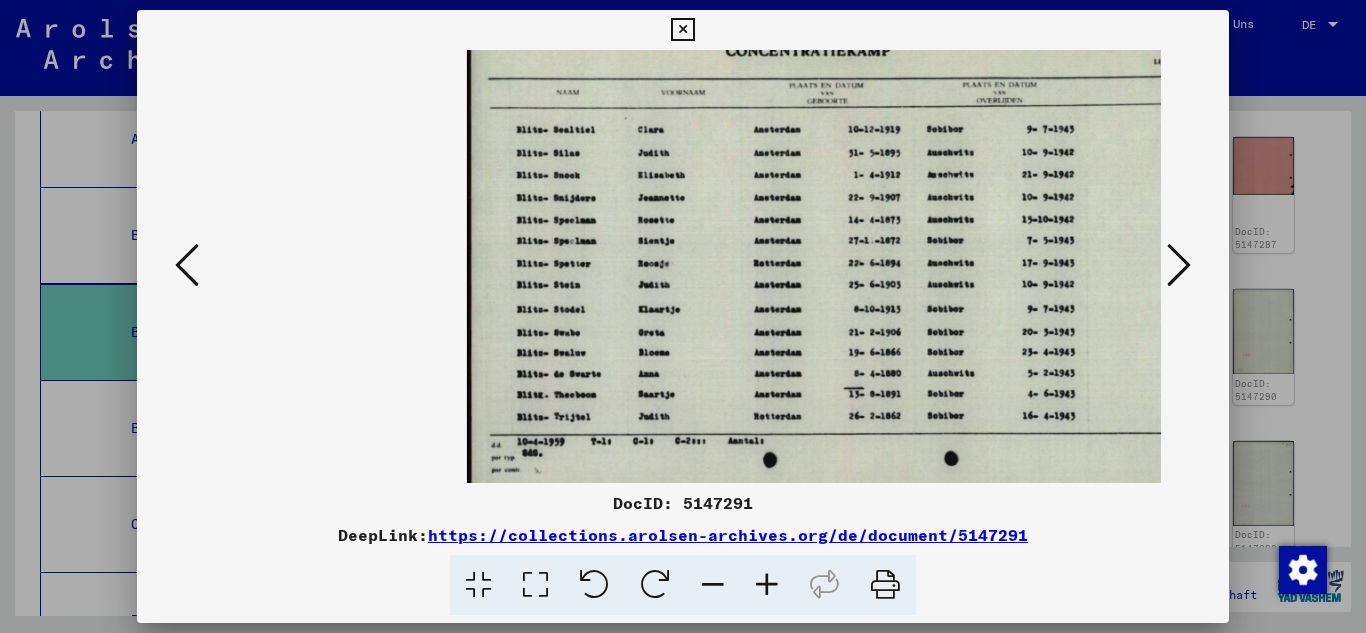 click at bounding box center (767, 585) 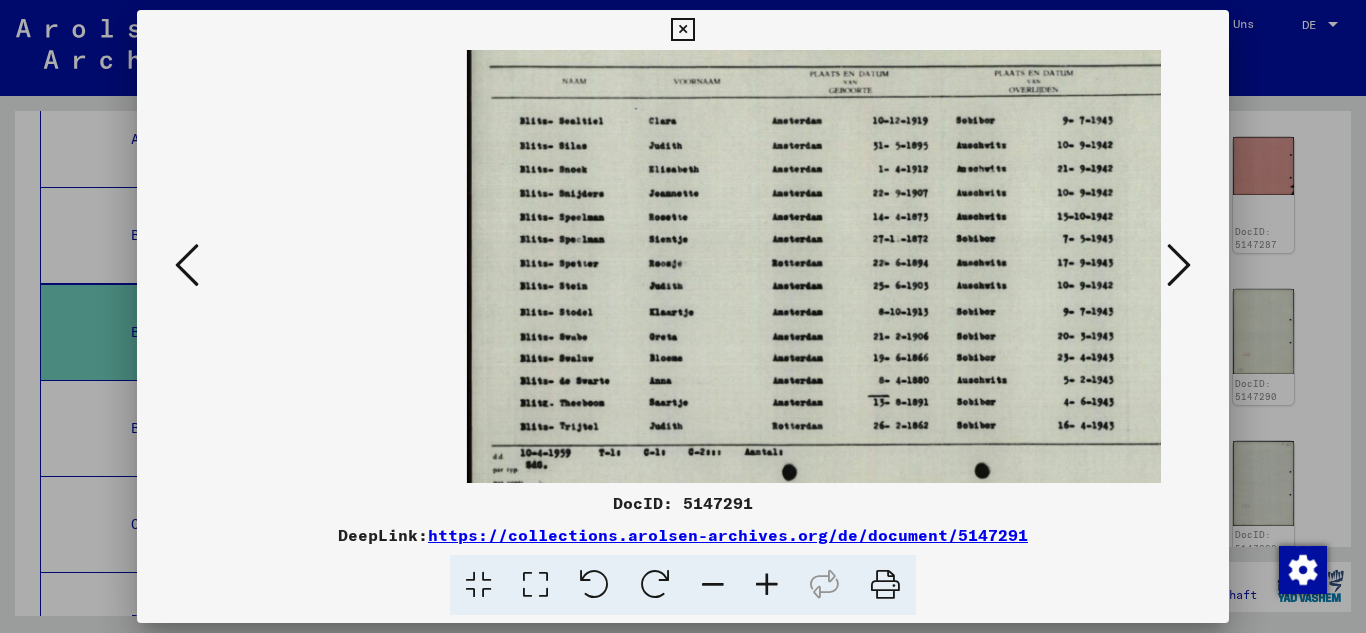 click at bounding box center [767, 585] 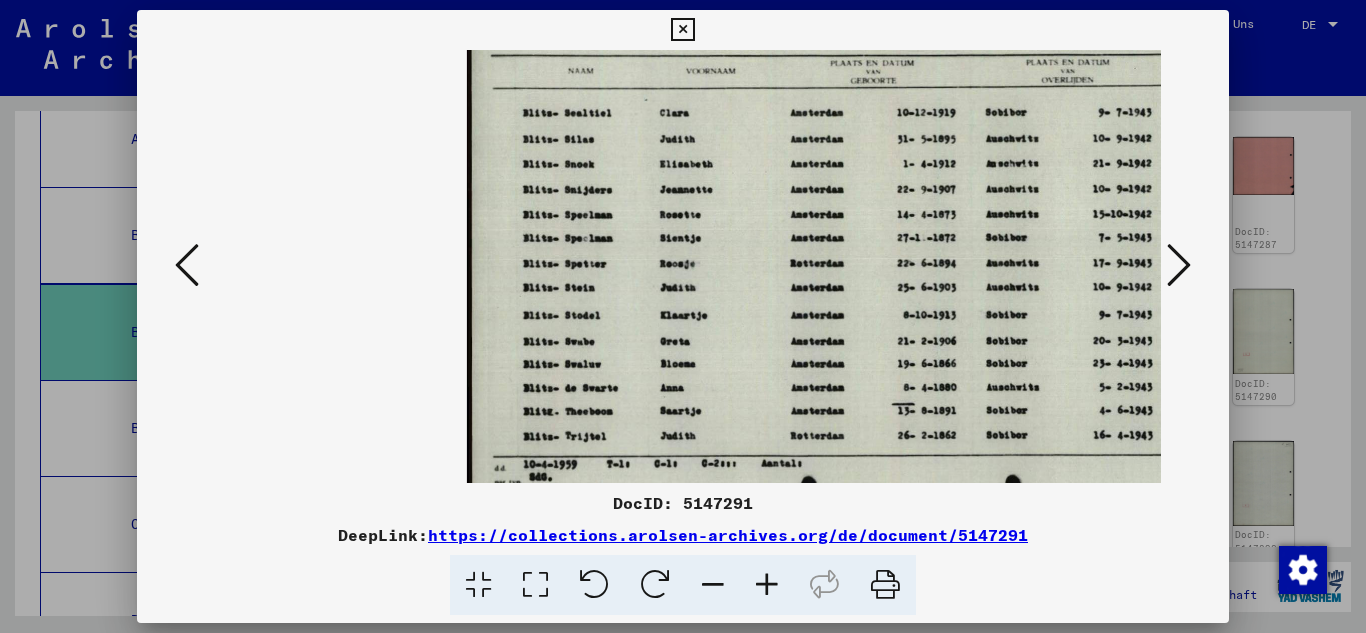 click at bounding box center [767, 585] 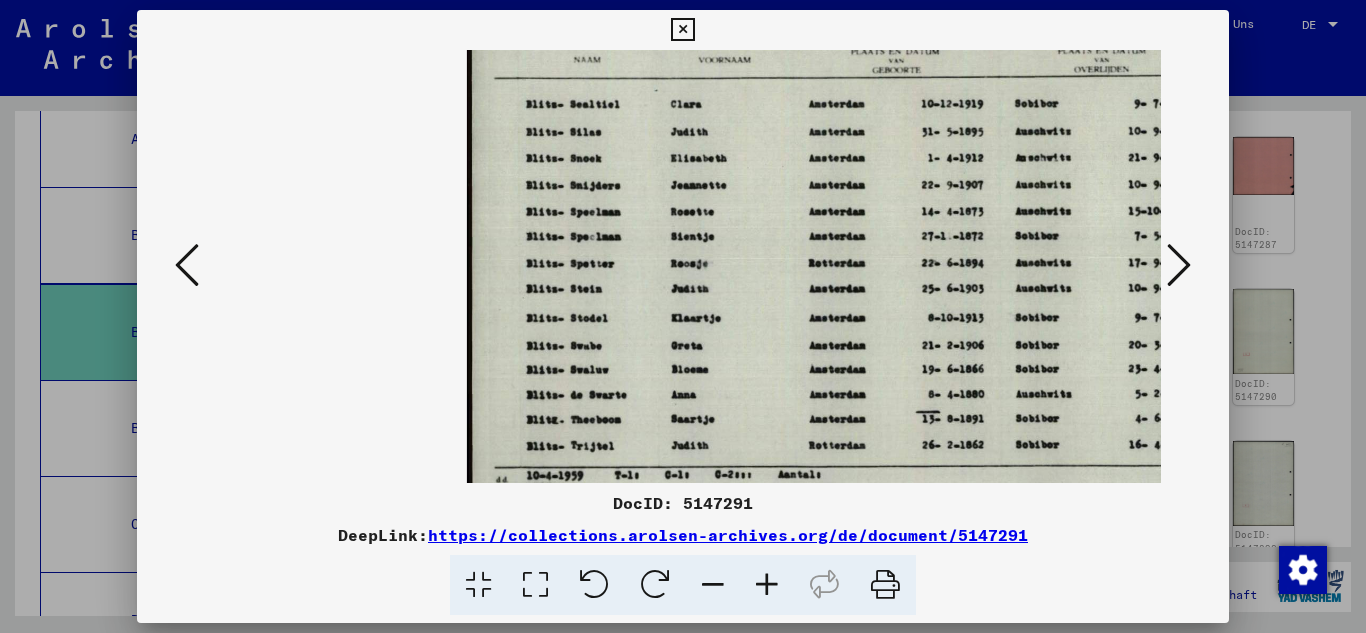 click at bounding box center [1179, 265] 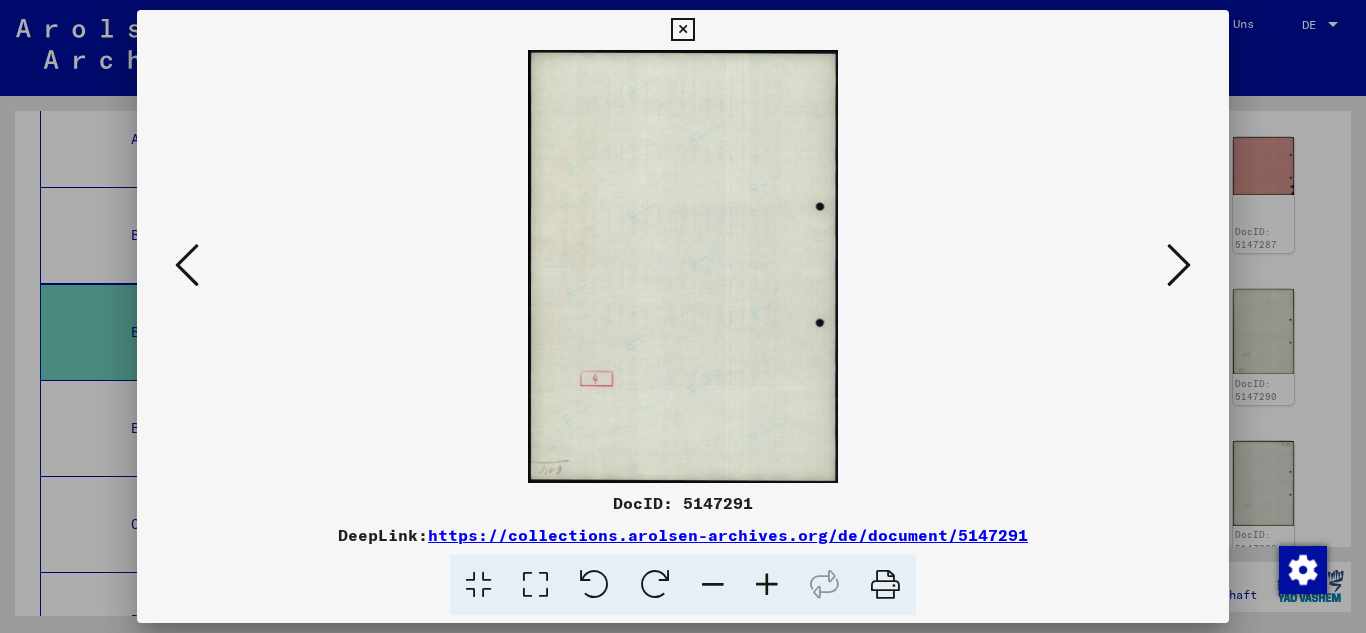 click at bounding box center [1179, 265] 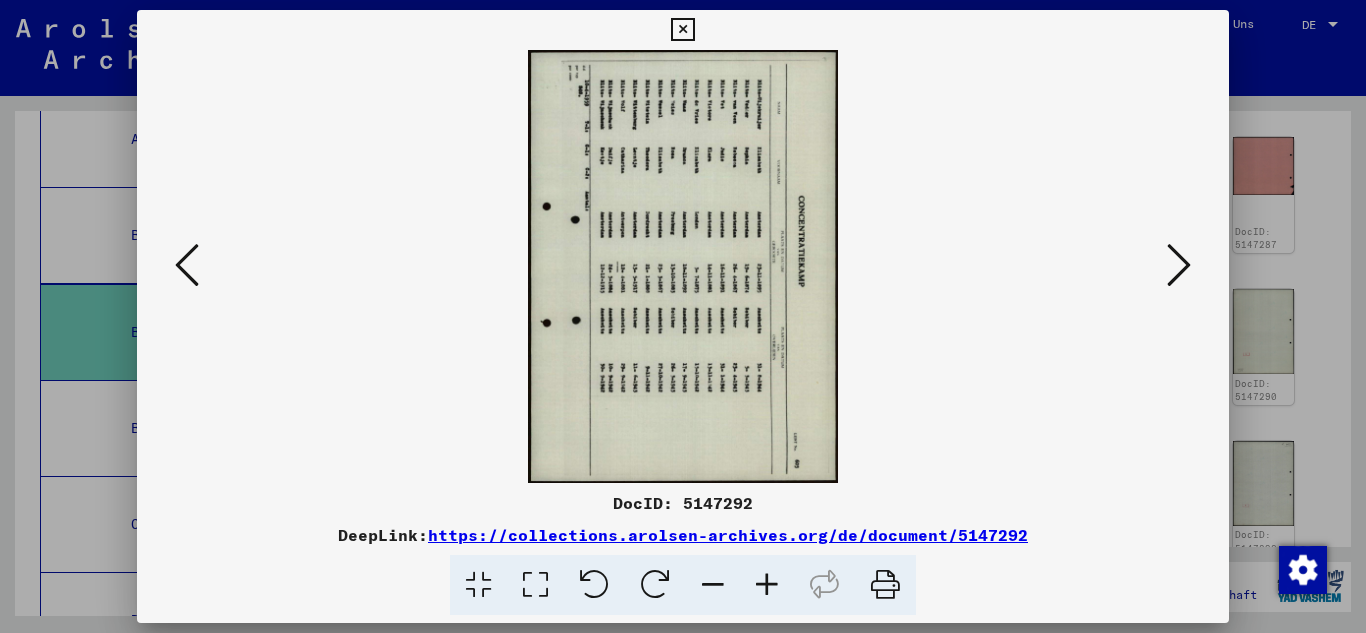 click at bounding box center [1179, 265] 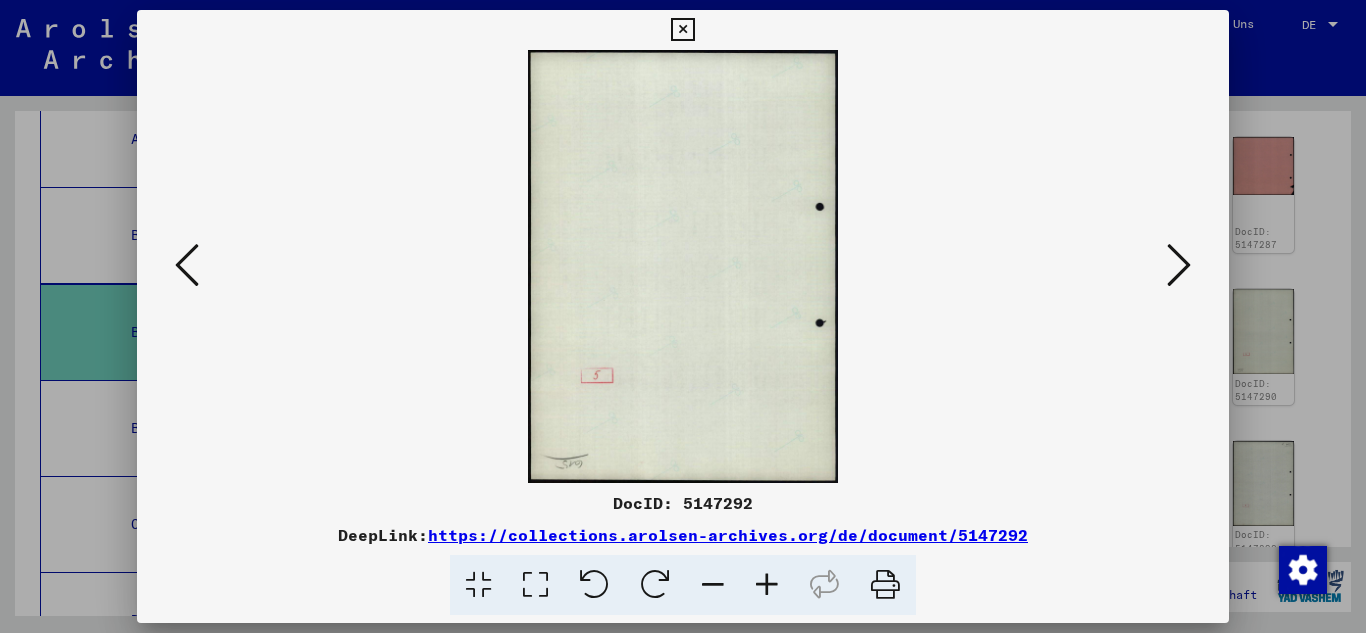 click at bounding box center (1179, 265) 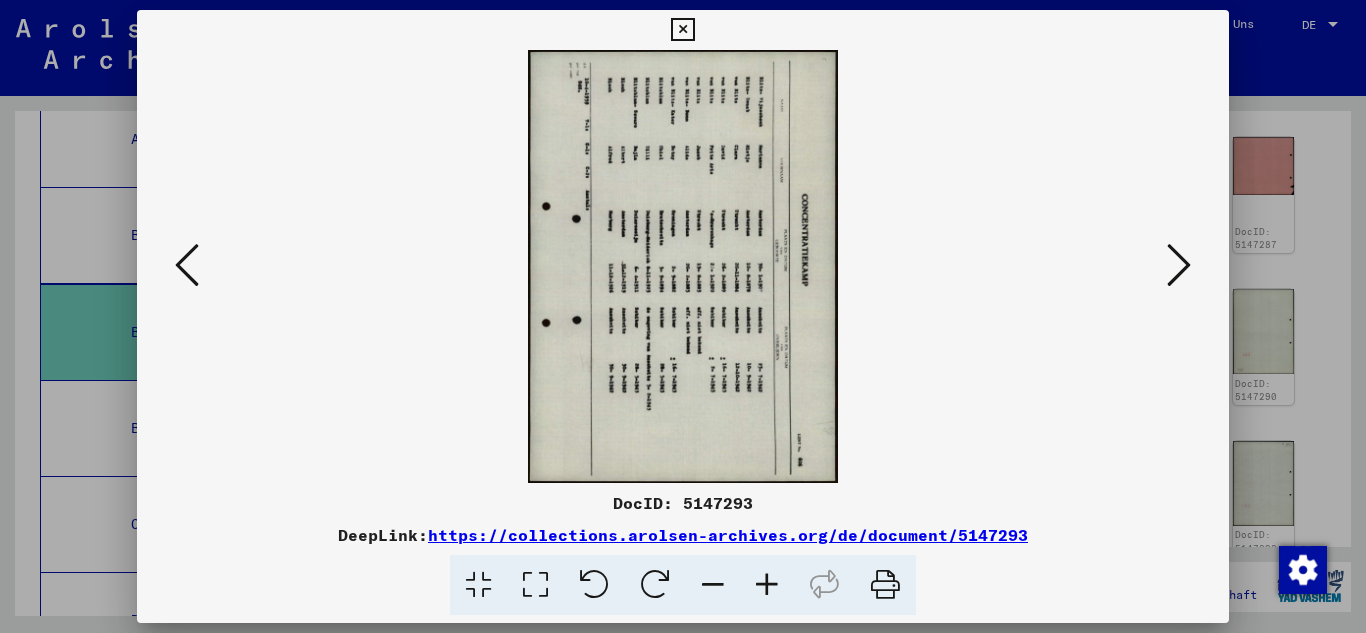 click at bounding box center [594, 585] 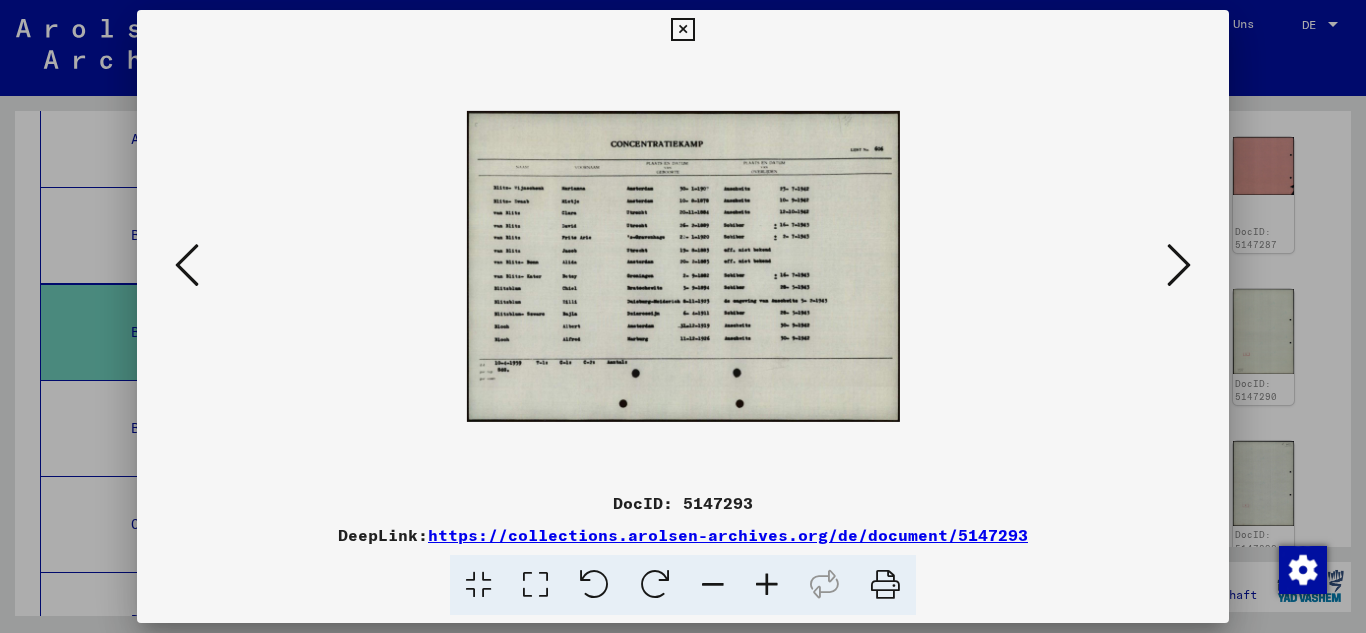 click at bounding box center (767, 585) 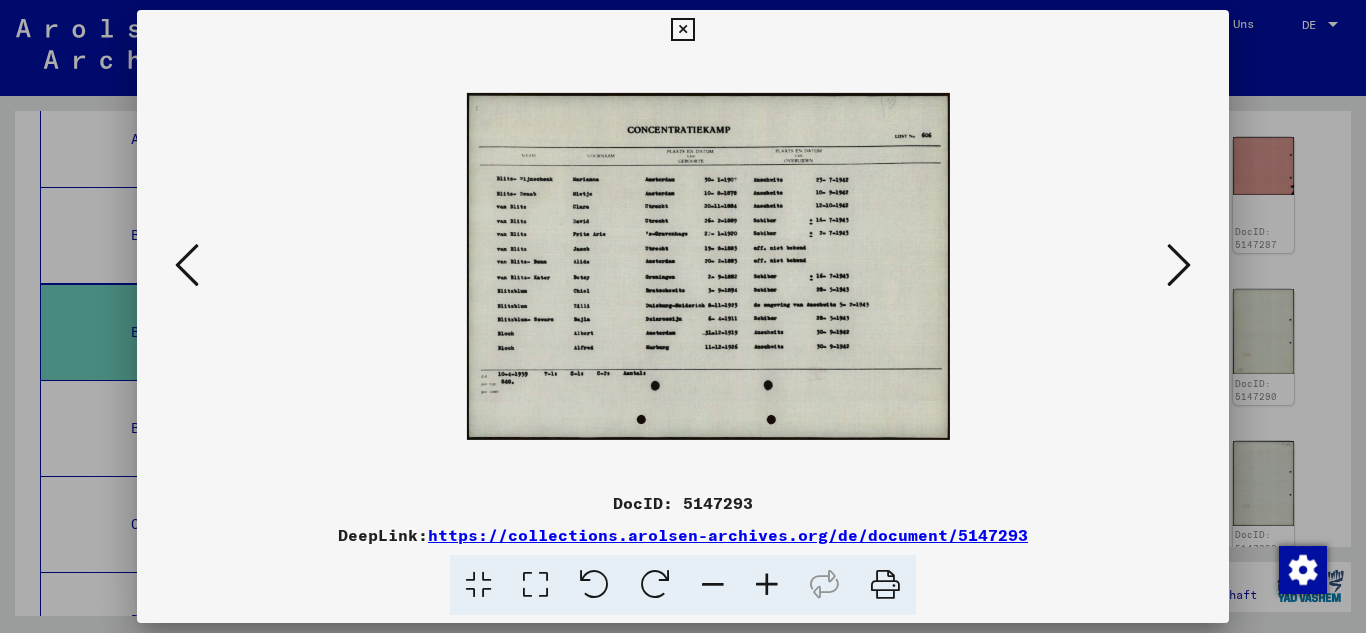 click at bounding box center [767, 585] 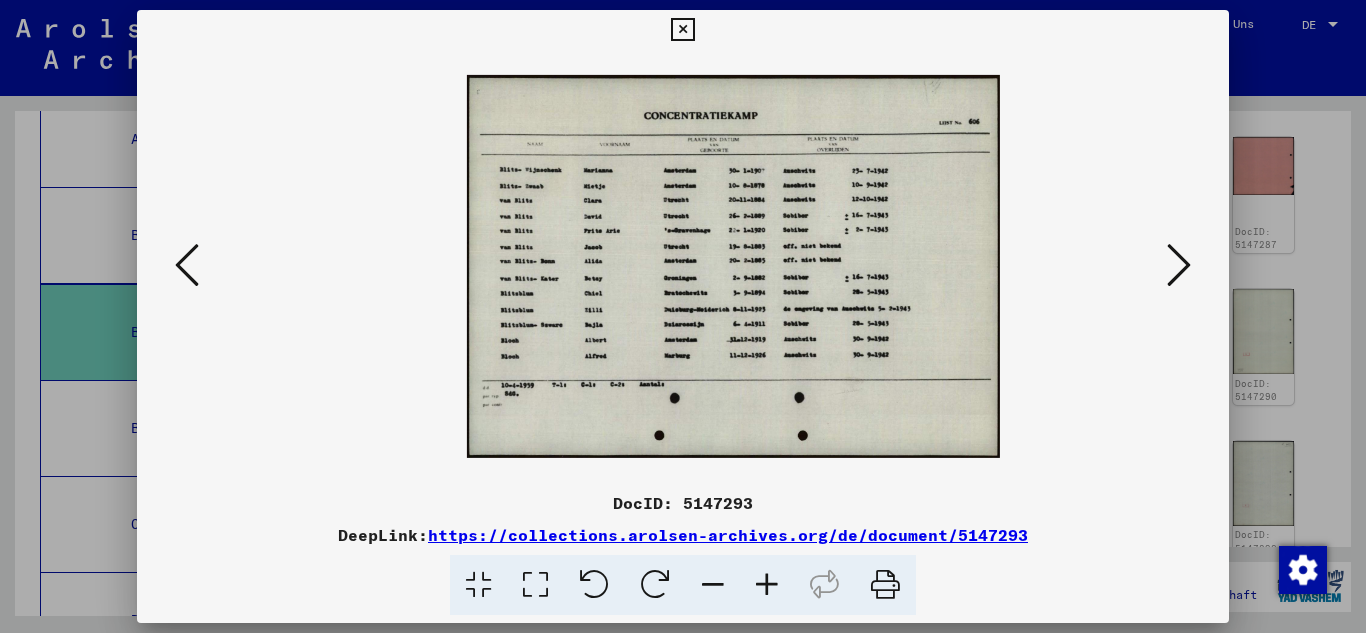 click at bounding box center [767, 585] 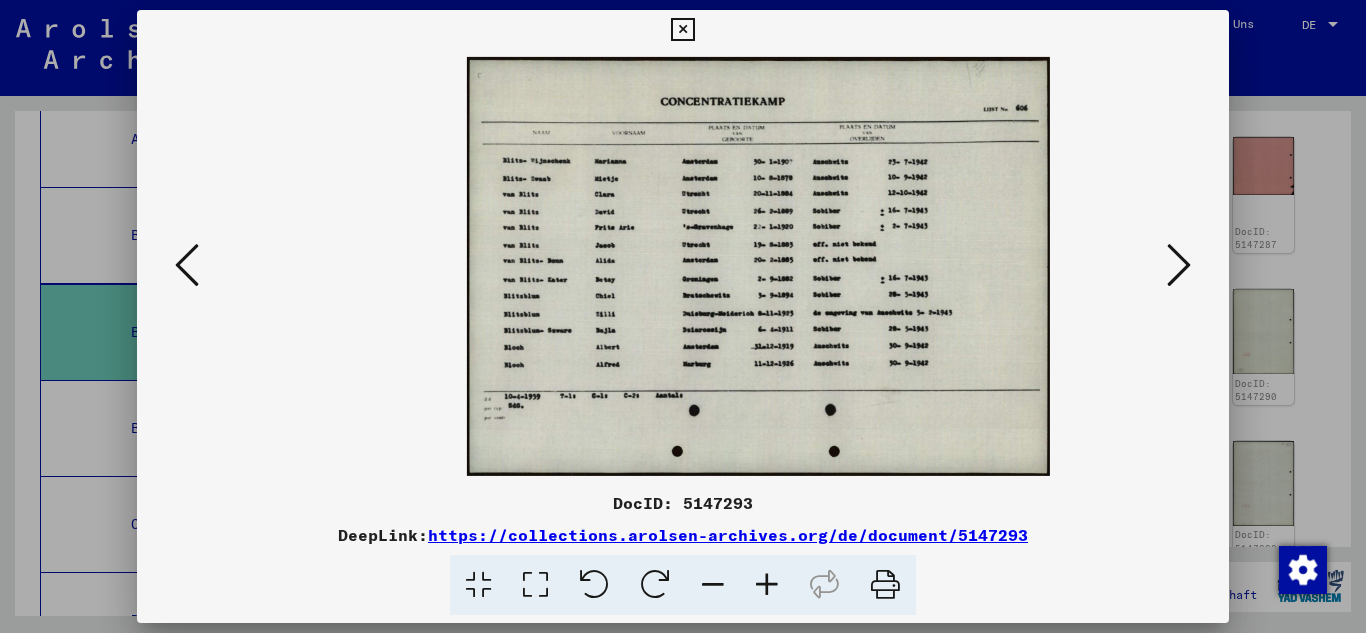 click at bounding box center (767, 585) 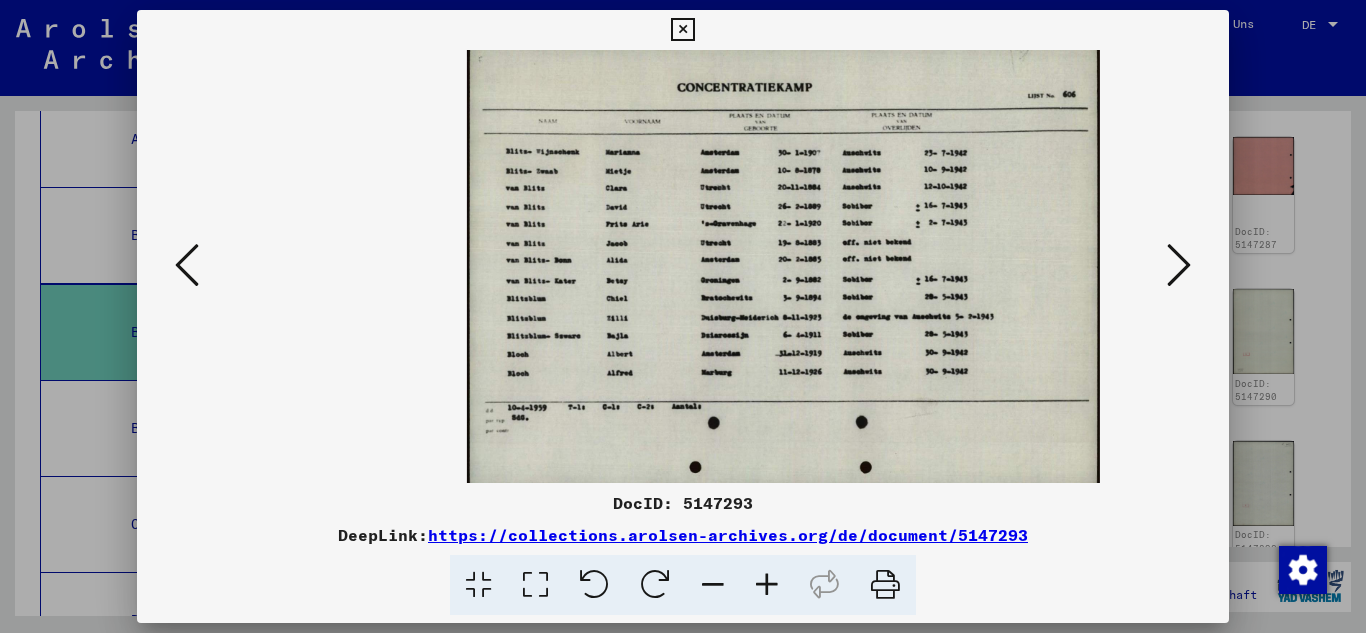 click at bounding box center (767, 585) 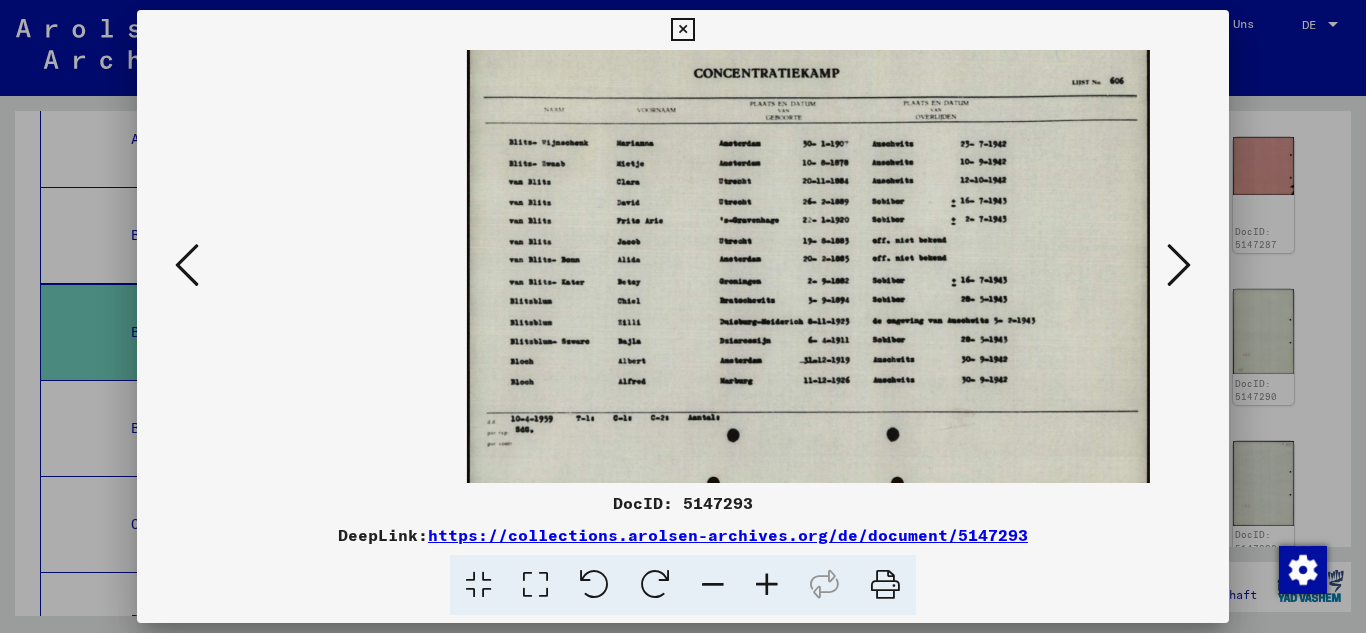 click at bounding box center [767, 585] 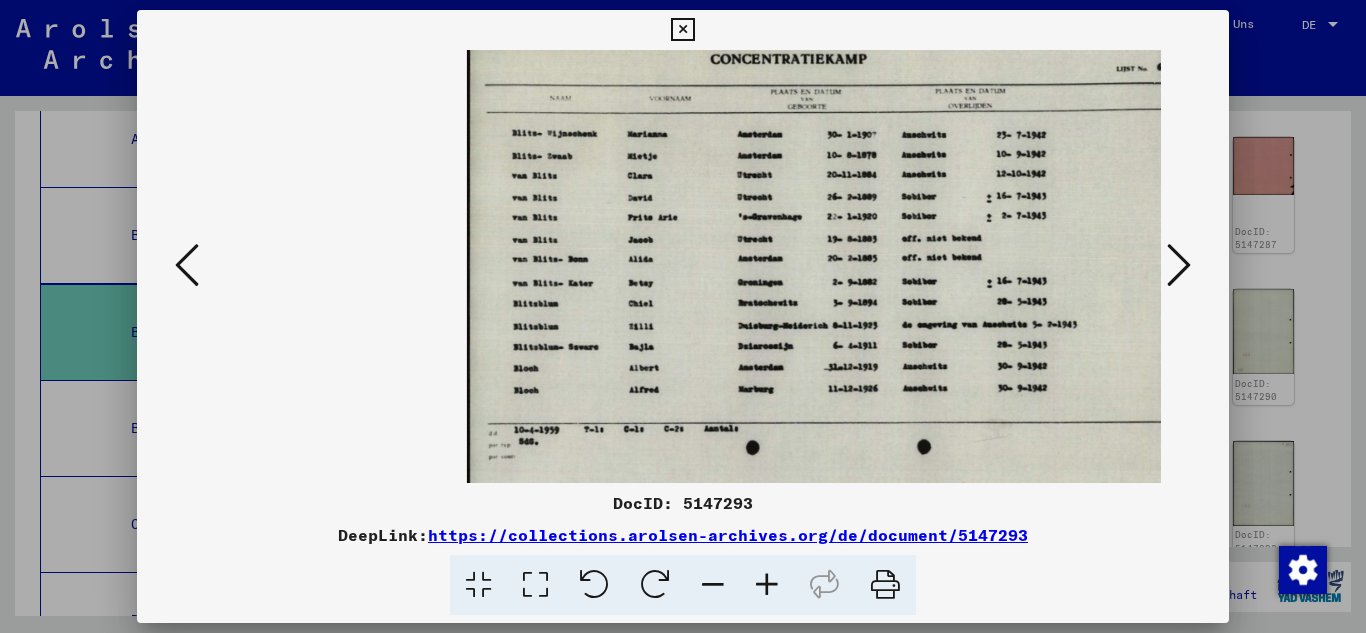 click at bounding box center [767, 585] 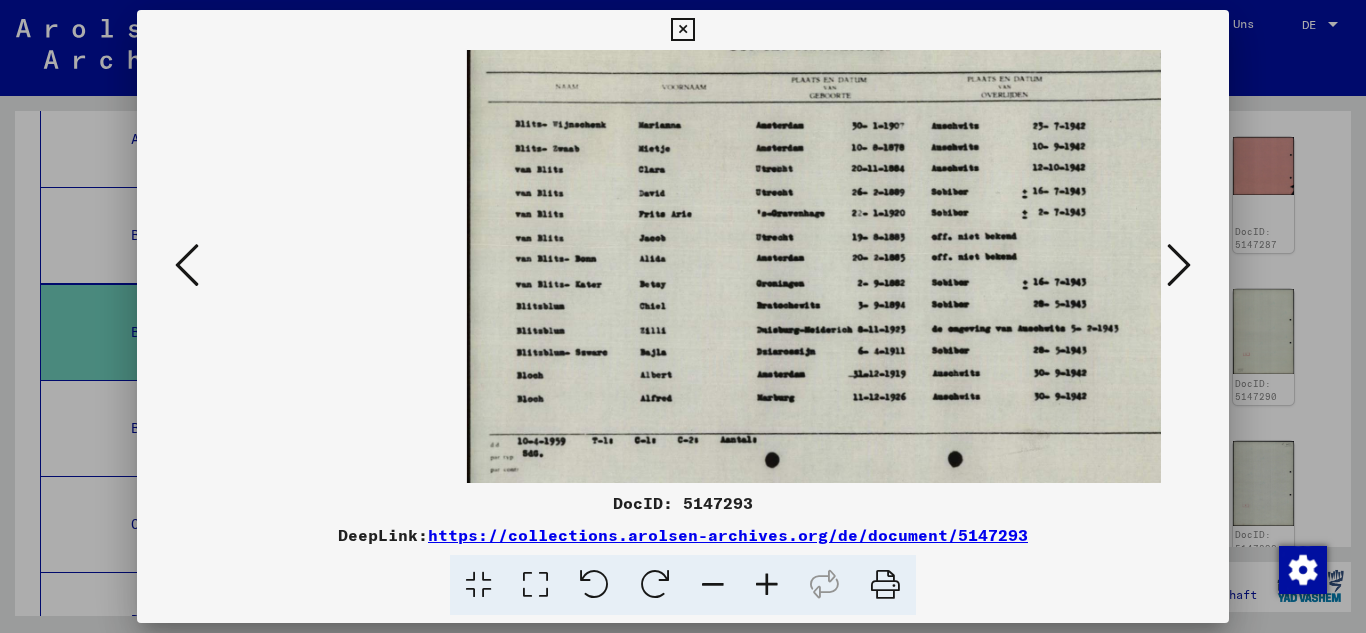 click at bounding box center [767, 585] 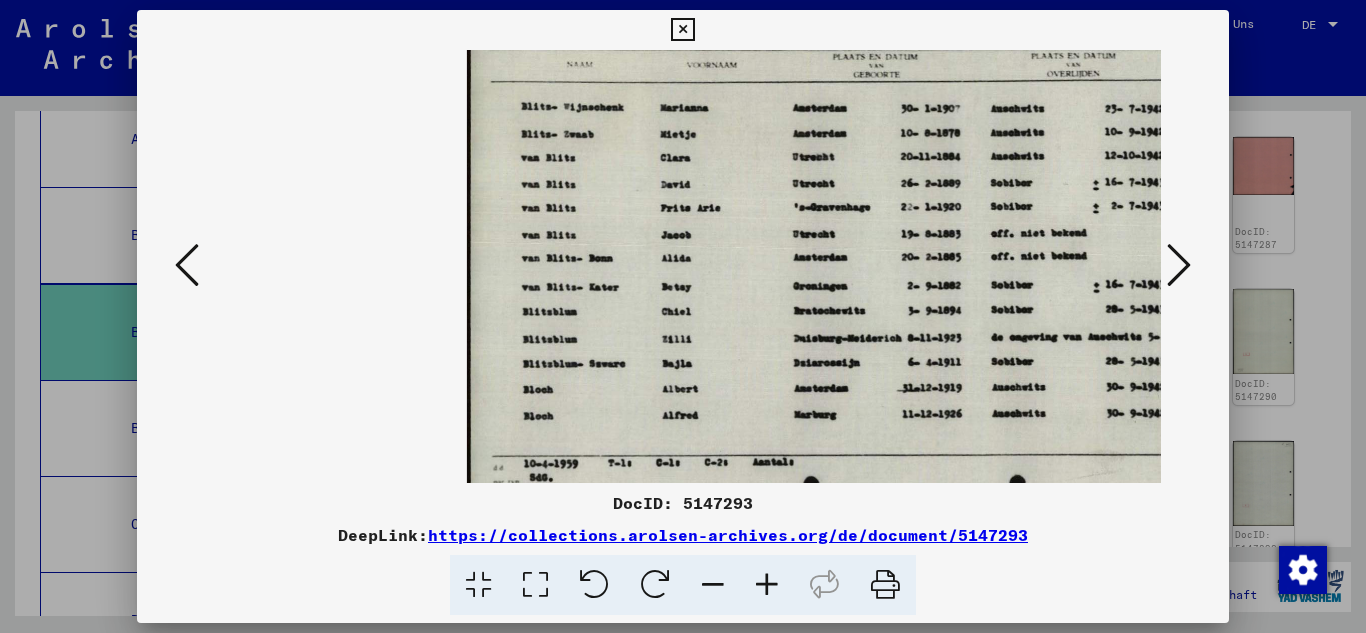click at bounding box center [767, 585] 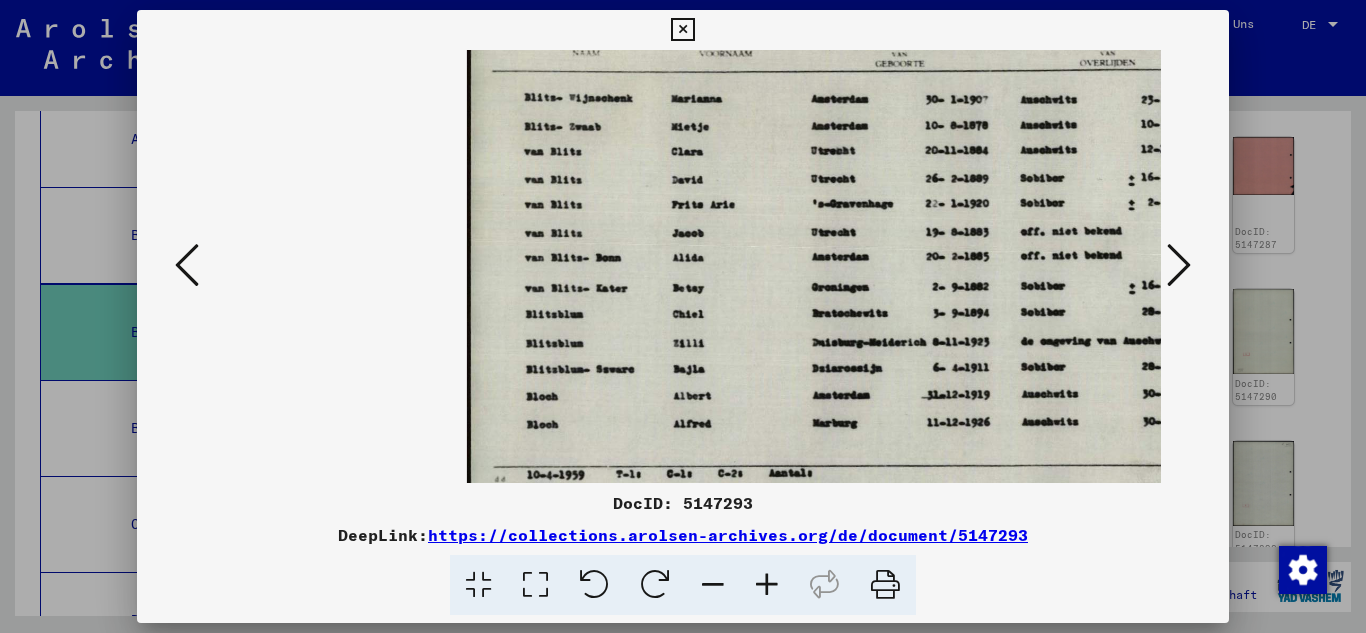 click at bounding box center [767, 585] 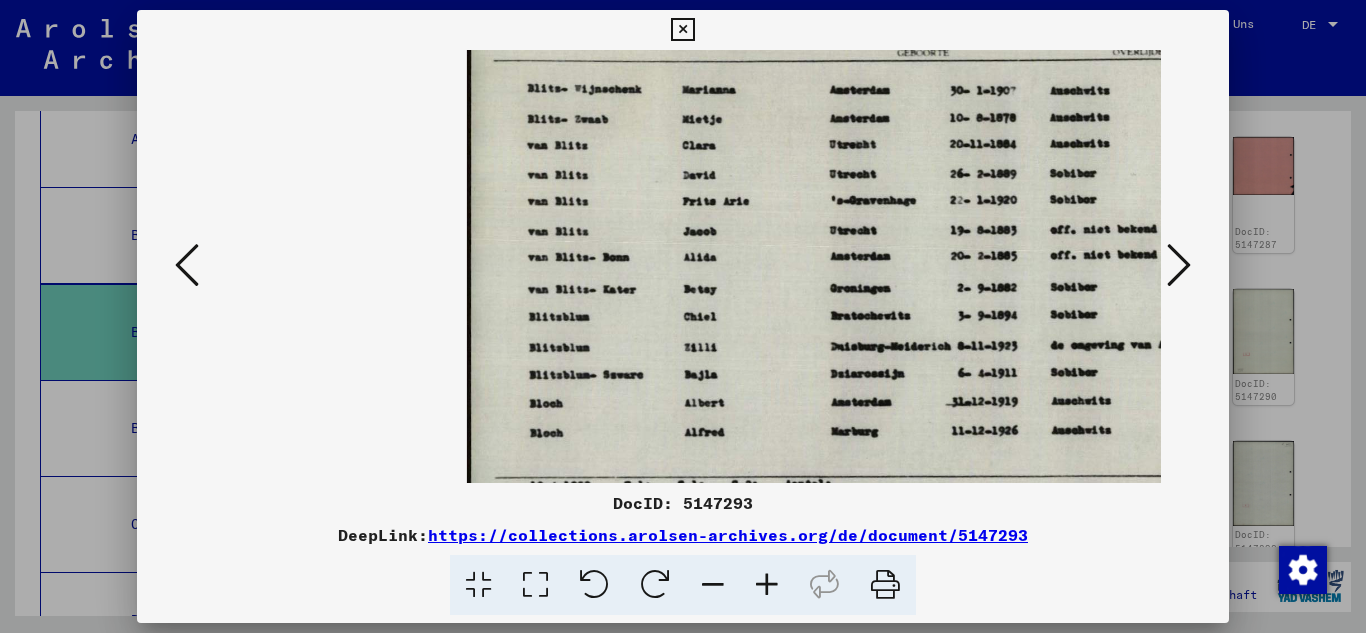click at bounding box center (767, 585) 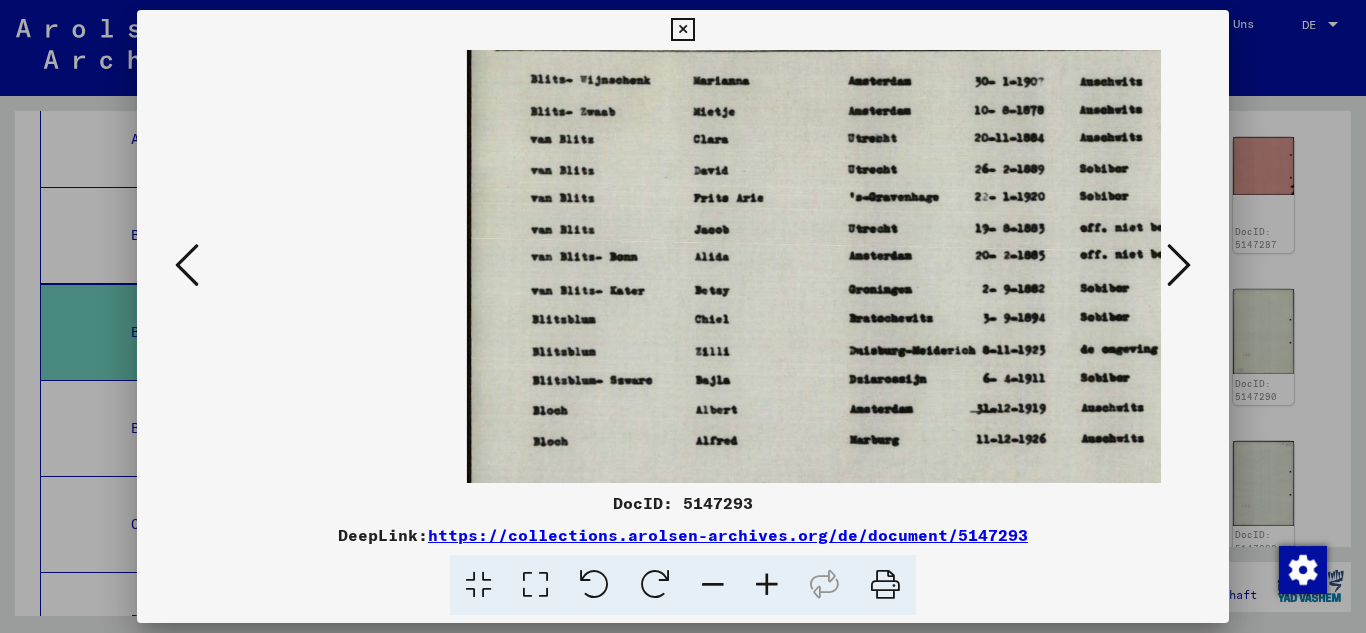 click at bounding box center [767, 585] 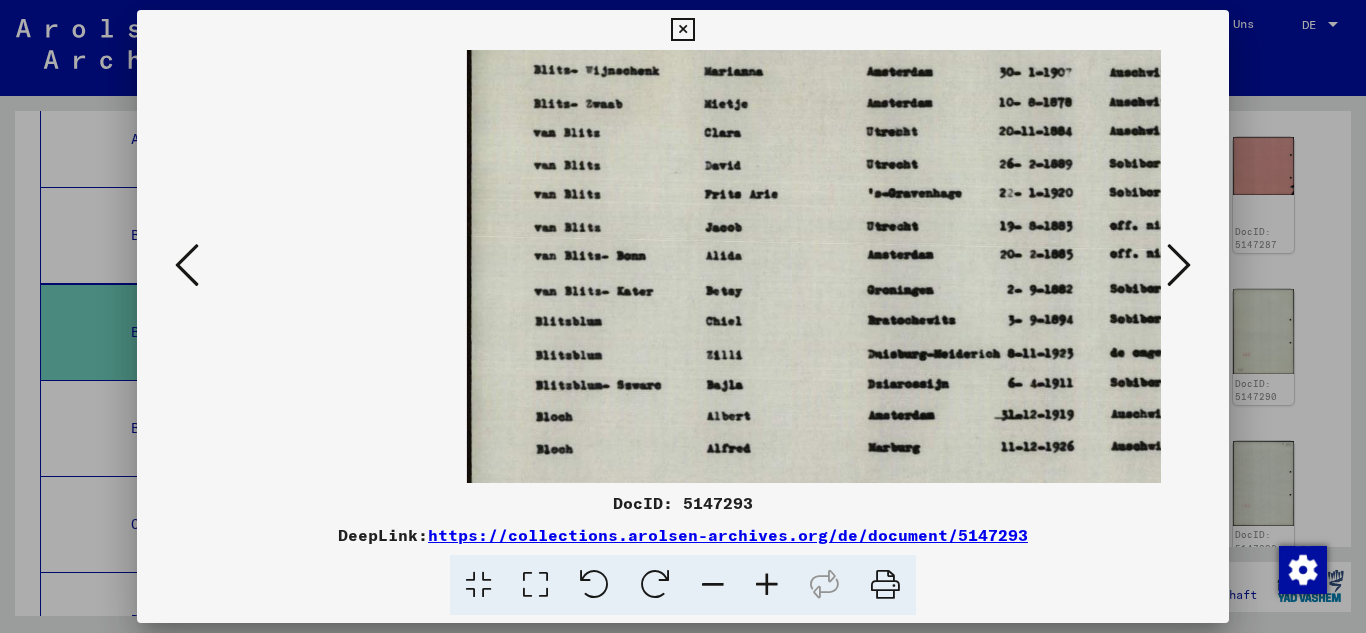 click at bounding box center [767, 585] 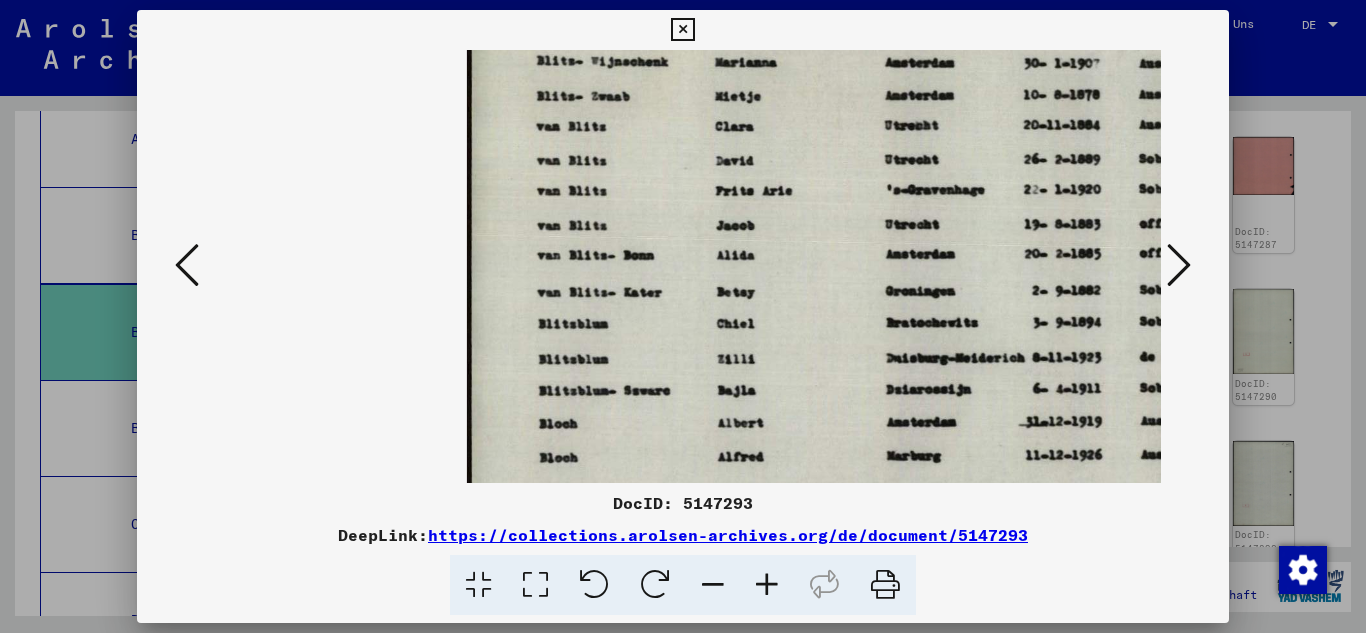 click at bounding box center (1179, 265) 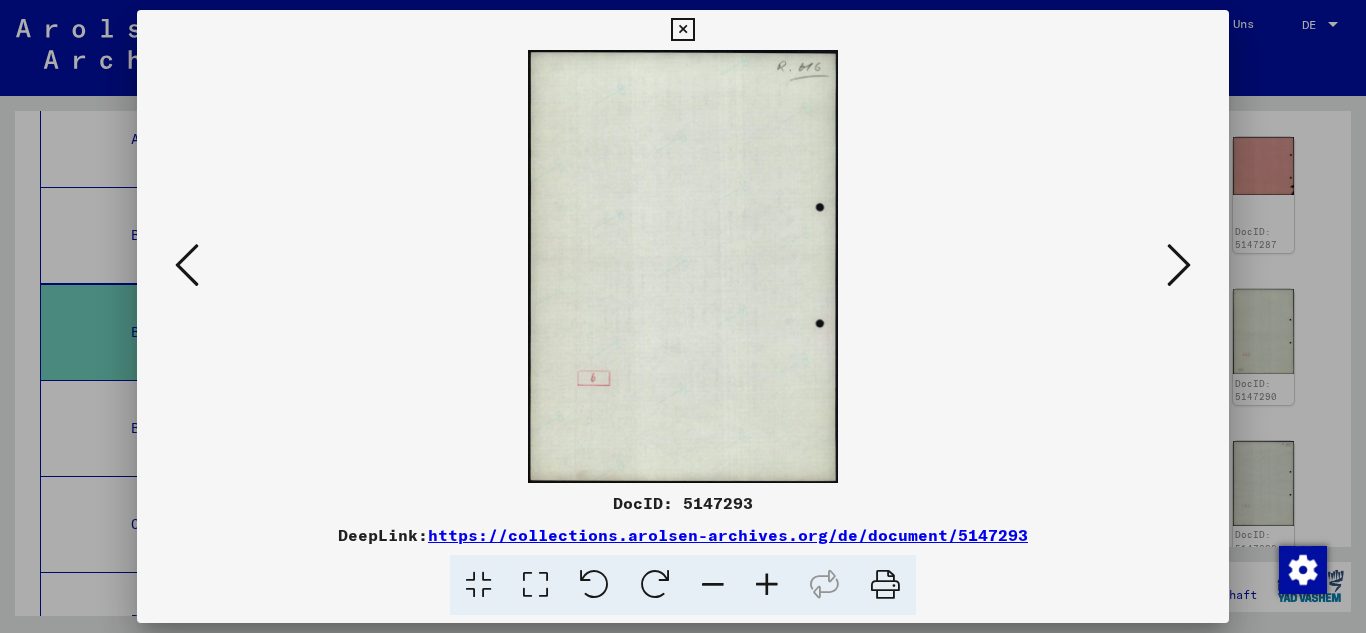 click at bounding box center (1179, 265) 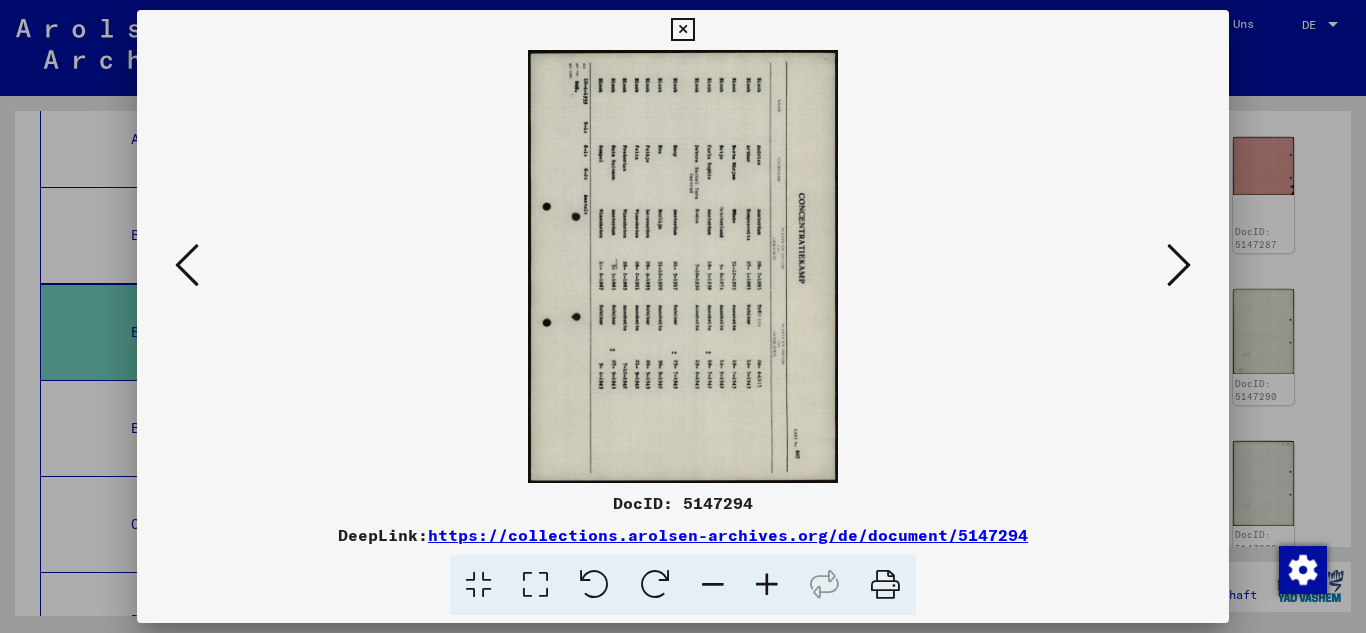 click at bounding box center (1179, 265) 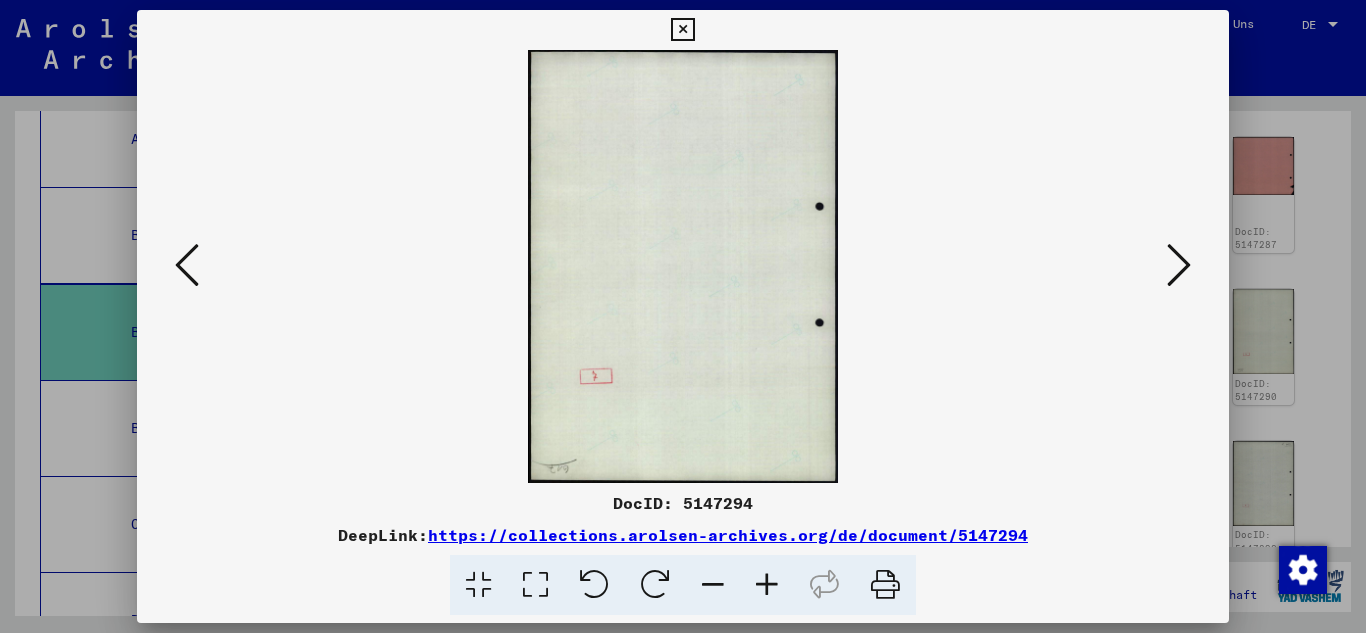 click at bounding box center [1179, 265] 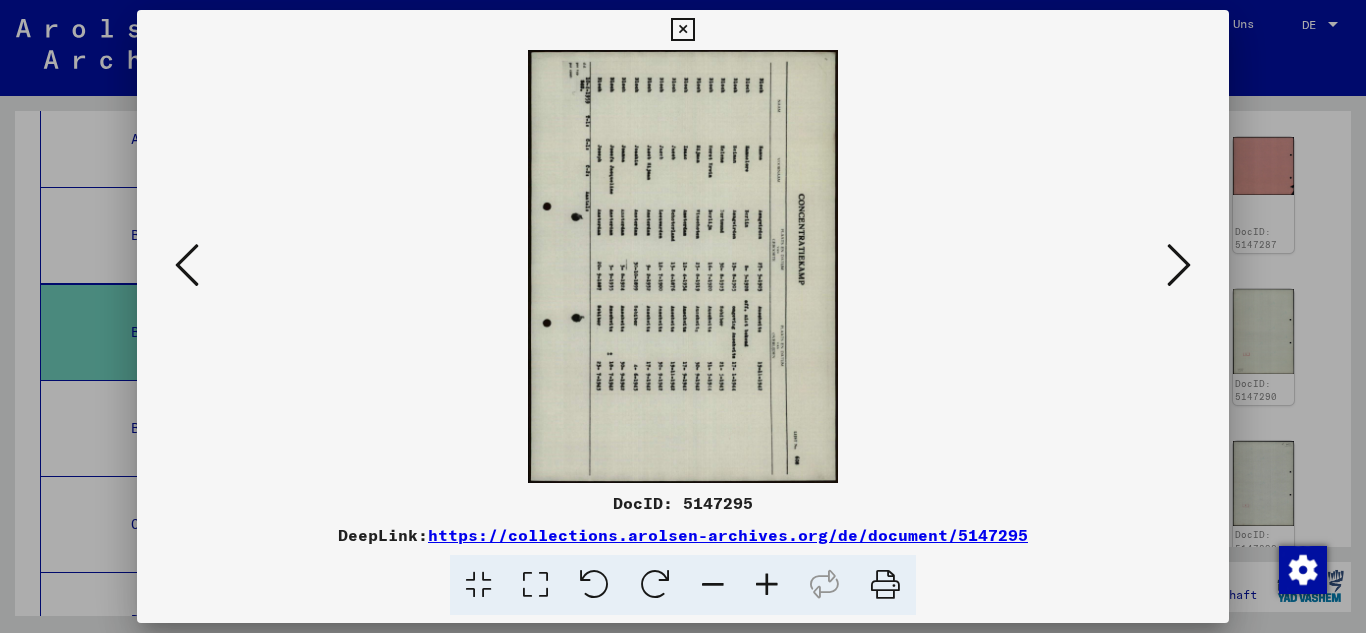 click at bounding box center [594, 585] 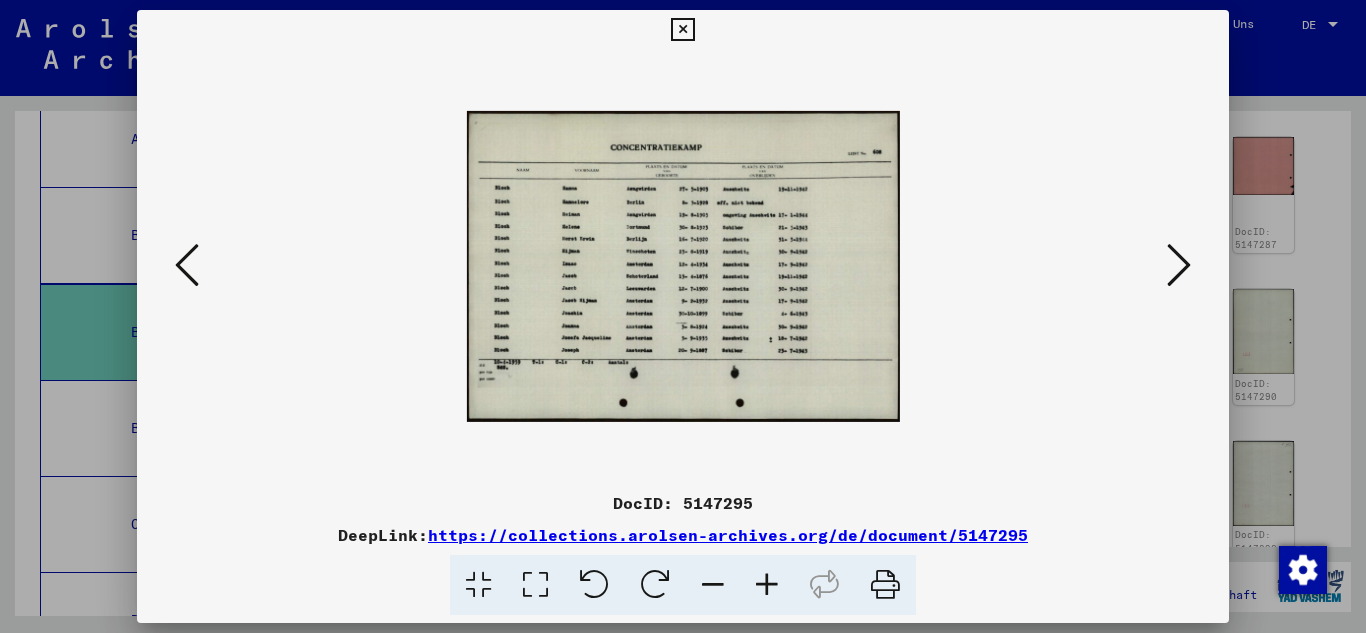 click at bounding box center [767, 585] 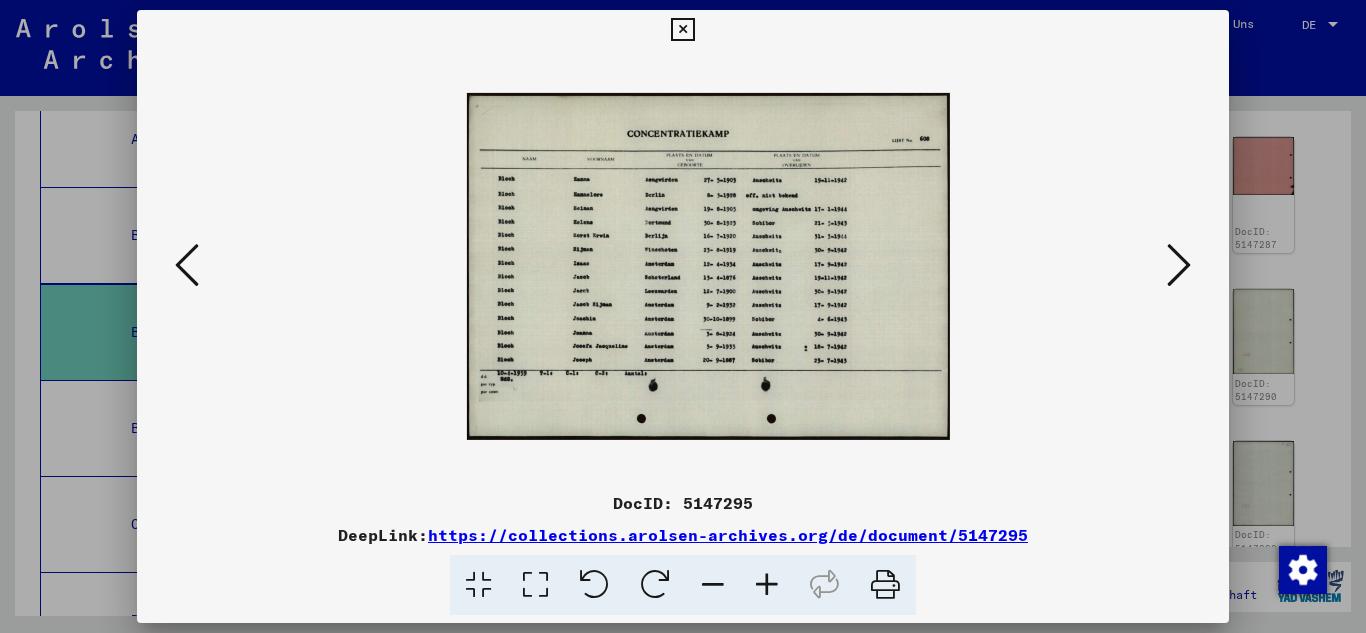 click at bounding box center [767, 585] 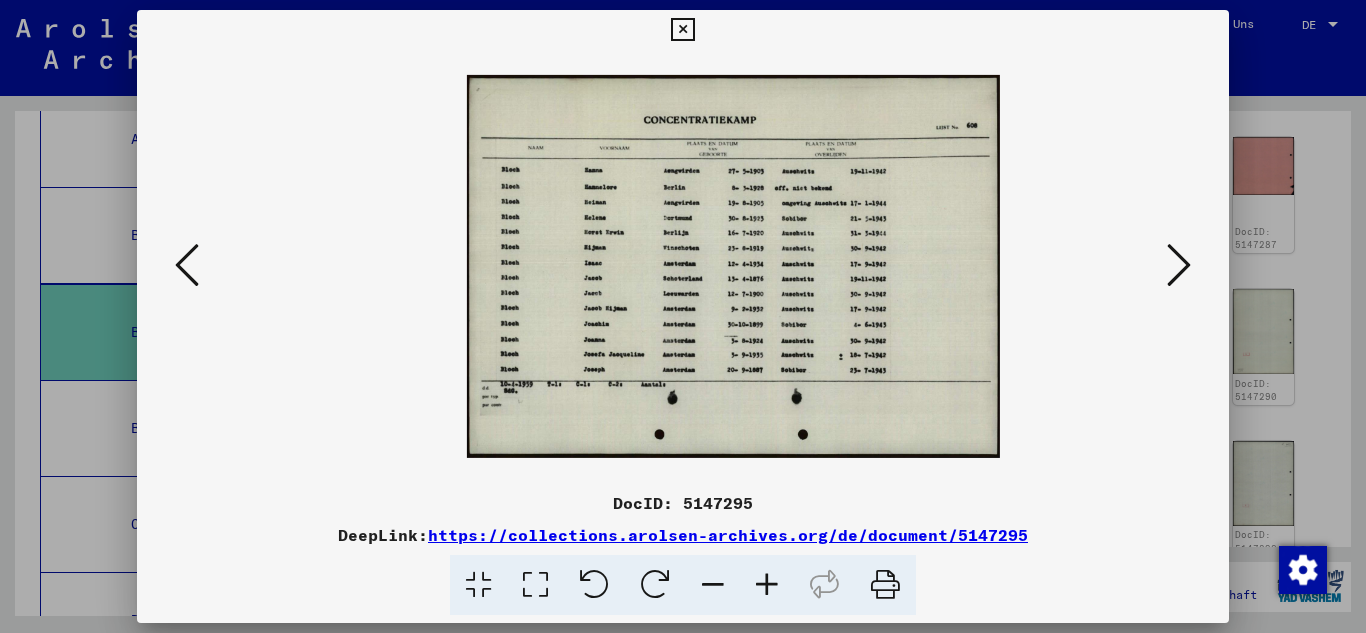 click at bounding box center [767, 585] 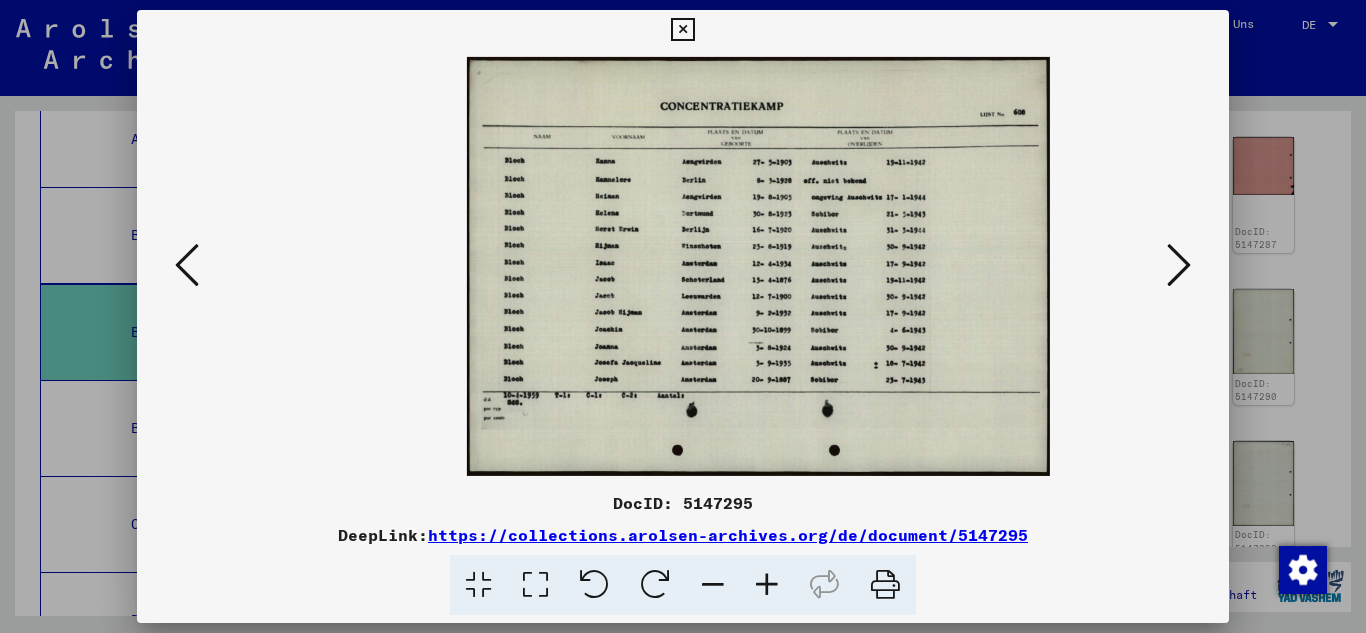 click at bounding box center (767, 585) 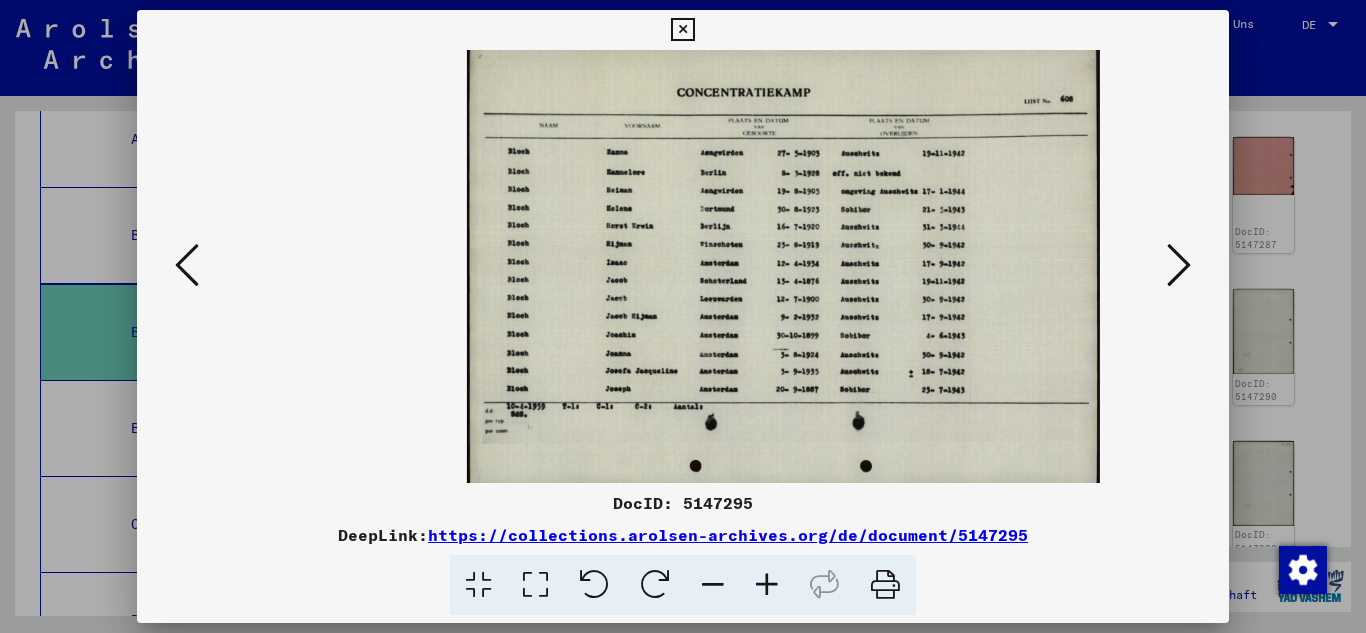 click at bounding box center [767, 585] 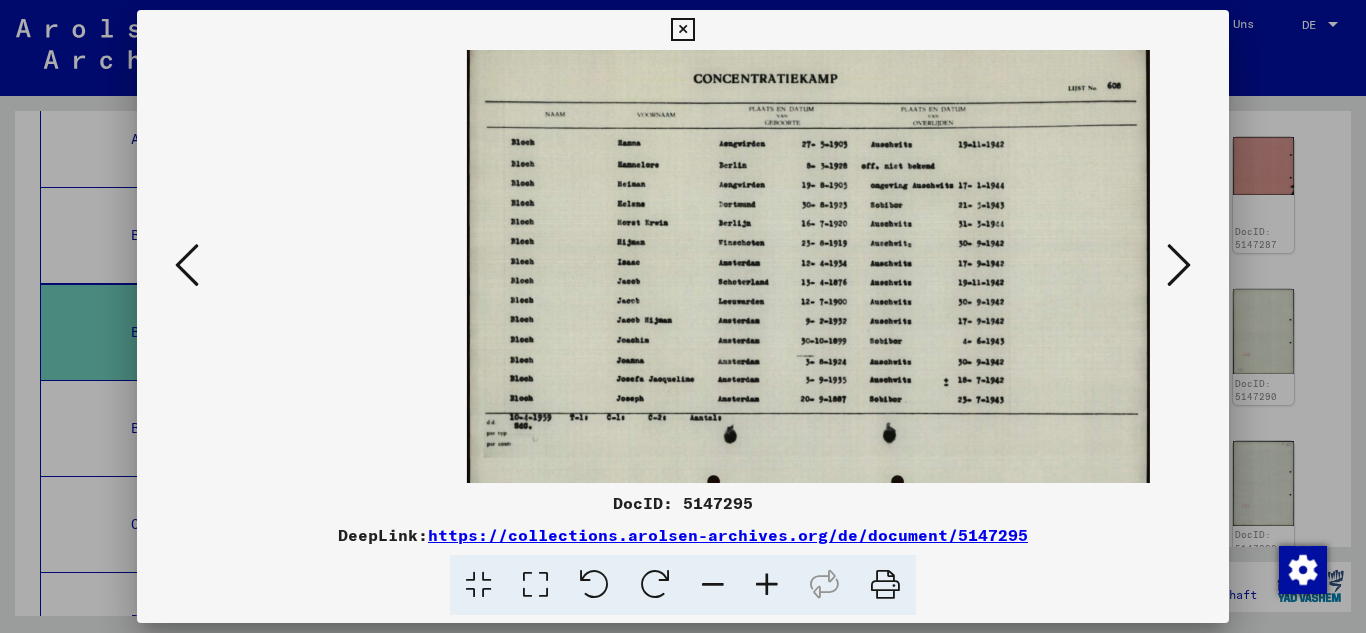 click at bounding box center (767, 585) 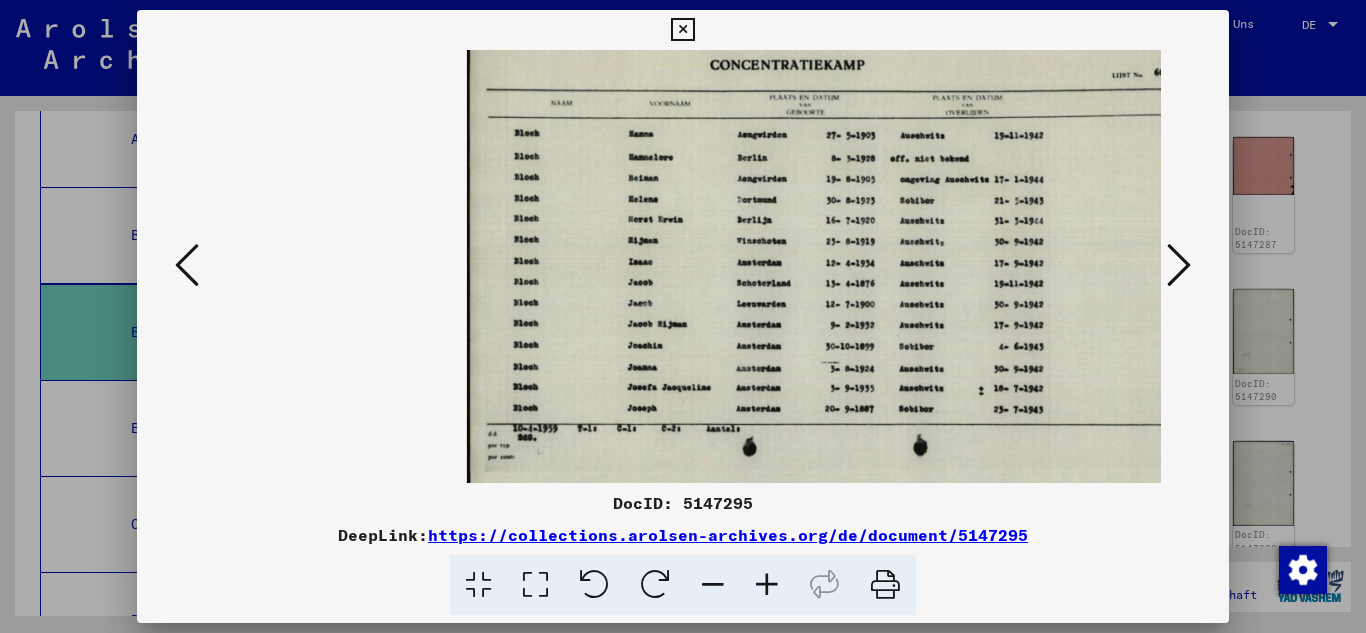 click at bounding box center [1179, 265] 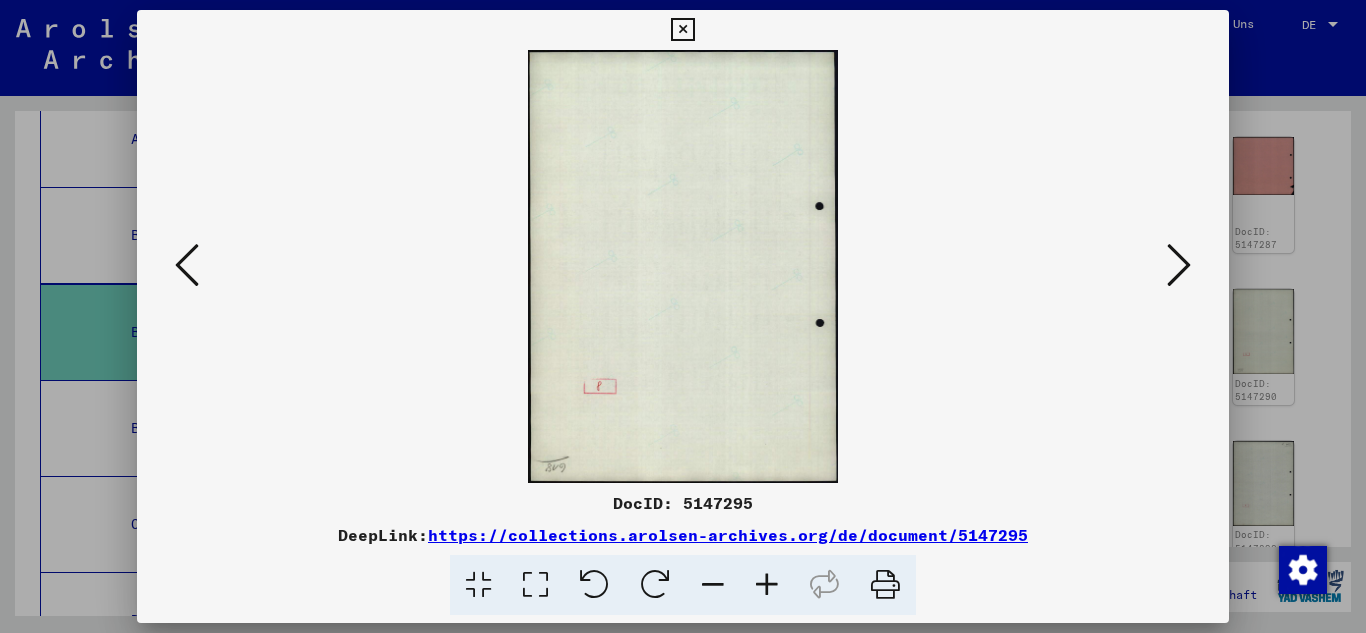 click at bounding box center (1179, 265) 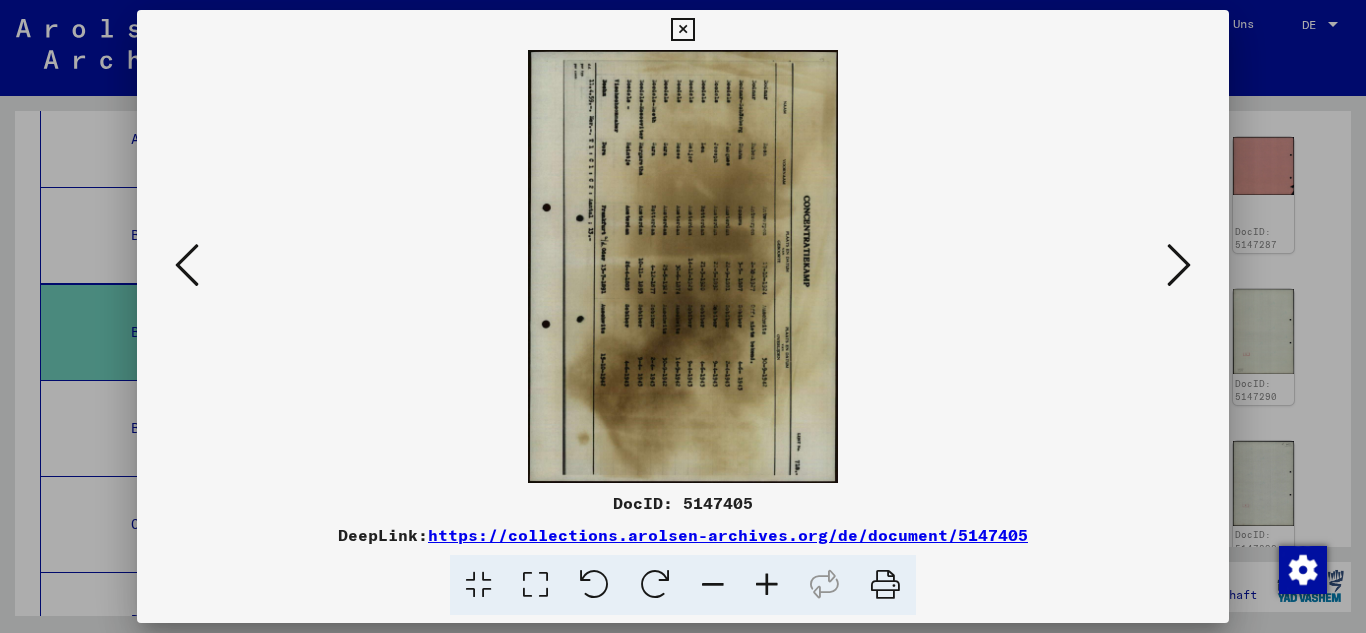 click at bounding box center [594, 585] 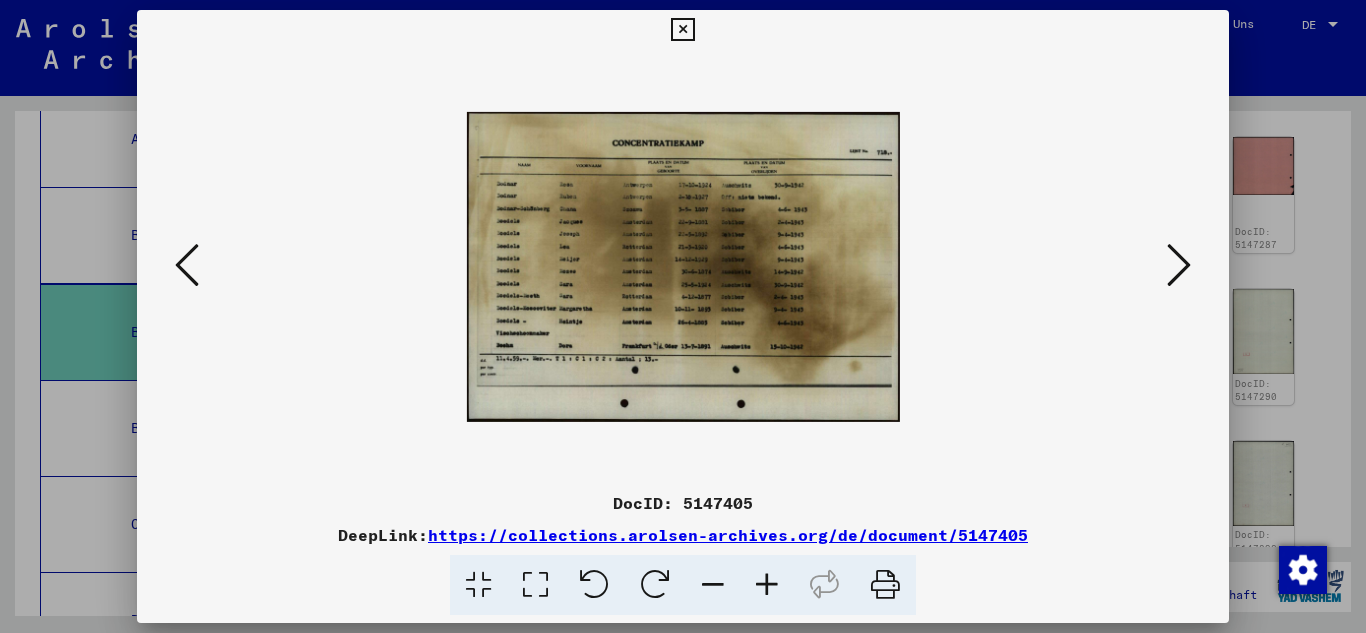 click at bounding box center (767, 585) 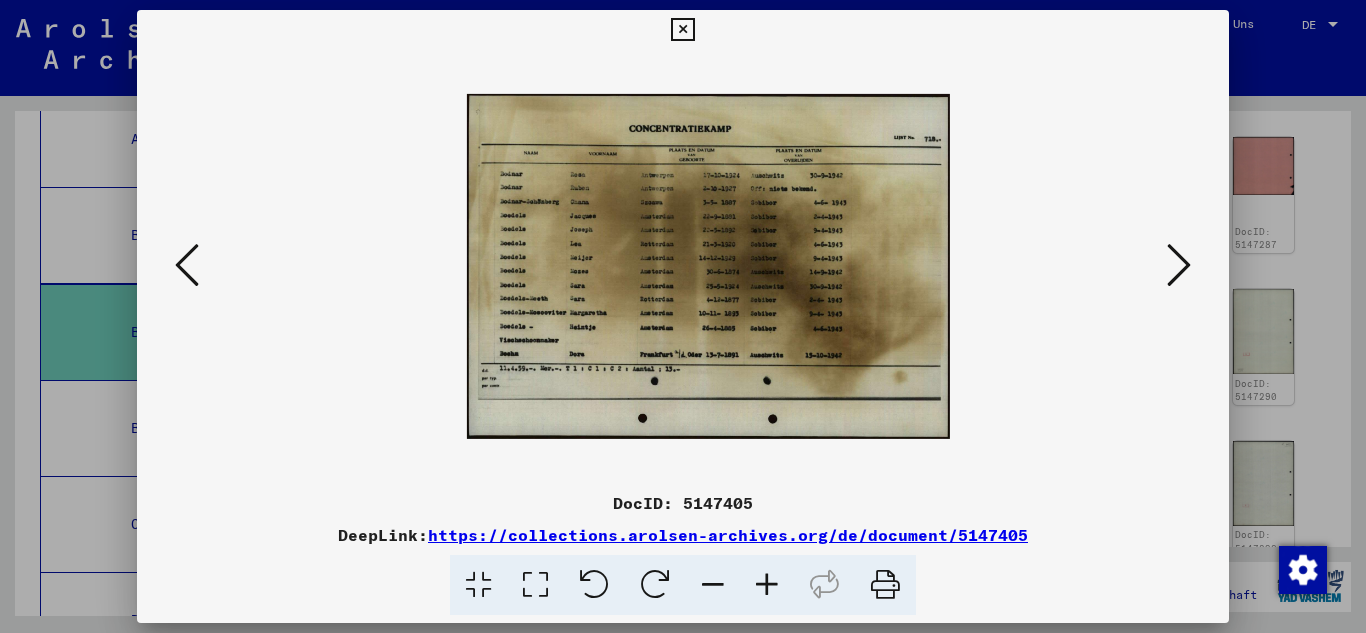 click at bounding box center (767, 585) 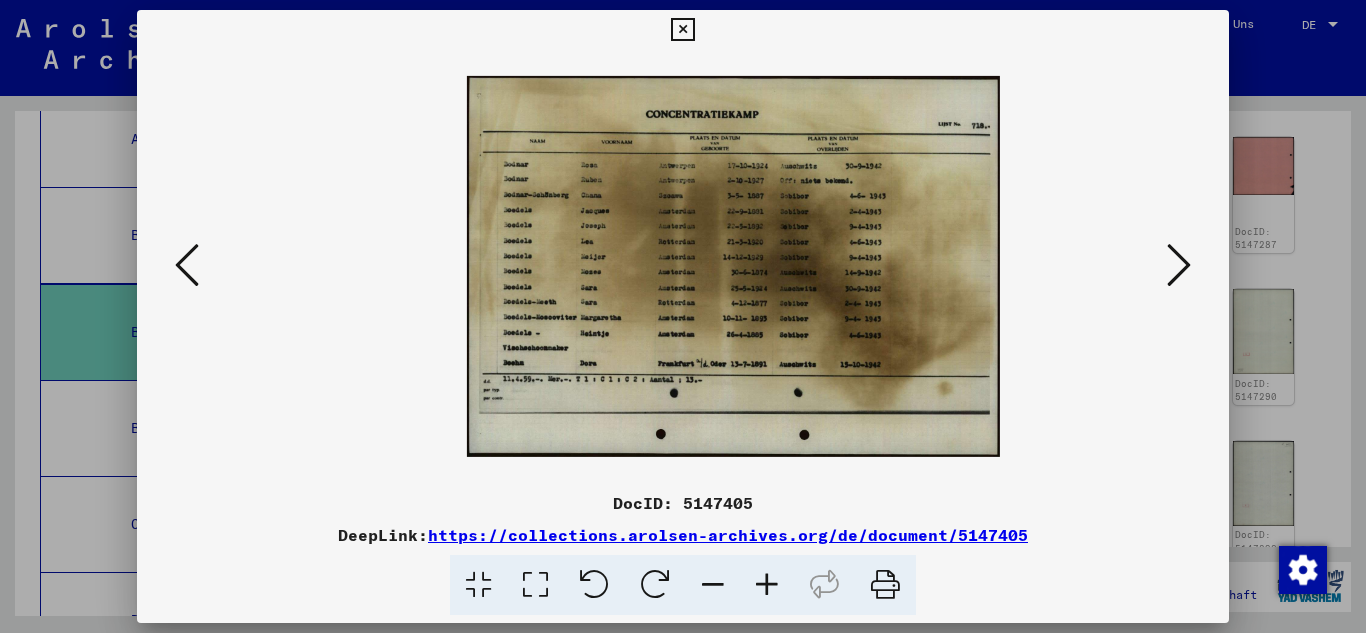 click at bounding box center [767, 585] 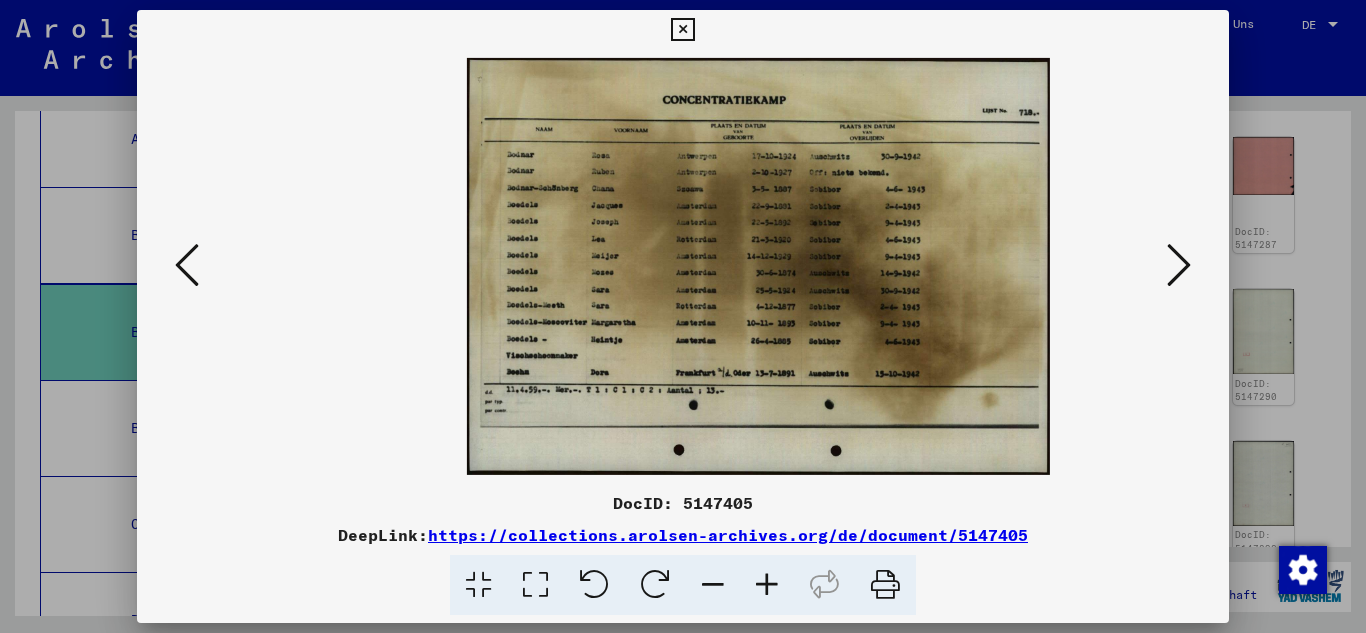 click at bounding box center [767, 585] 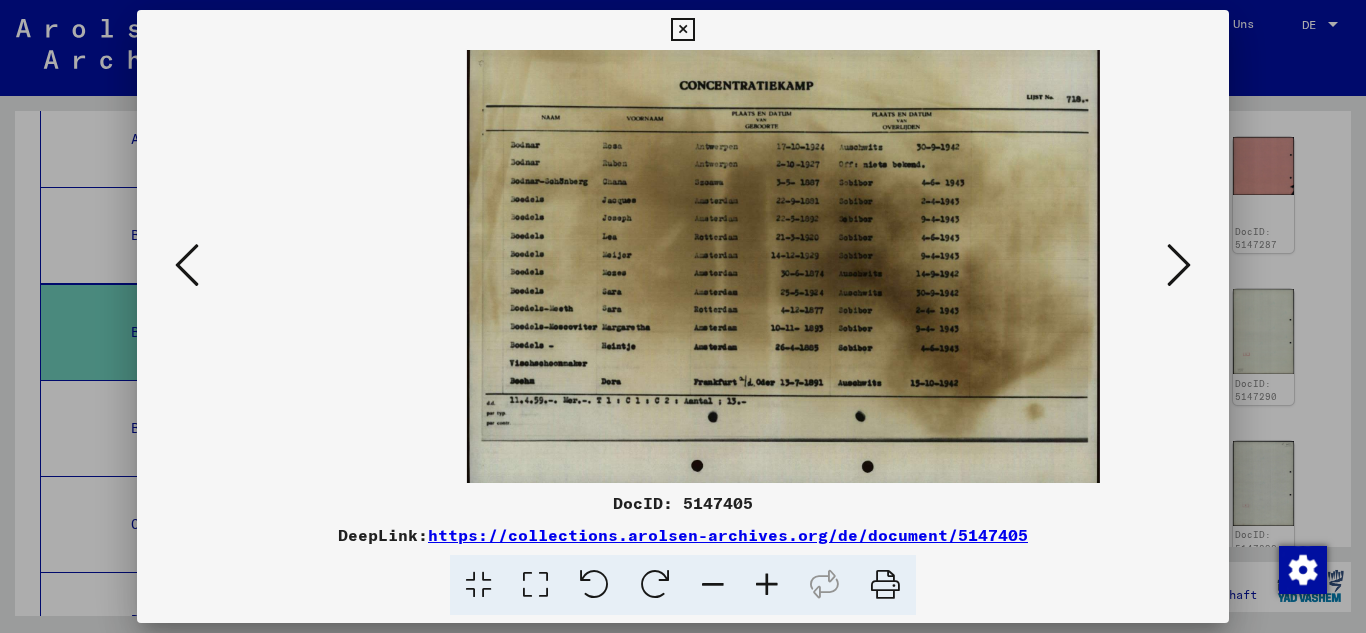 click at bounding box center (767, 585) 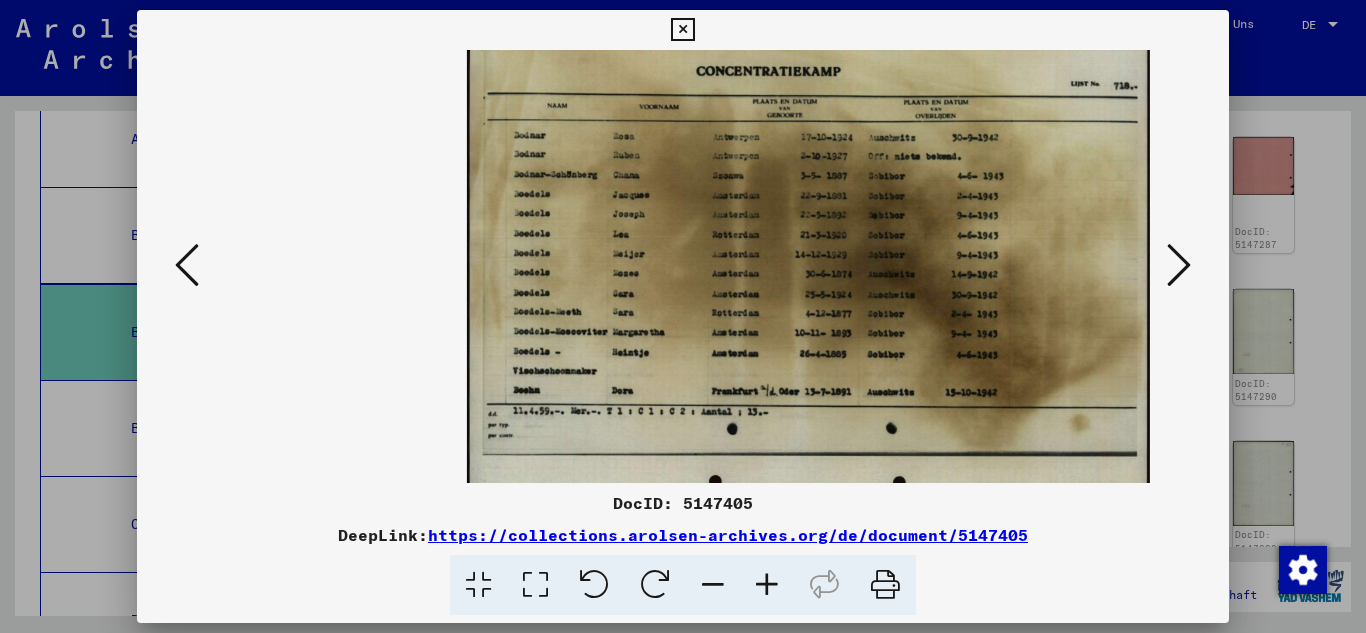 click at bounding box center [767, 585] 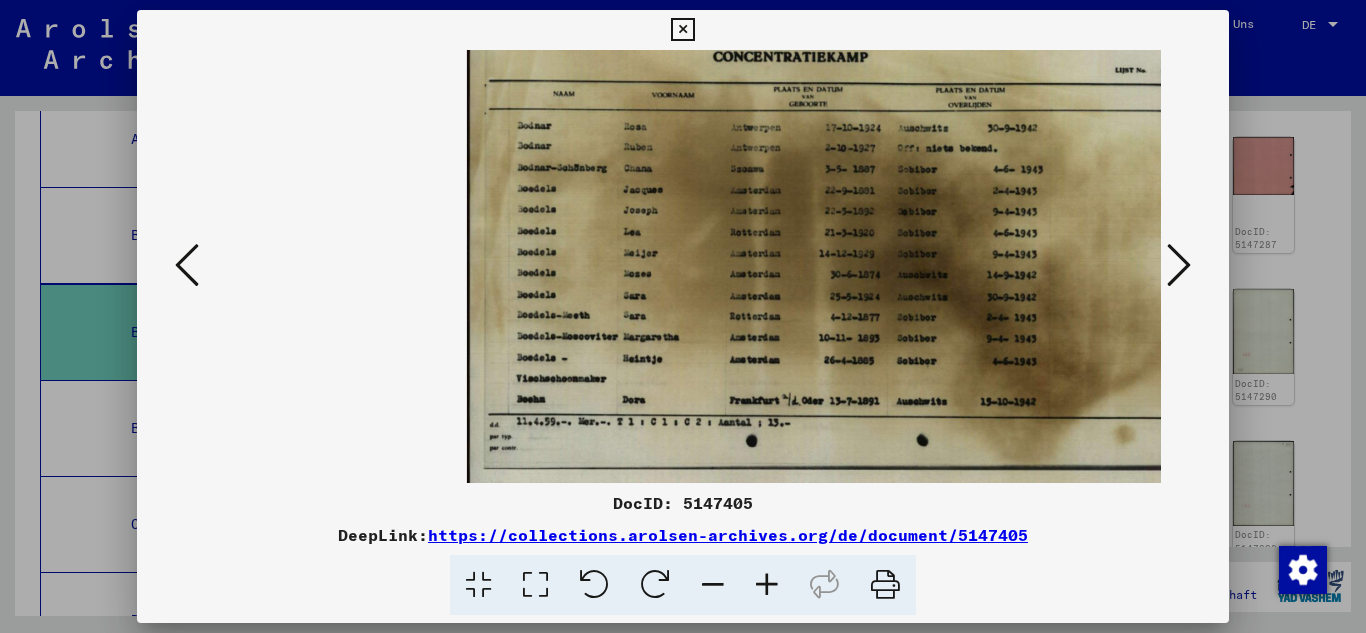 click at bounding box center [767, 585] 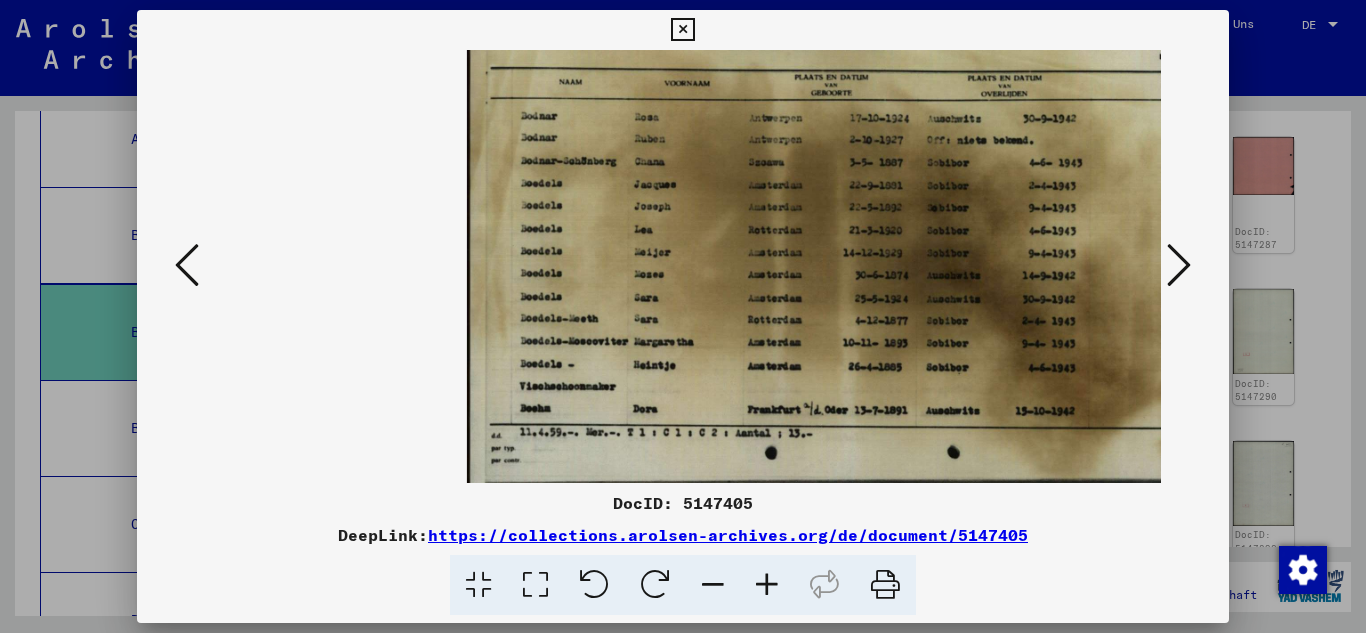 click at bounding box center (767, 585) 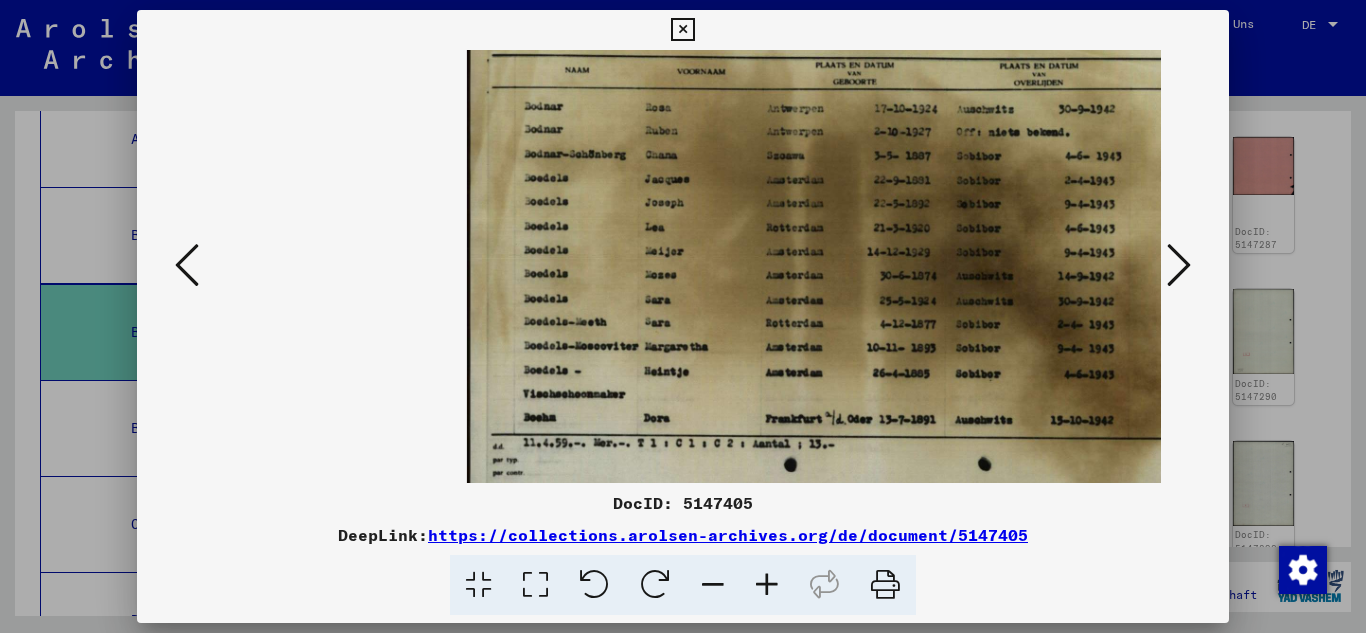 click at bounding box center [767, 585] 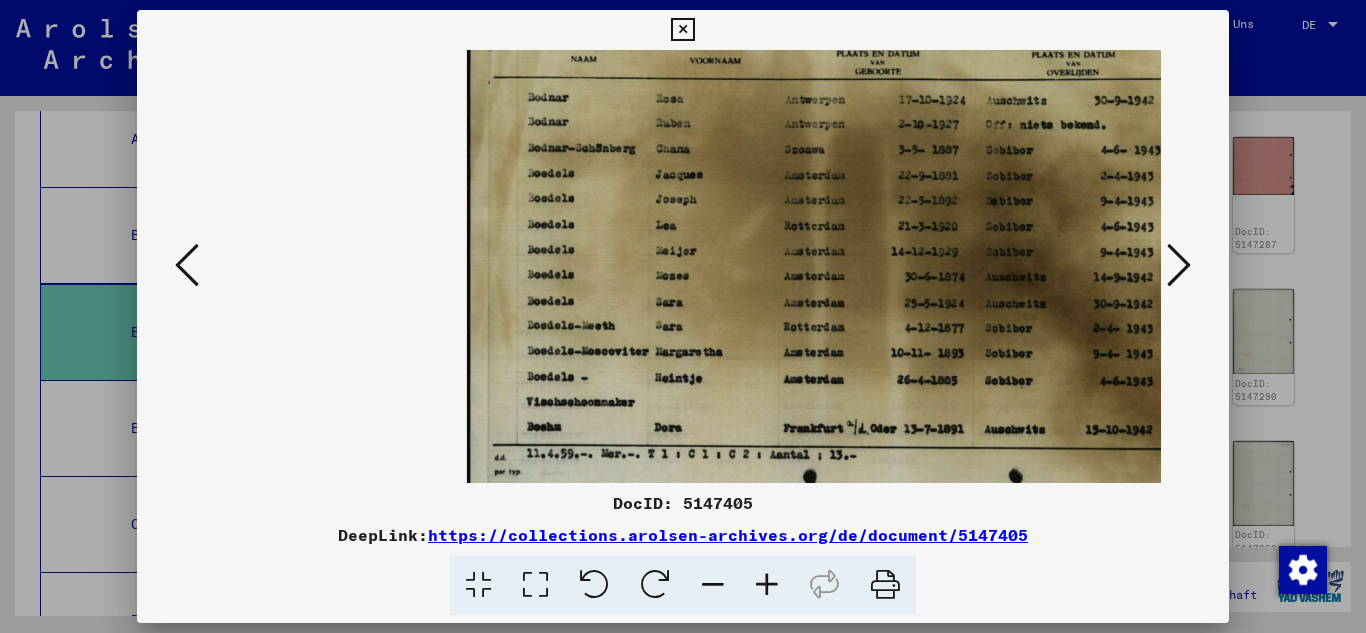 click at bounding box center (767, 585) 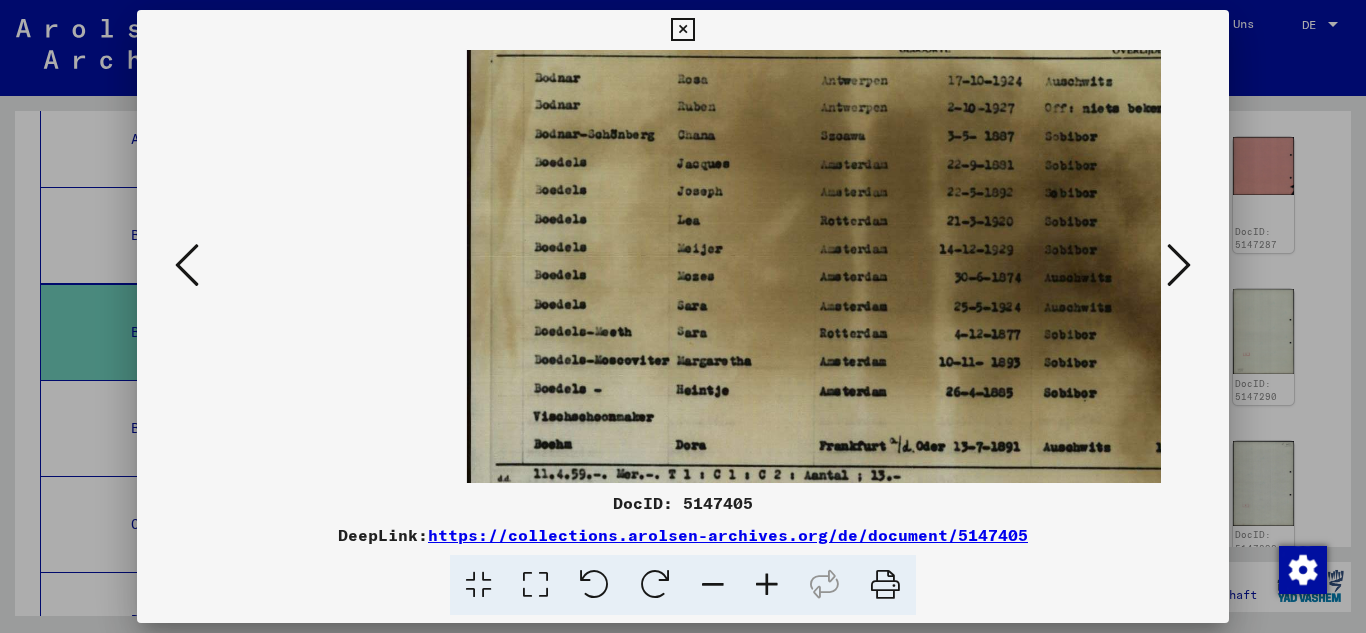 click at bounding box center [767, 585] 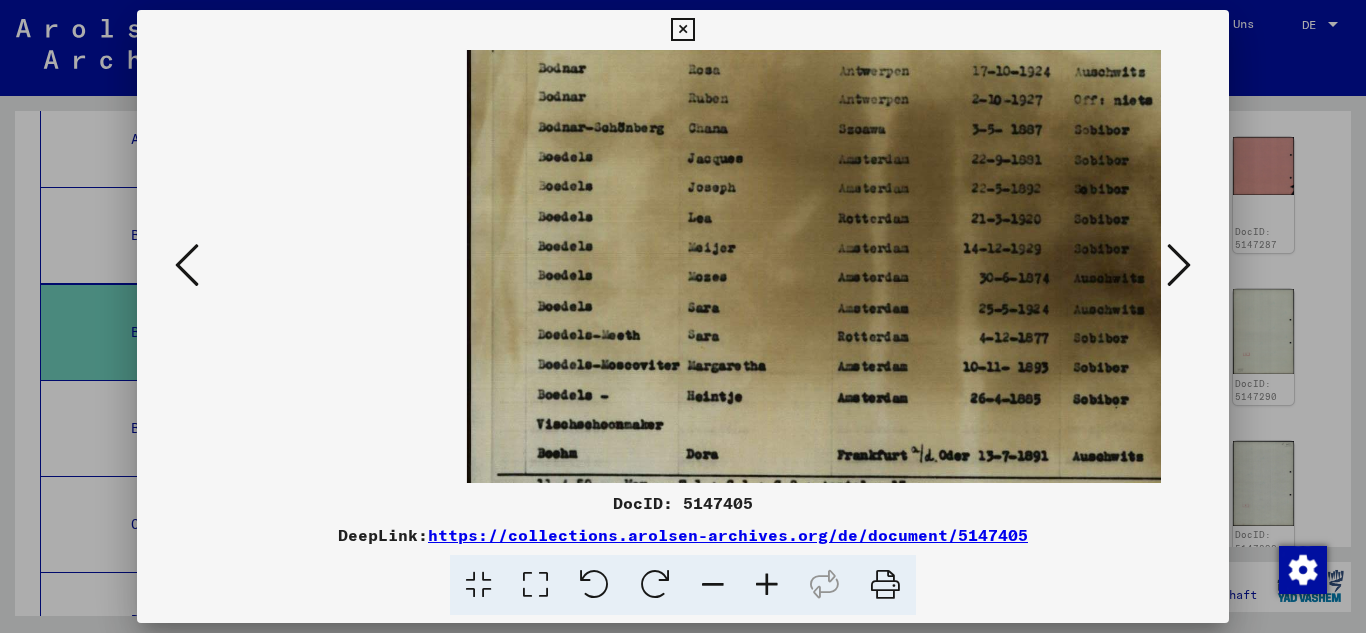 click at bounding box center [767, 585] 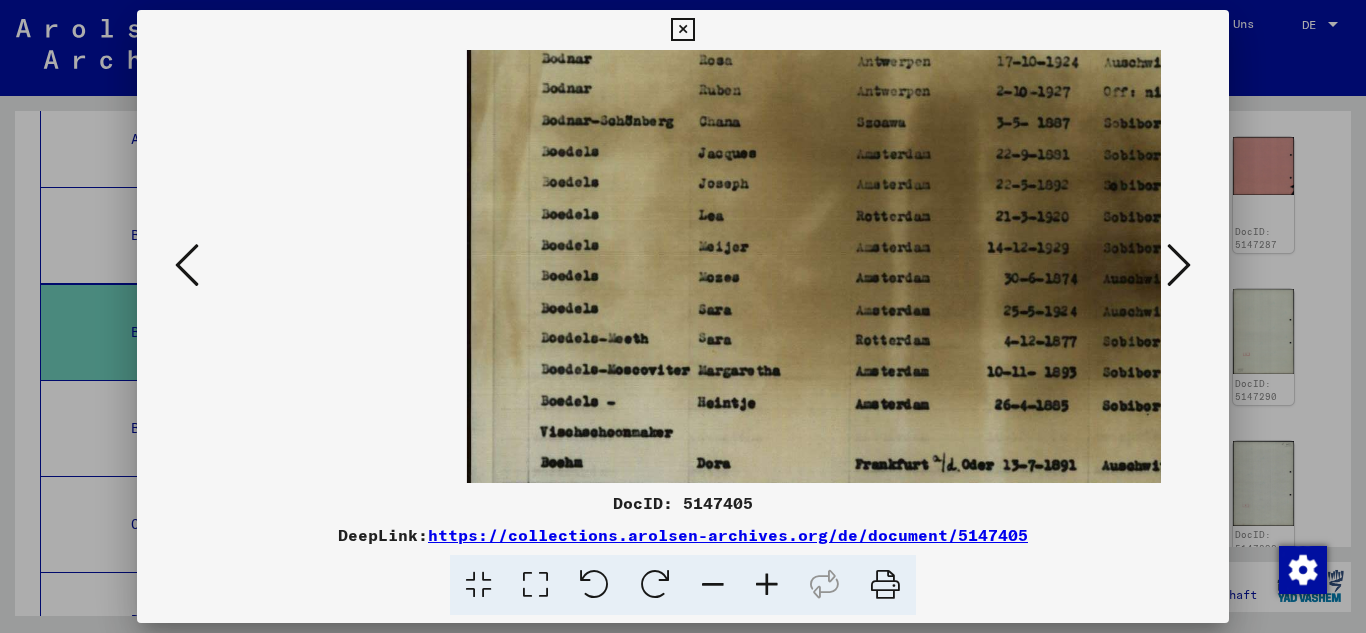 click at bounding box center (187, 265) 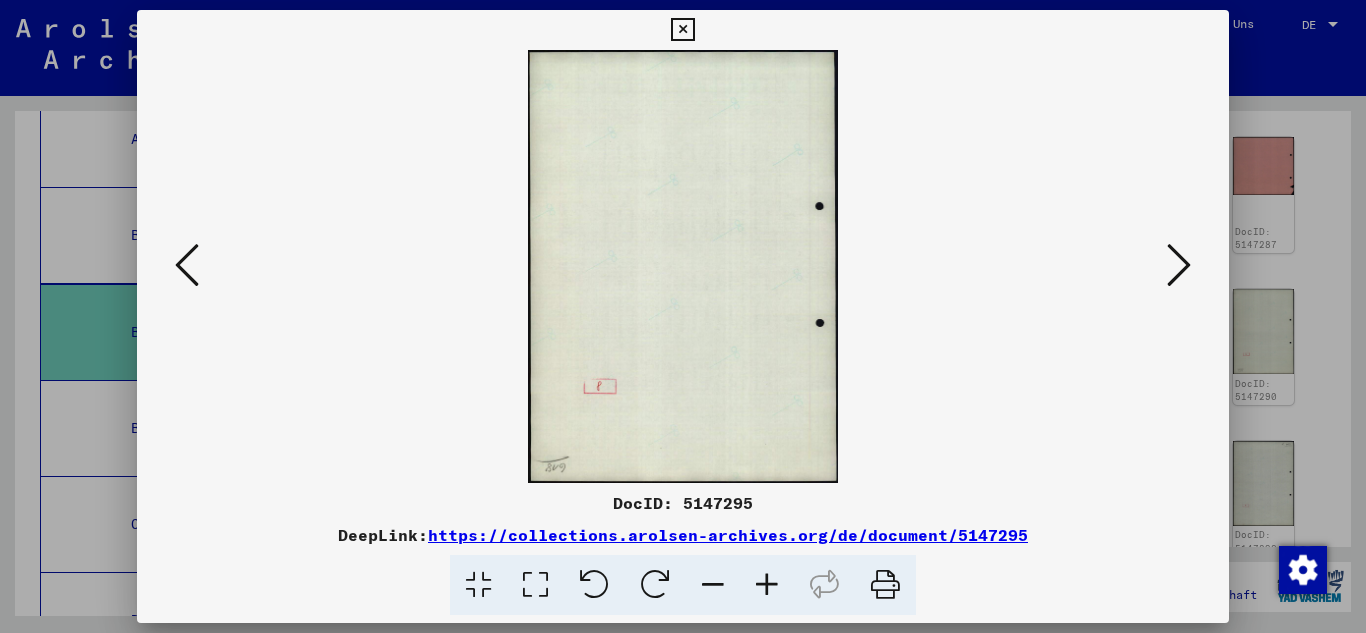 click at bounding box center (187, 265) 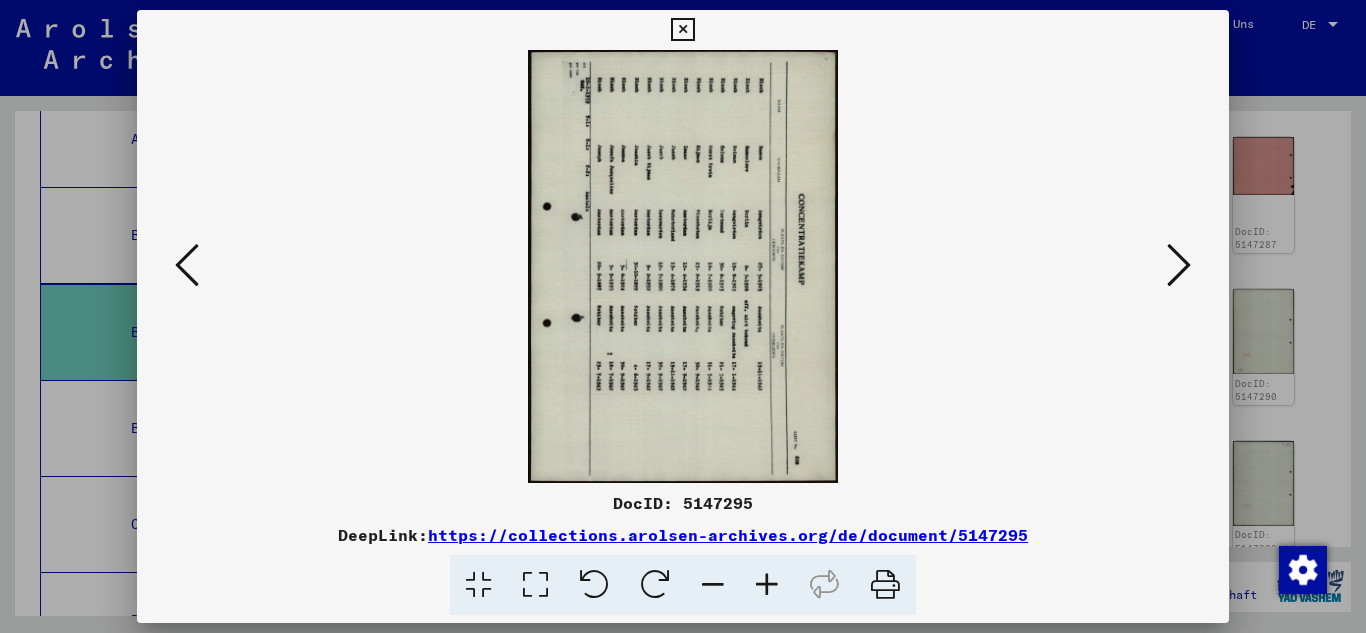 click at bounding box center (594, 585) 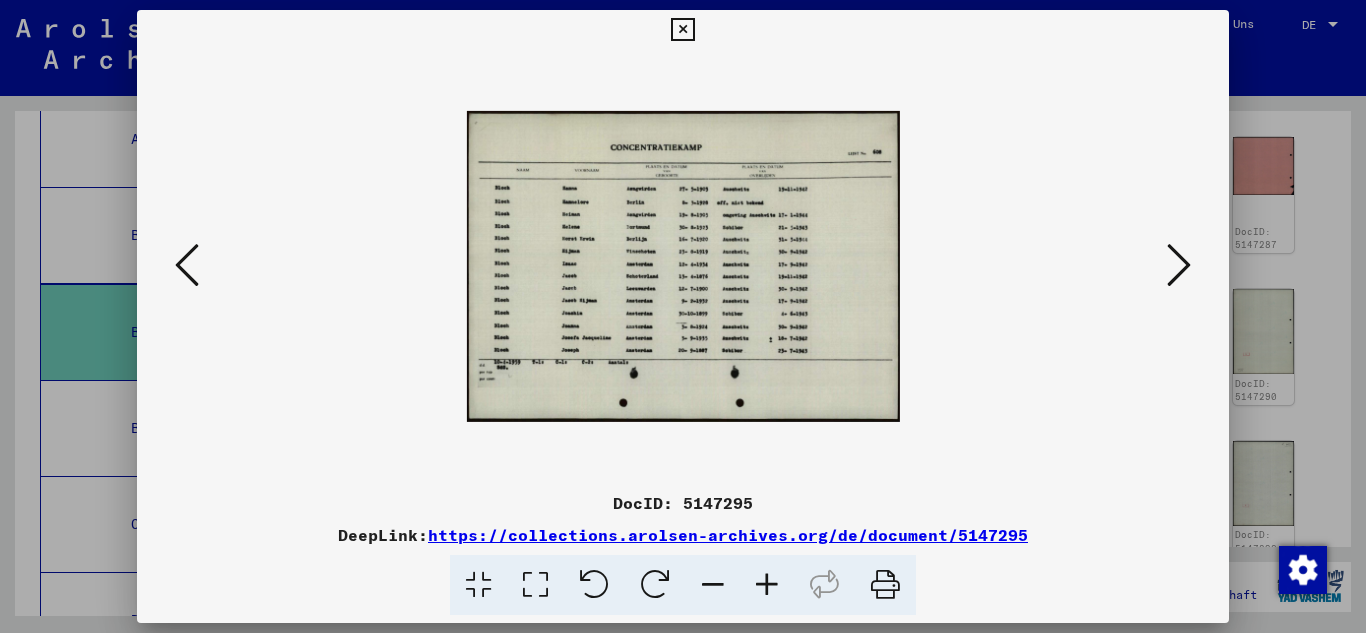 click at bounding box center (767, 585) 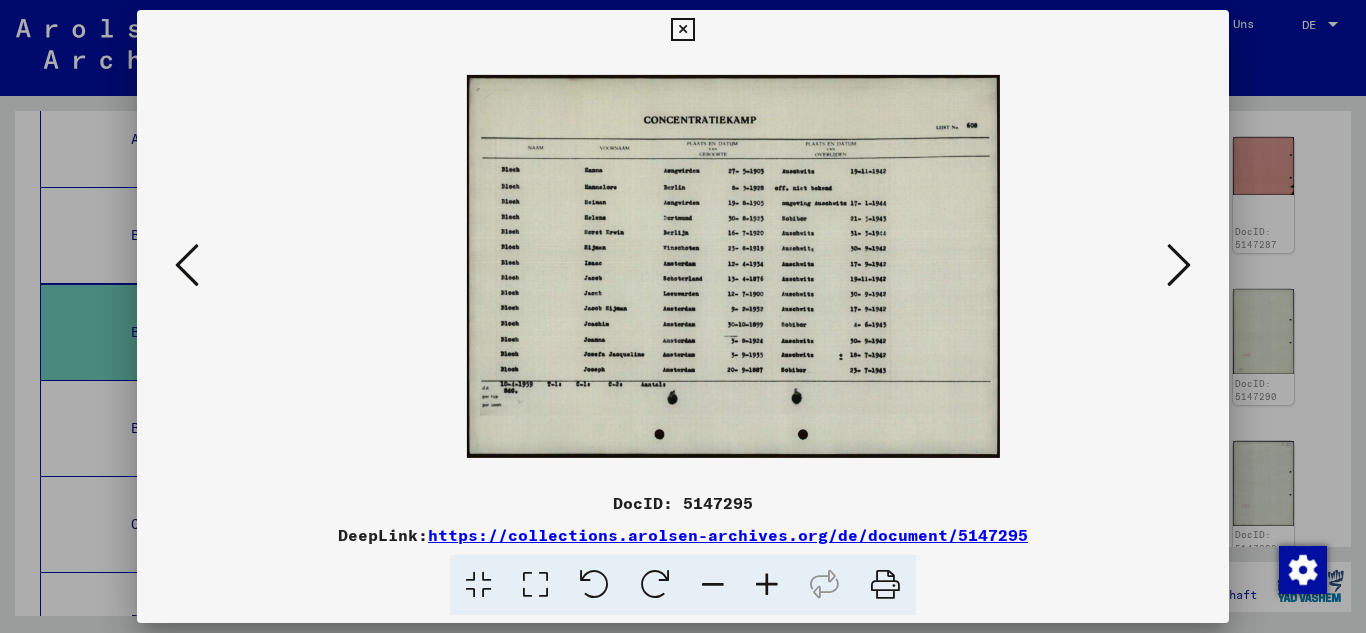 click at bounding box center (767, 585) 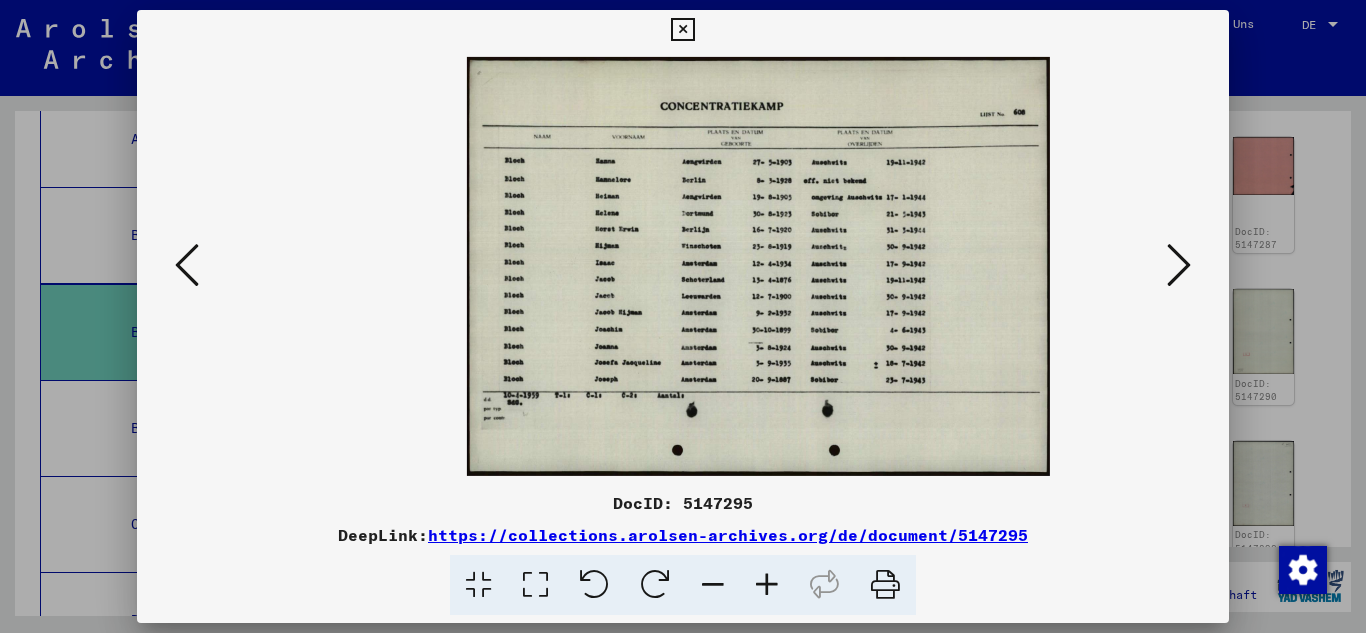 click at bounding box center (767, 585) 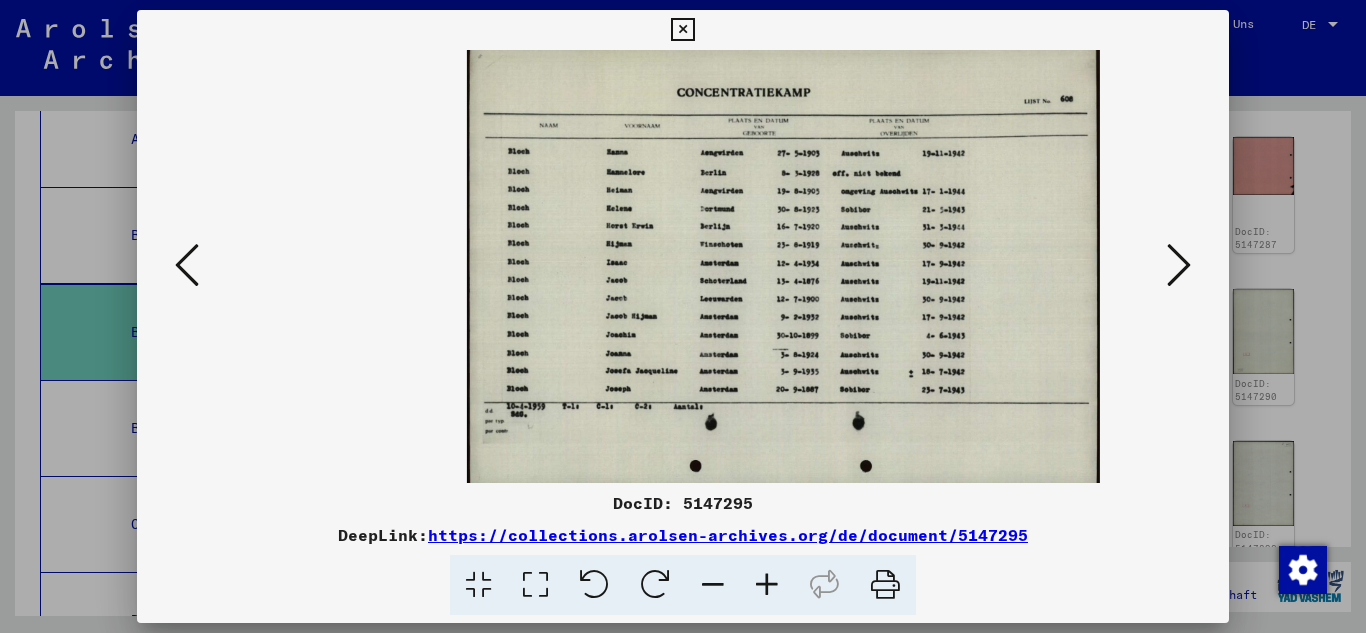 click at bounding box center (767, 585) 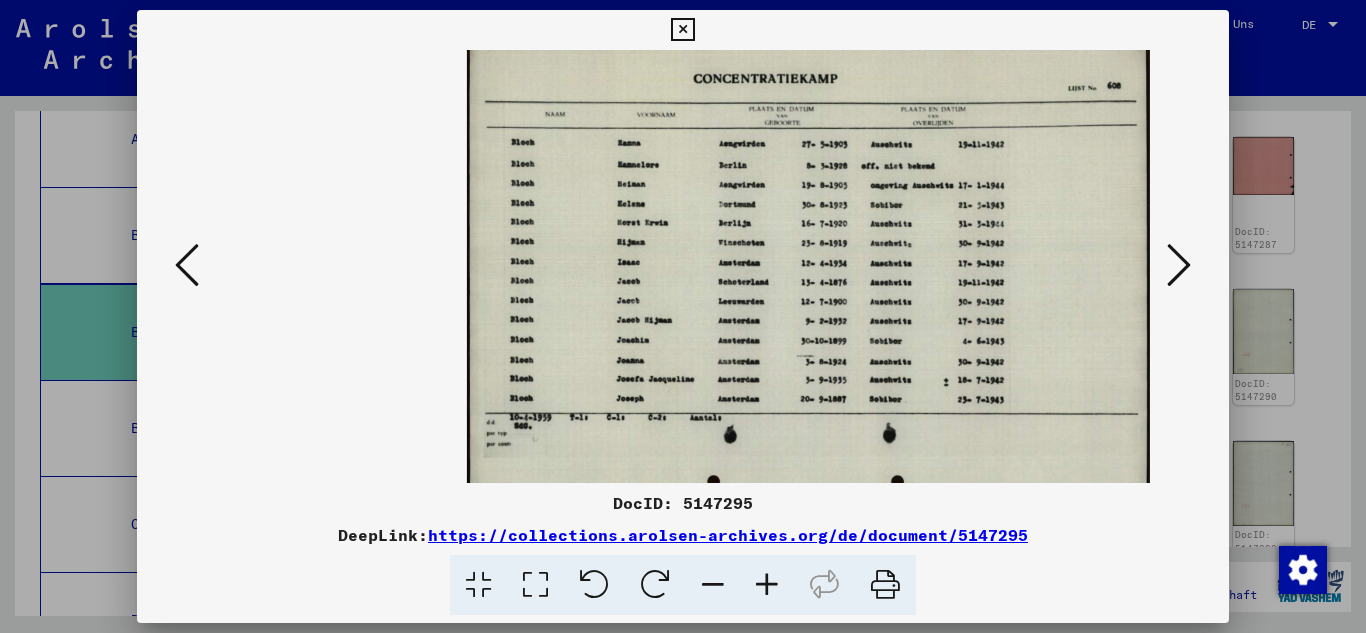click at bounding box center (767, 585) 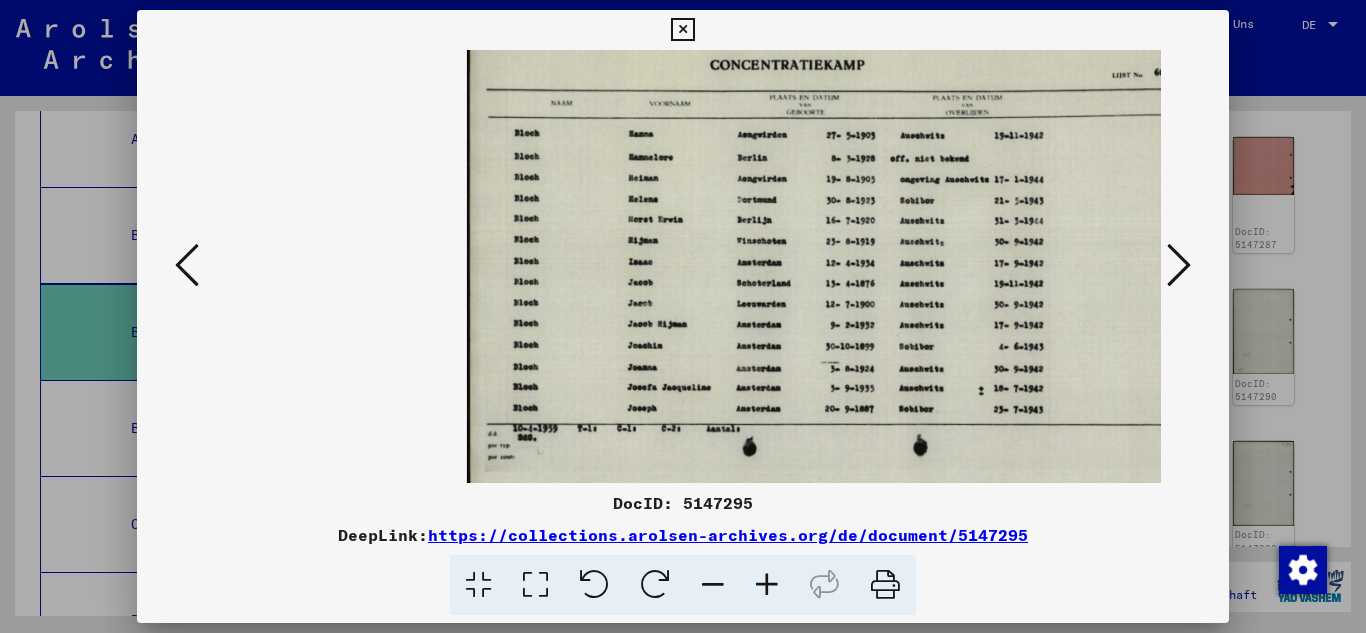 click at bounding box center [767, 585] 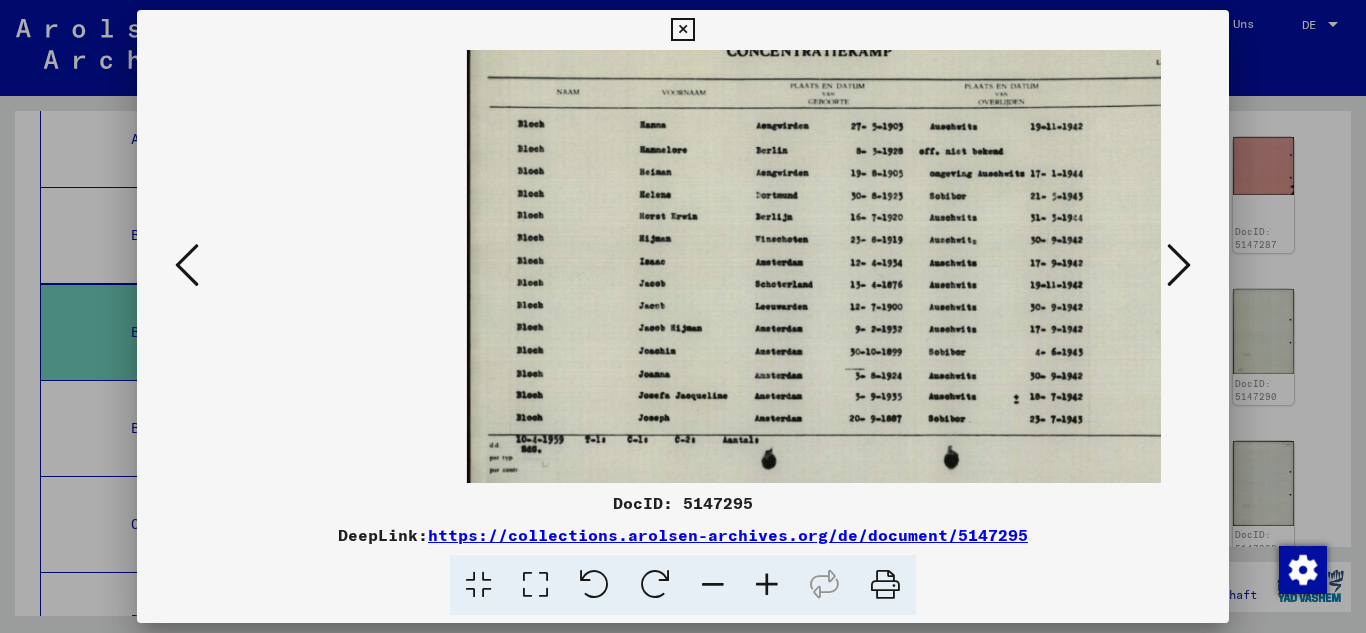 click at bounding box center [767, 585] 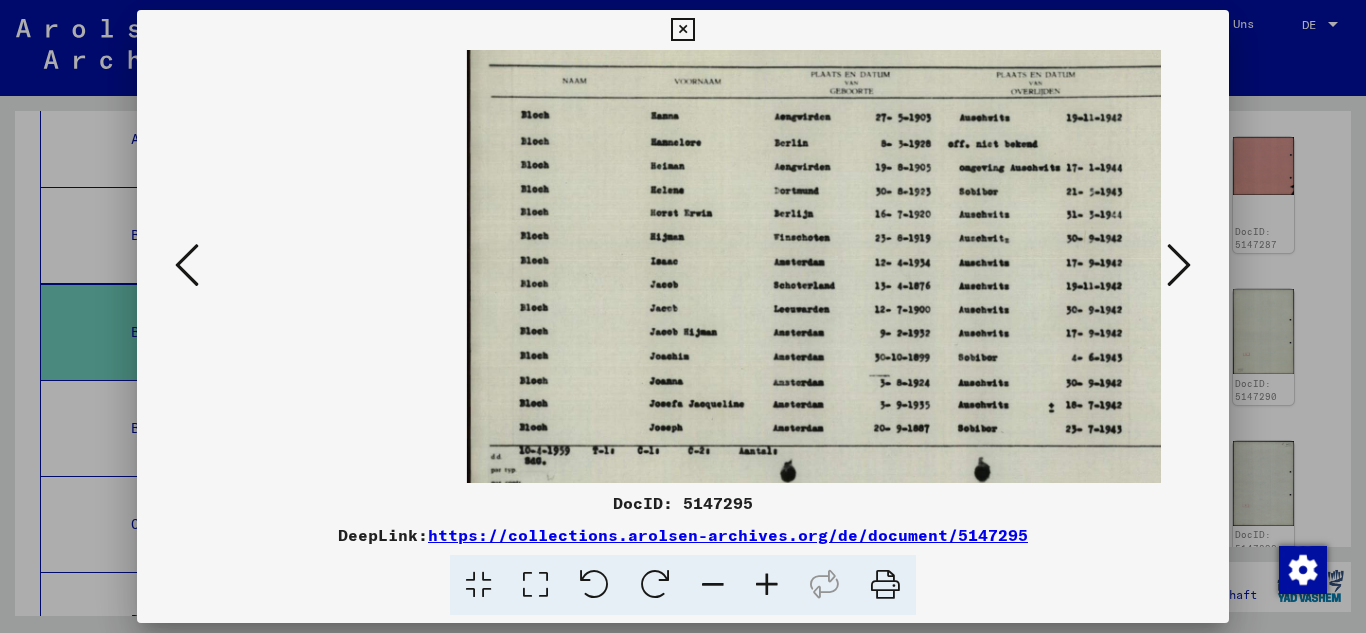 click at bounding box center (767, 585) 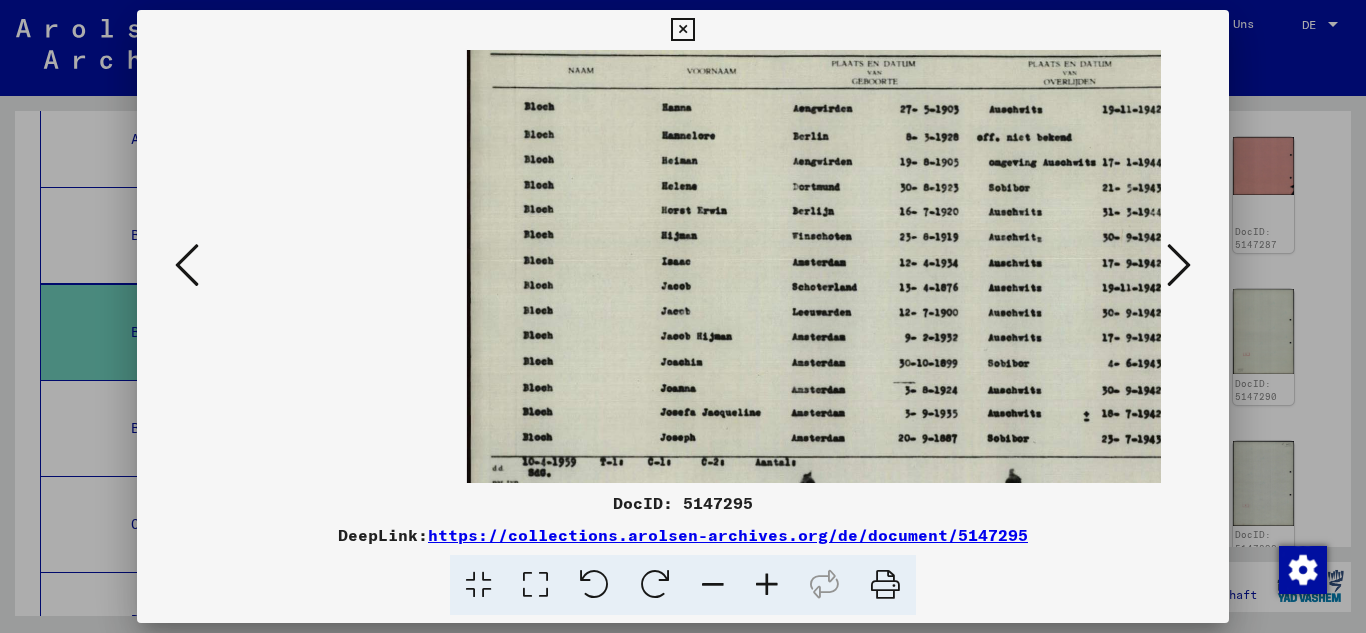 click at bounding box center [683, 266] 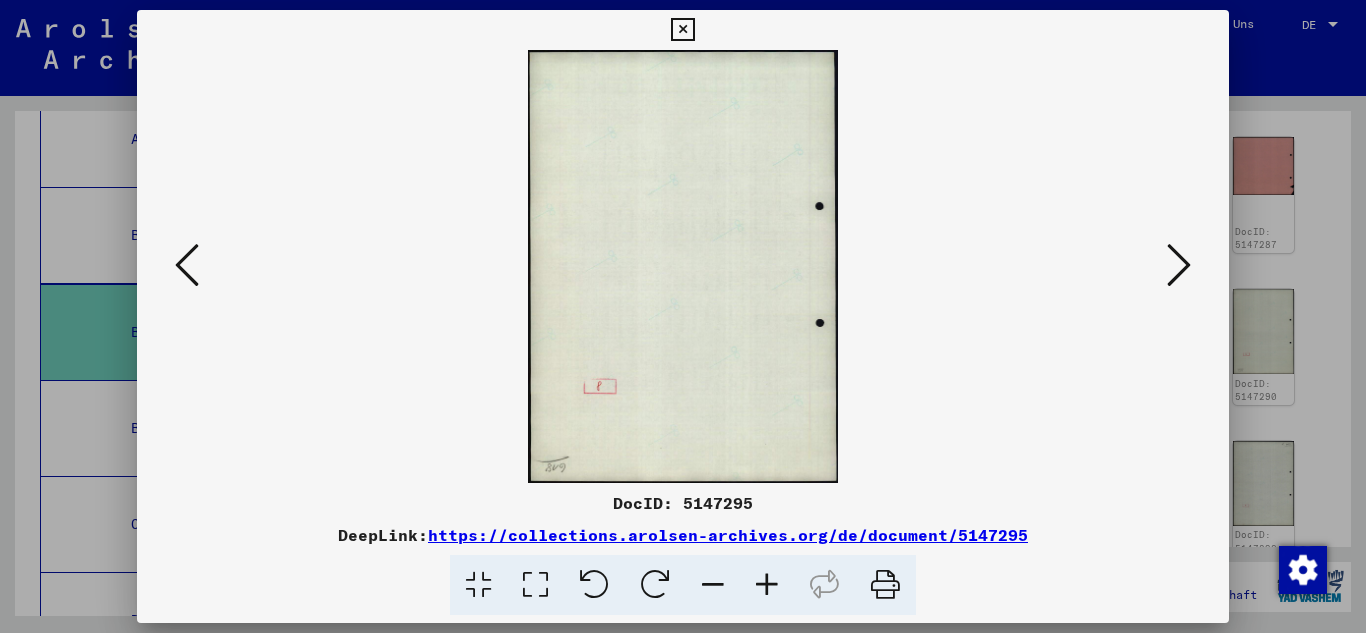 click at bounding box center [1179, 265] 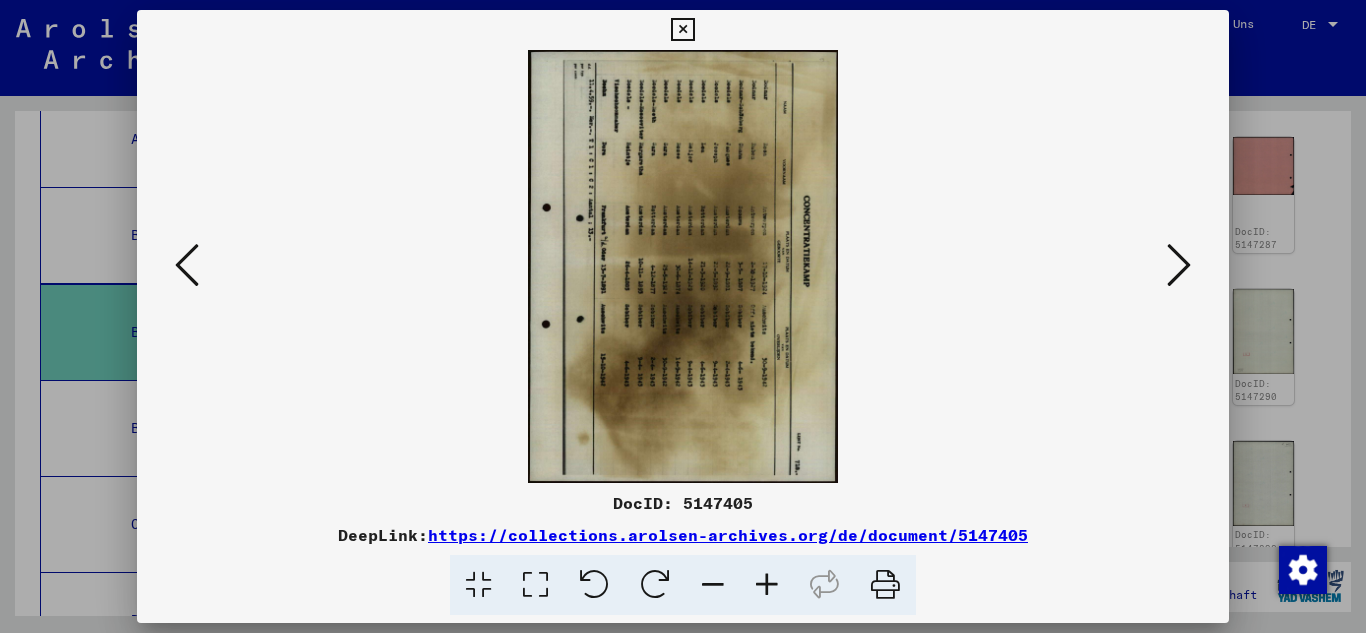 click at bounding box center (594, 585) 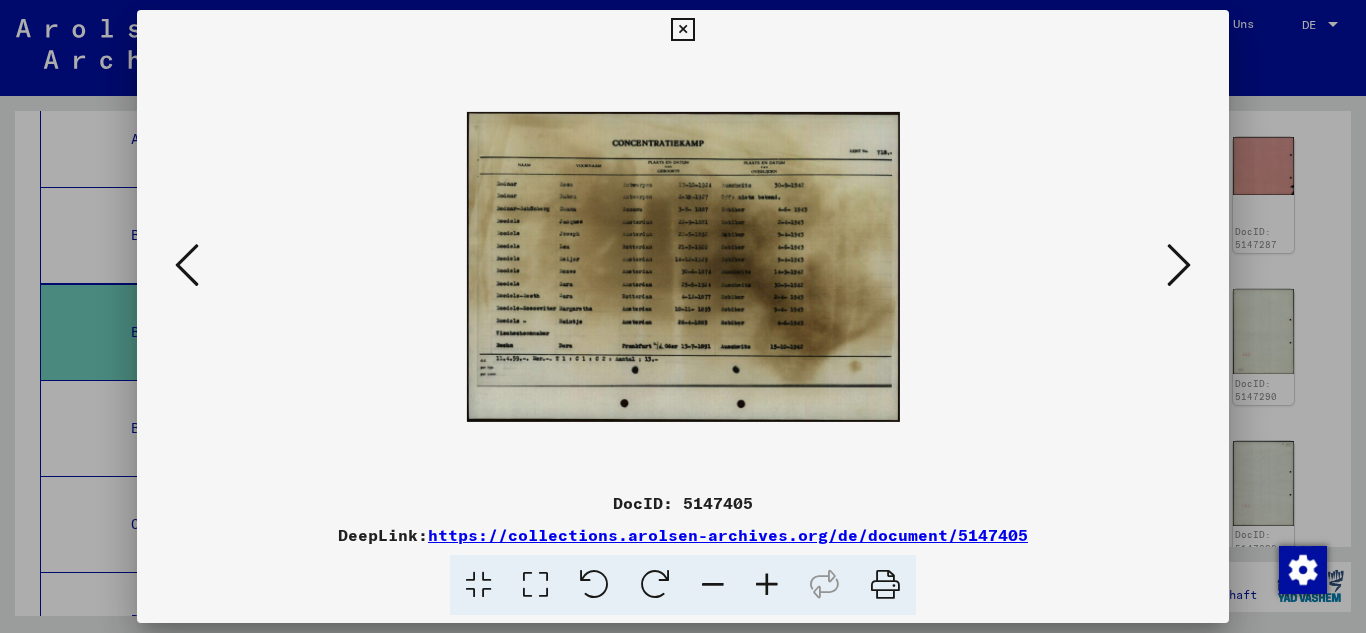 click at bounding box center (767, 585) 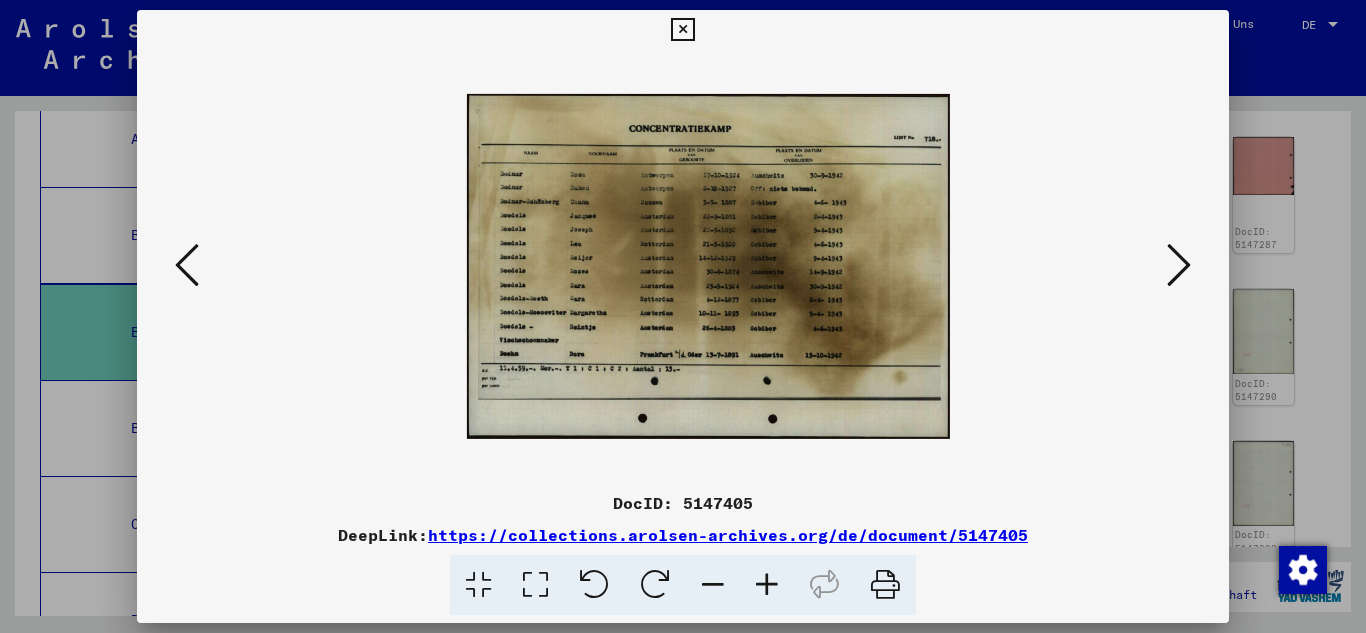click at bounding box center [767, 585] 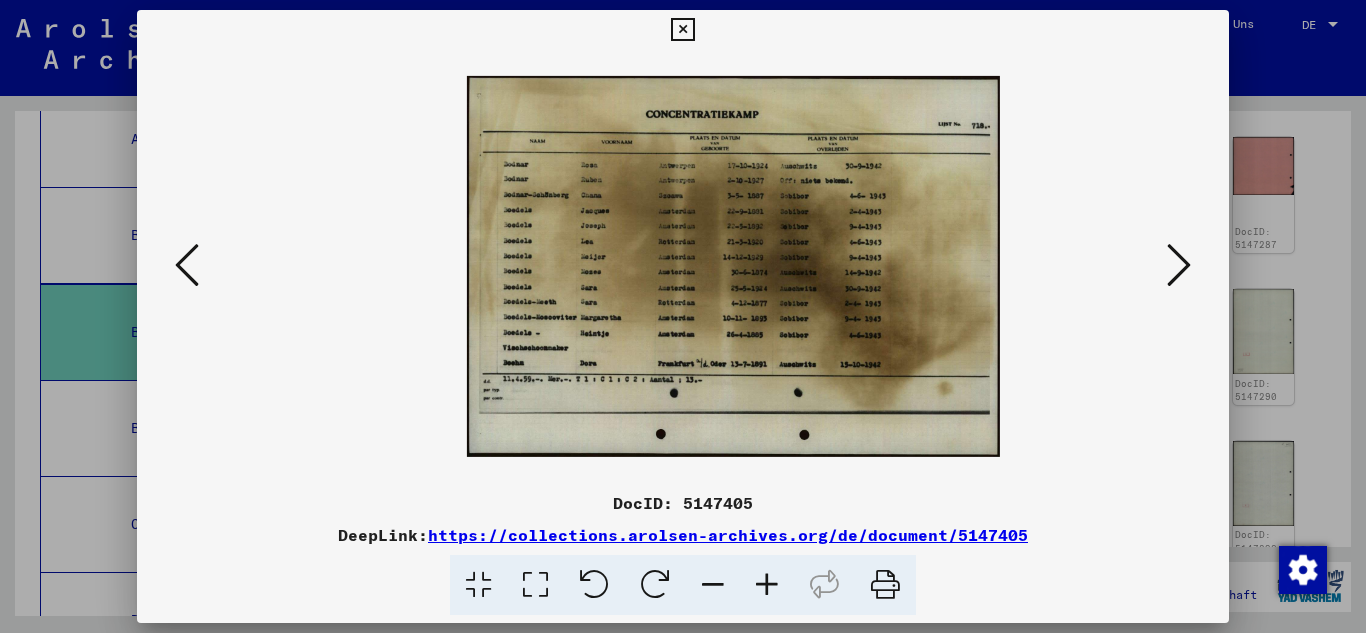 click at bounding box center [767, 585] 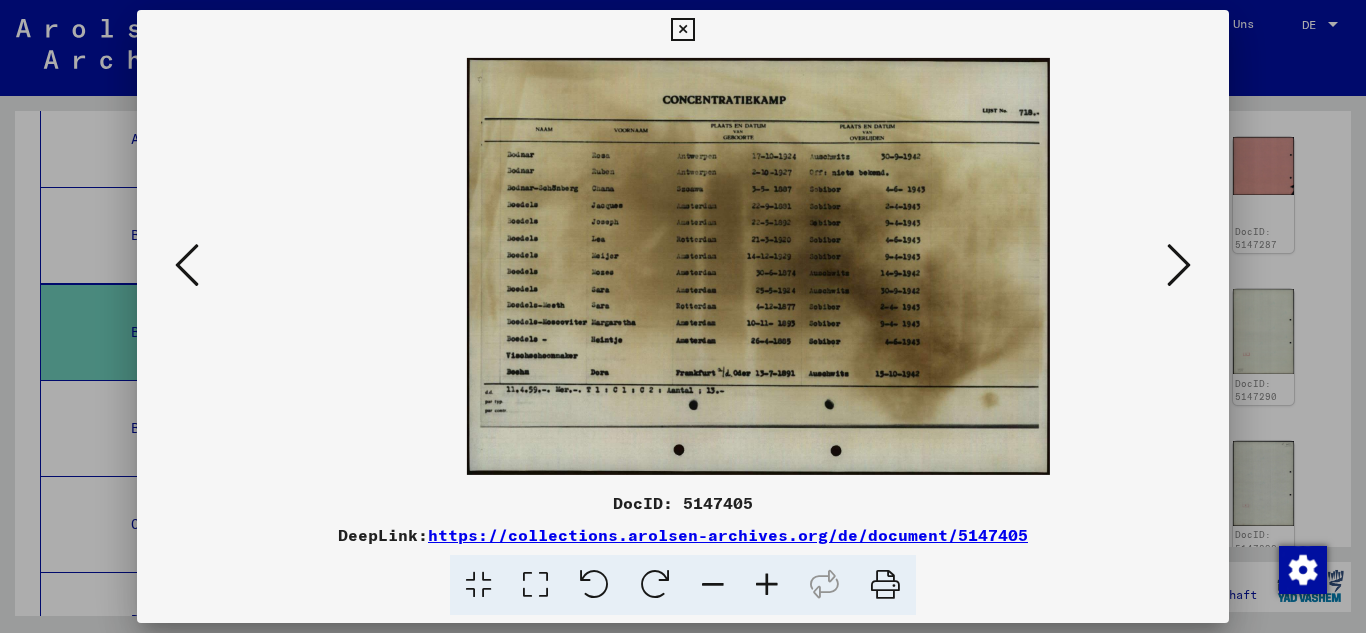 click at bounding box center (767, 585) 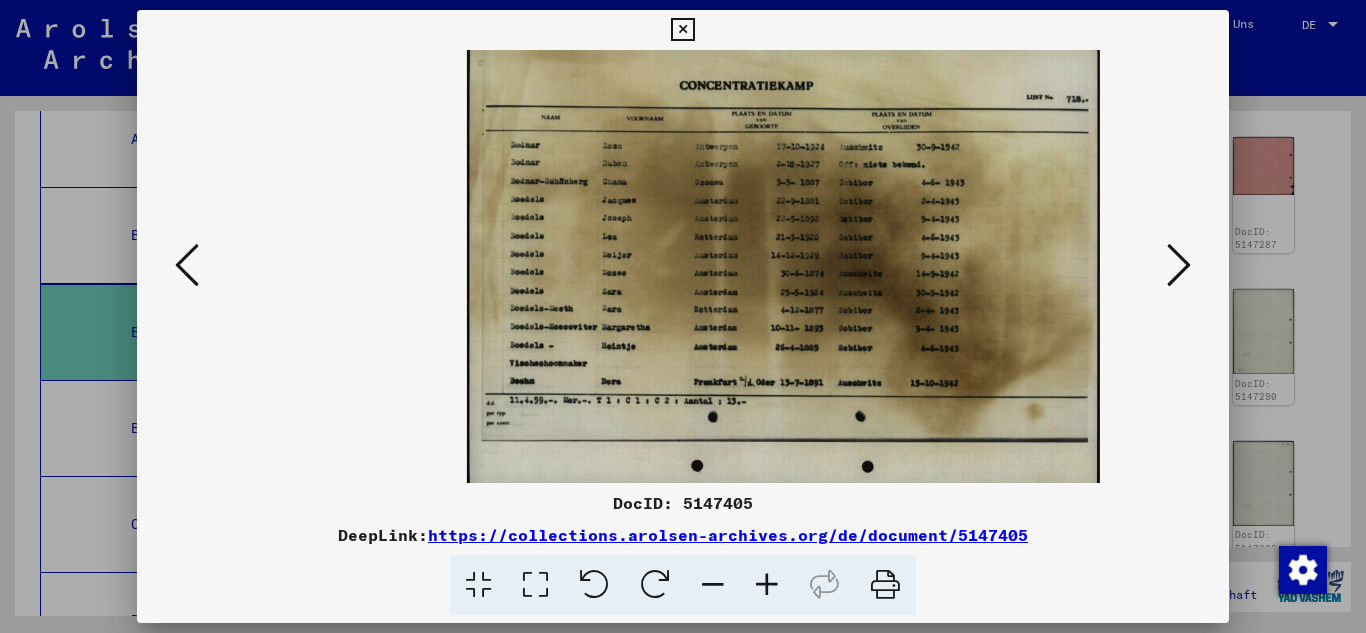 click at bounding box center [767, 585] 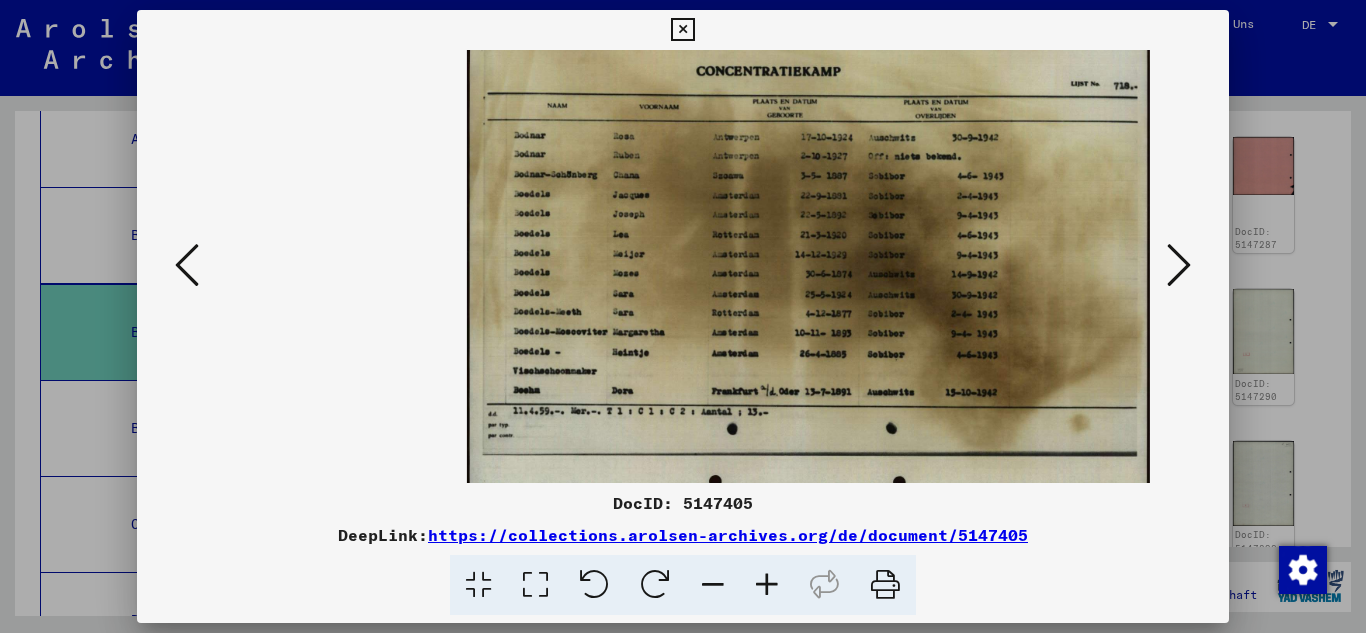 click at bounding box center (767, 585) 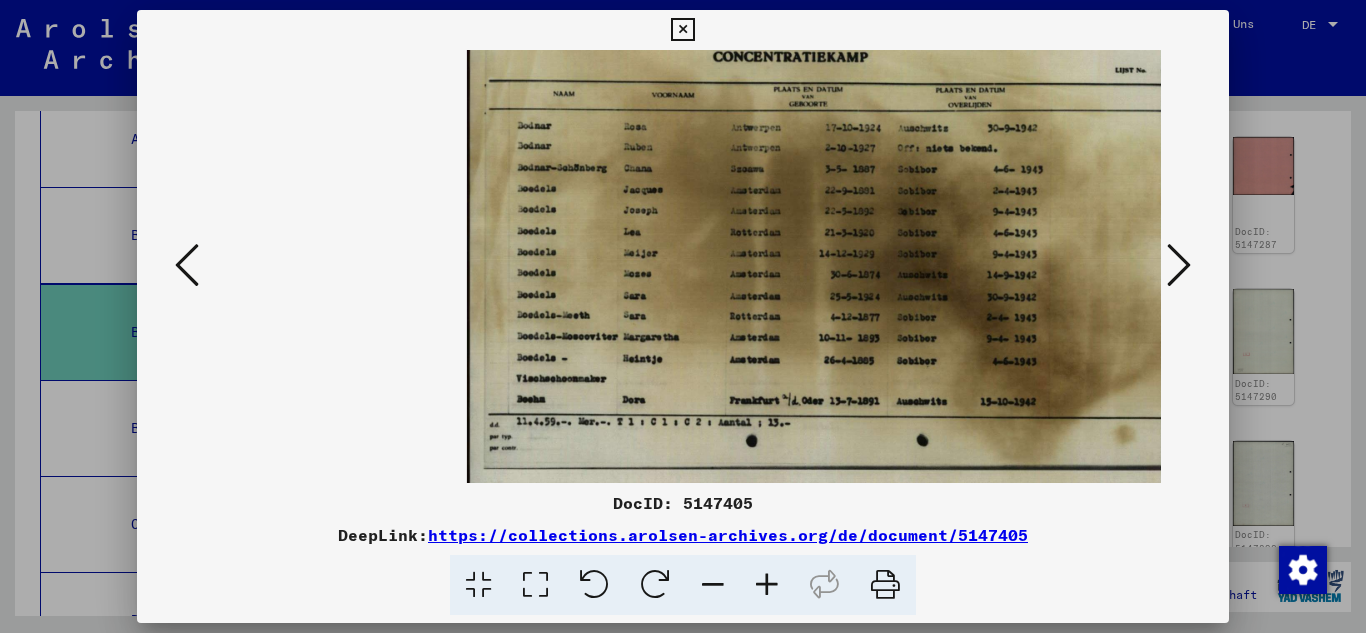 click at bounding box center [767, 585] 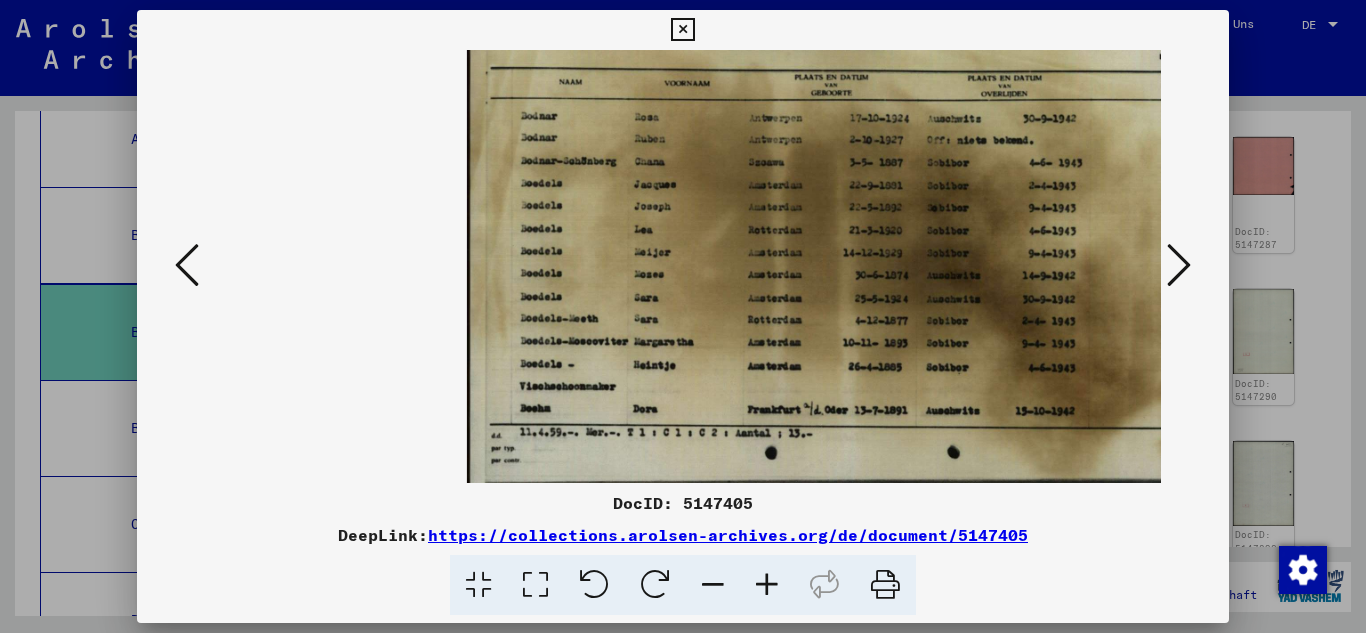 click at bounding box center (767, 585) 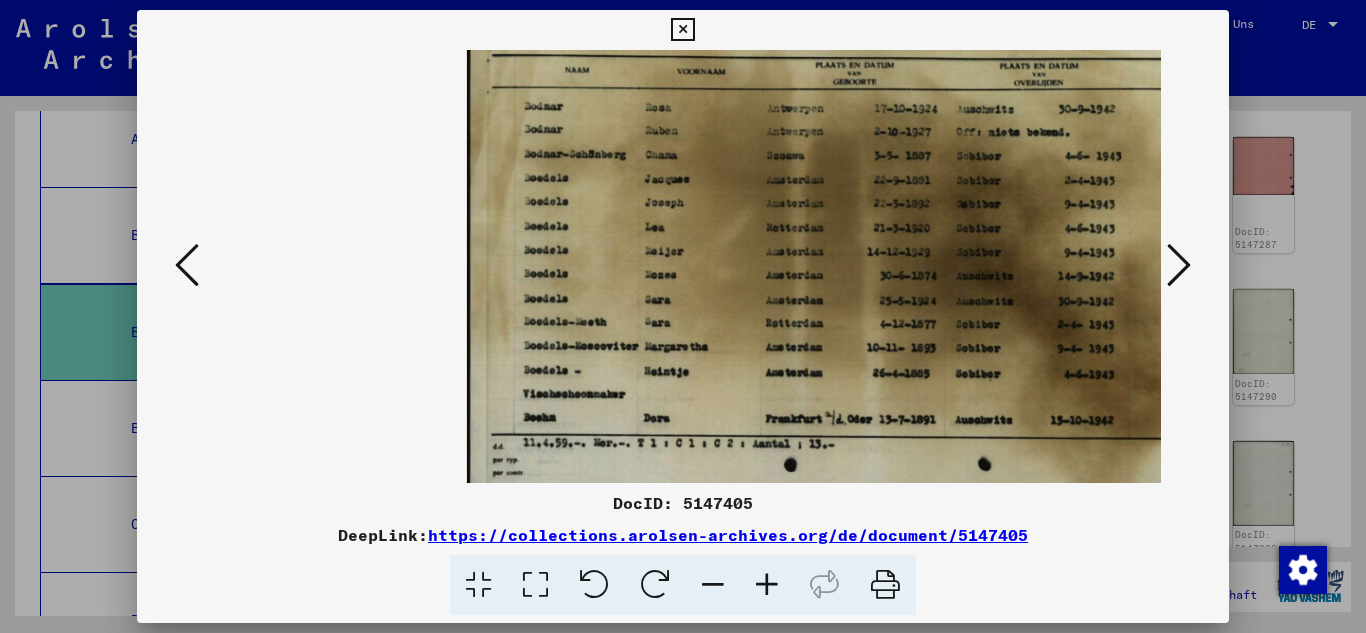 click at bounding box center [767, 585] 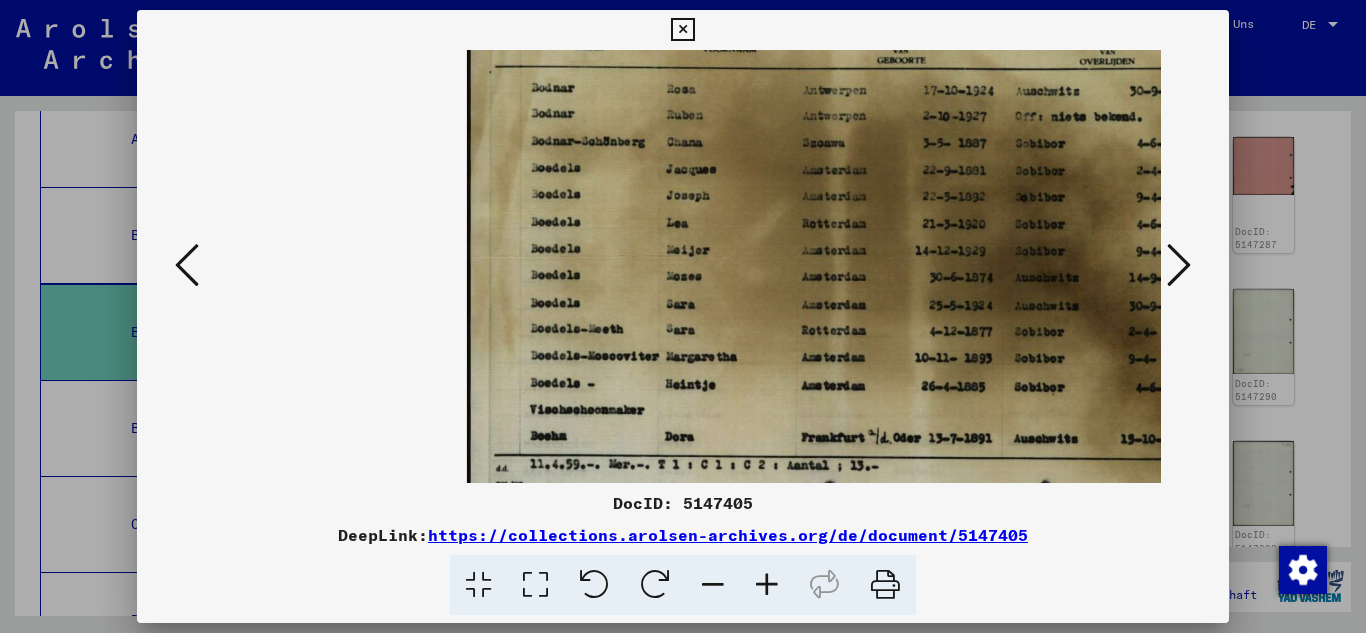 click at bounding box center [767, 585] 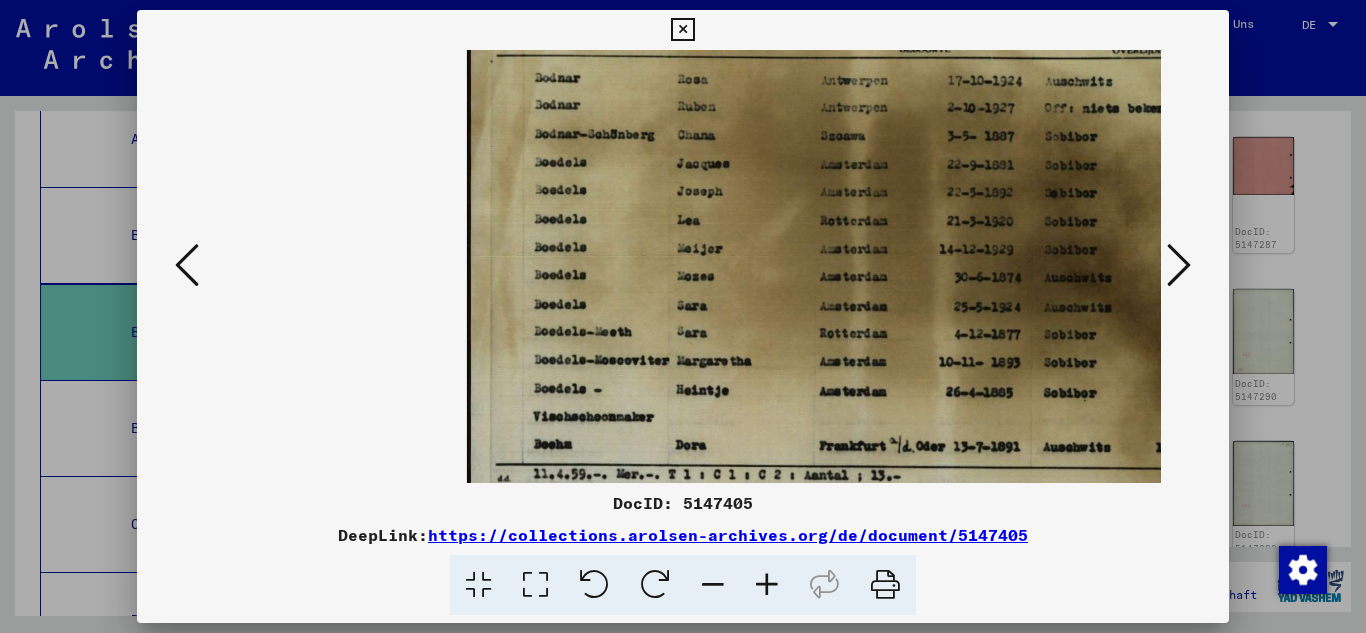 click at bounding box center (767, 585) 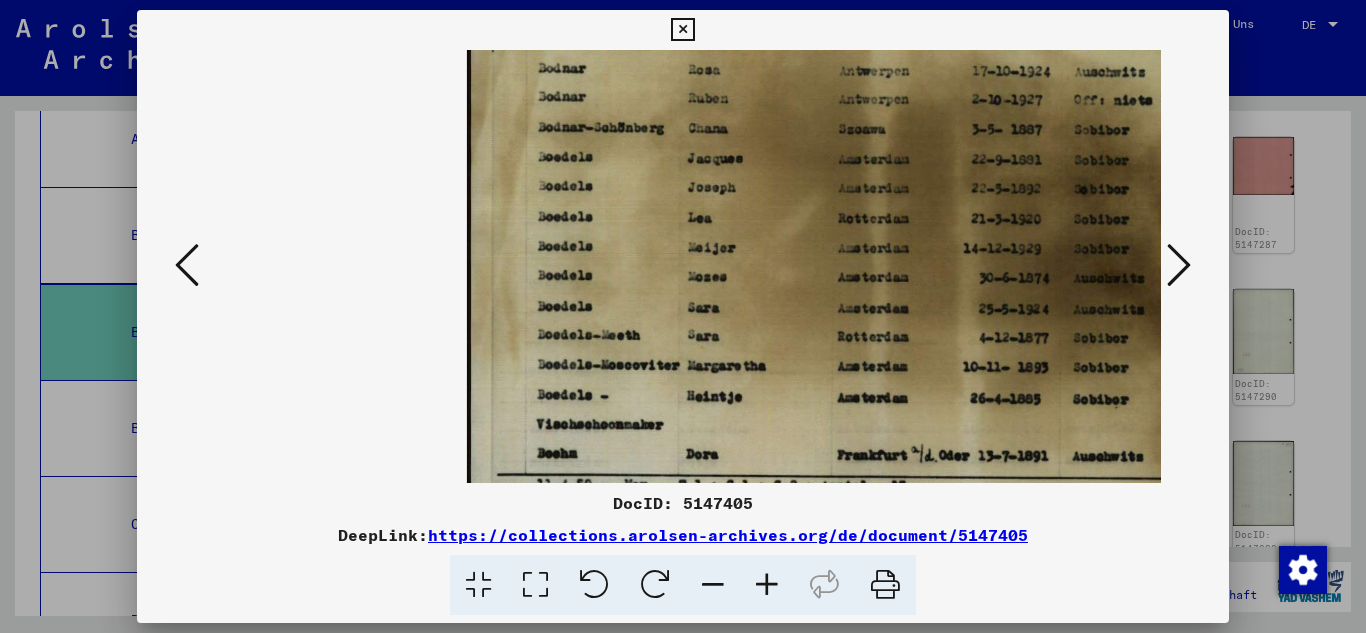 click at bounding box center [767, 585] 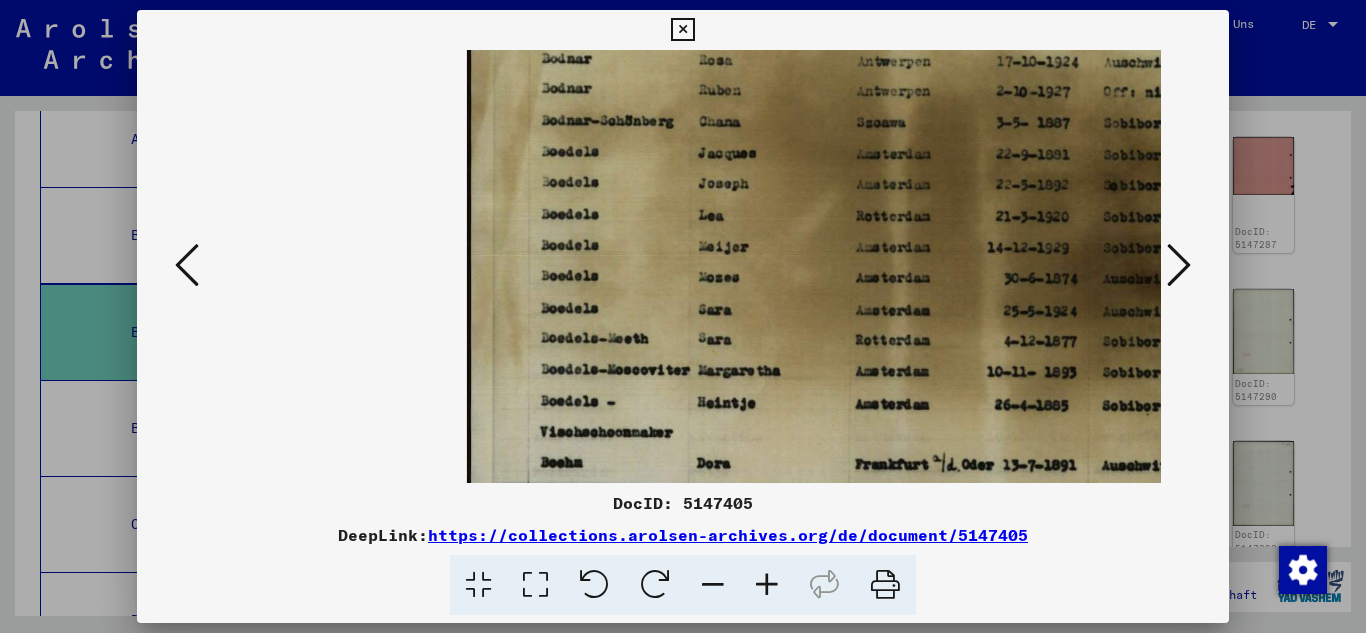 click at bounding box center [767, 585] 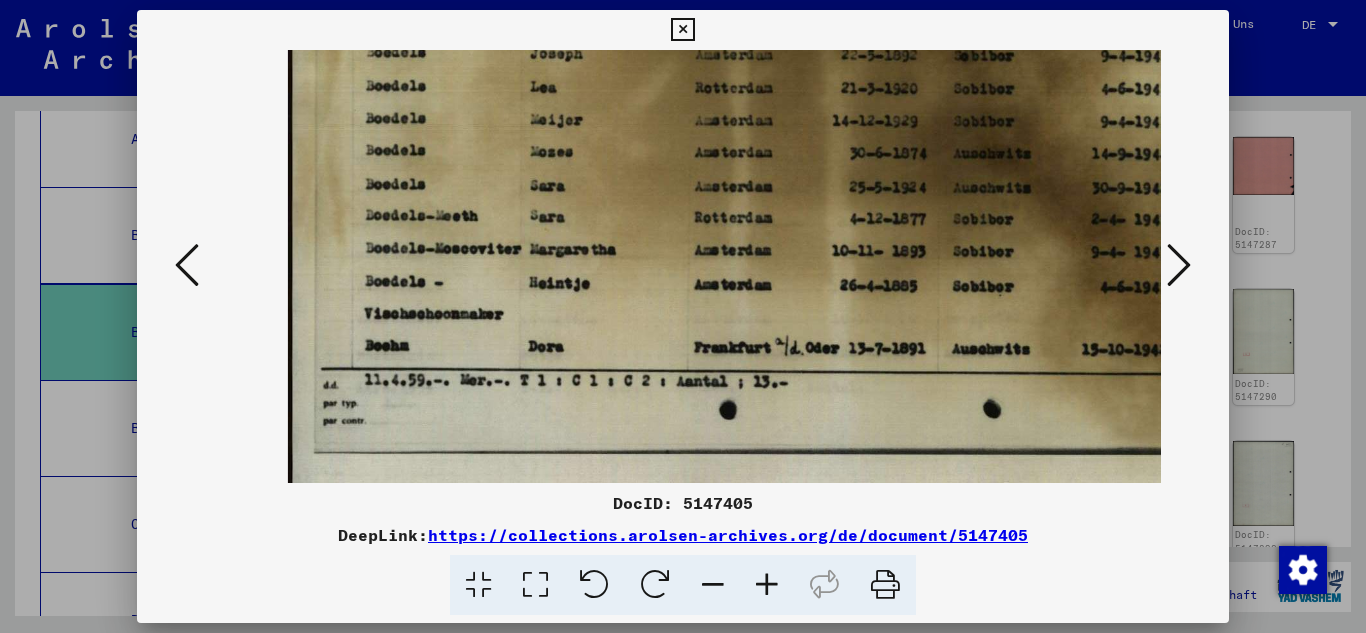 scroll, scrollTop: 93, scrollLeft: 179, axis: both 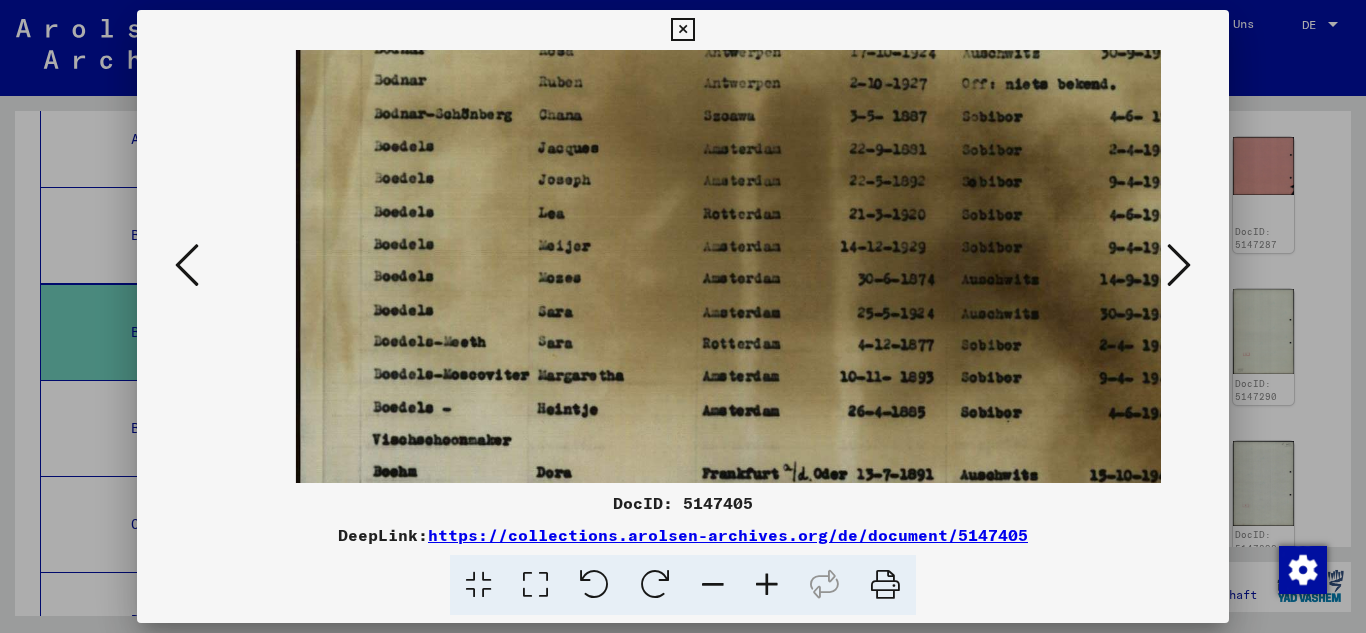 drag, startPoint x: 865, startPoint y: 314, endPoint x: 848, endPoint y: 603, distance: 289.49957 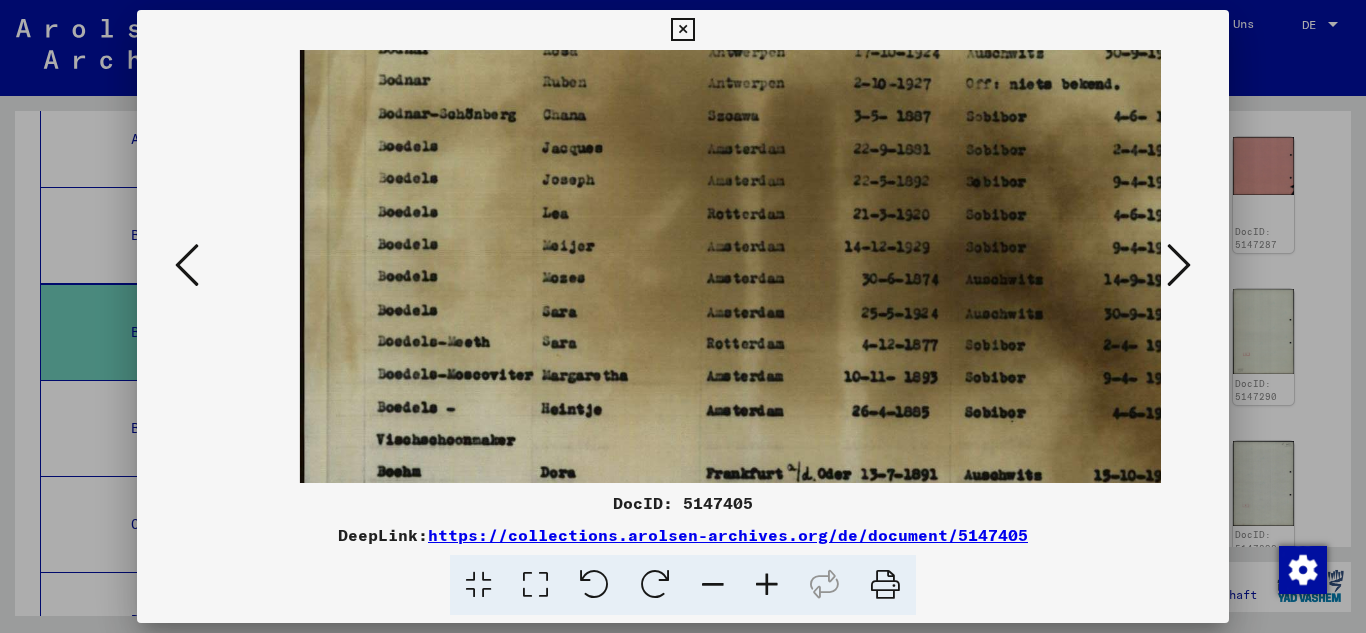 scroll, scrollTop: 0, scrollLeft: 170, axis: horizontal 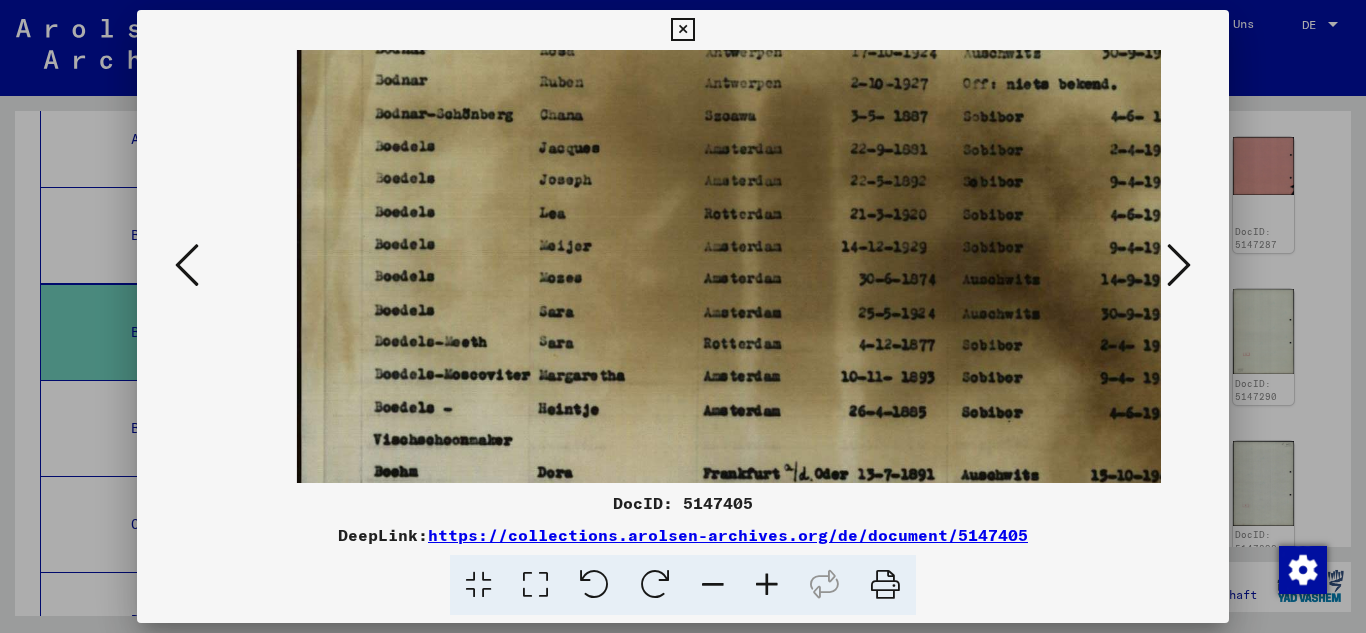 drag, startPoint x: 681, startPoint y: 179, endPoint x: 680, endPoint y: 357, distance: 178.0028 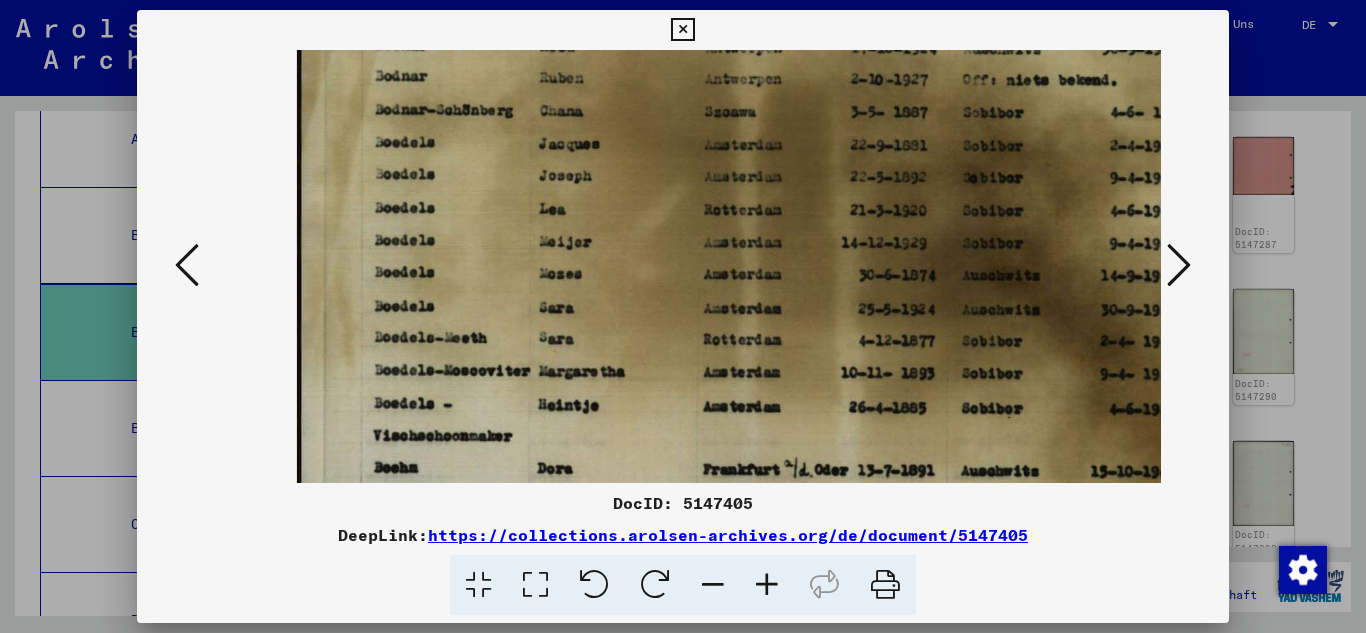 click at bounding box center [682, 30] 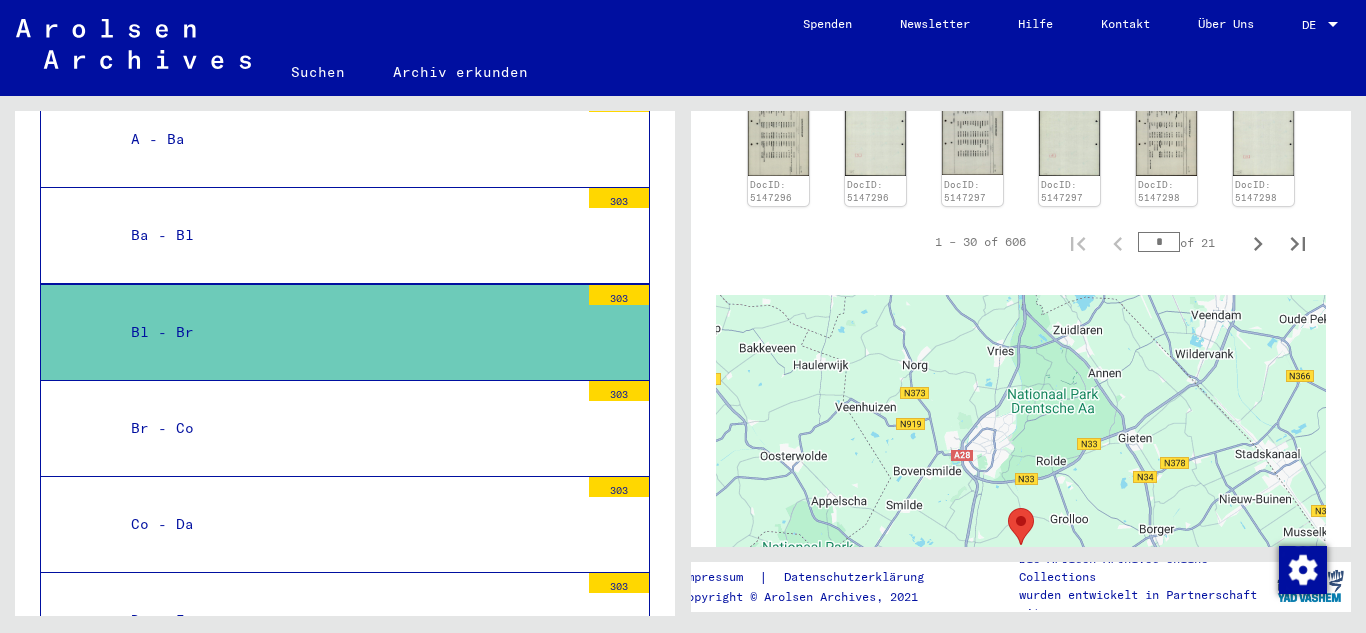 scroll, scrollTop: 994, scrollLeft: 0, axis: vertical 